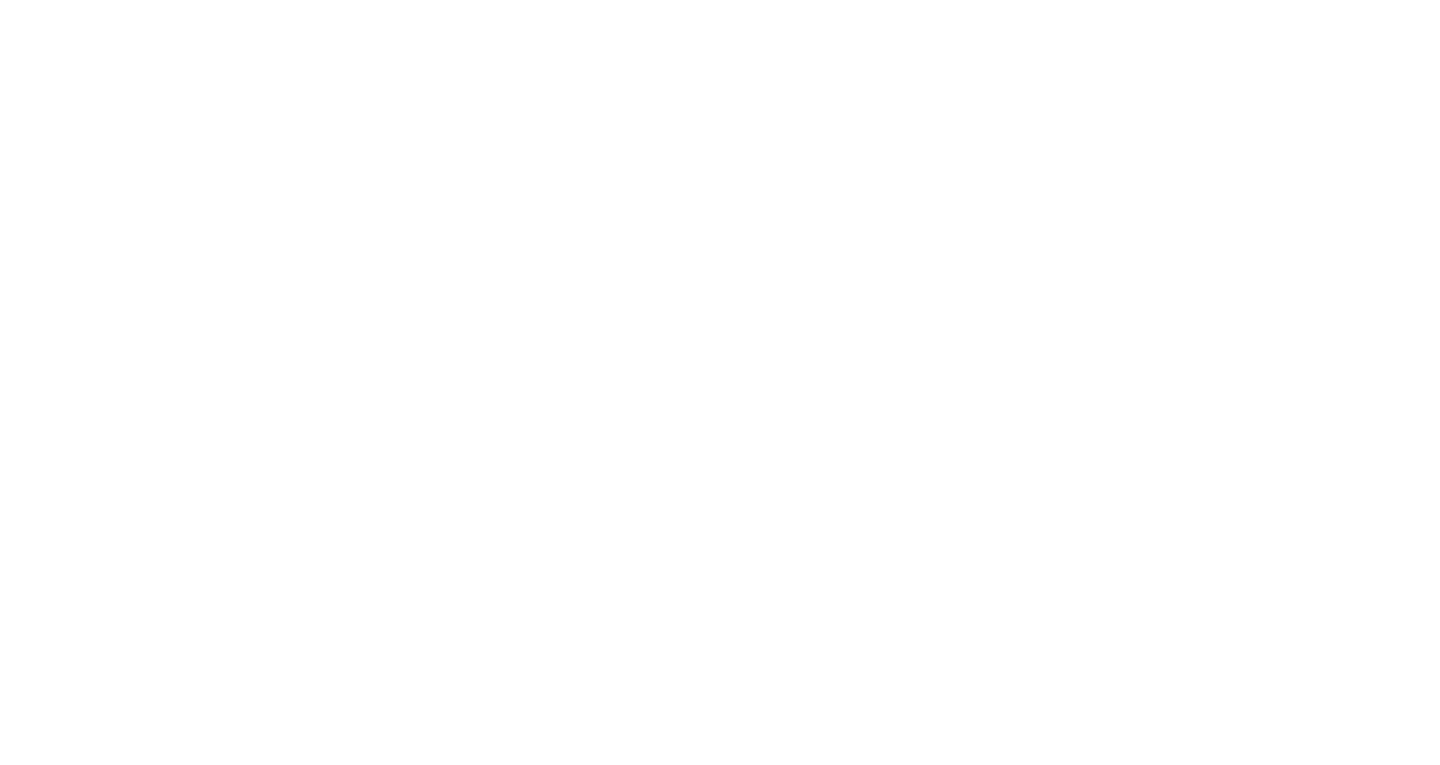 scroll, scrollTop: 0, scrollLeft: 0, axis: both 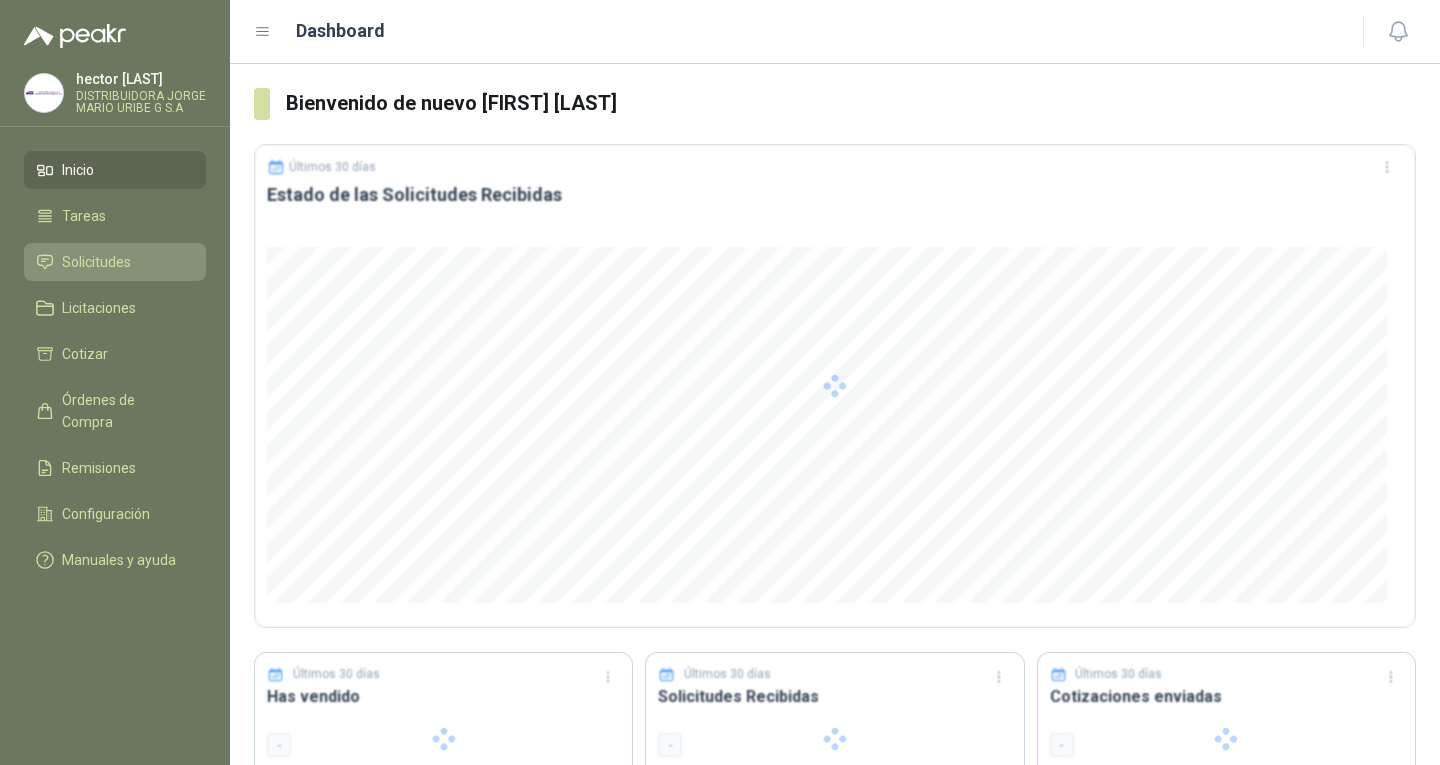 click on "Solicitudes" at bounding box center [96, 262] 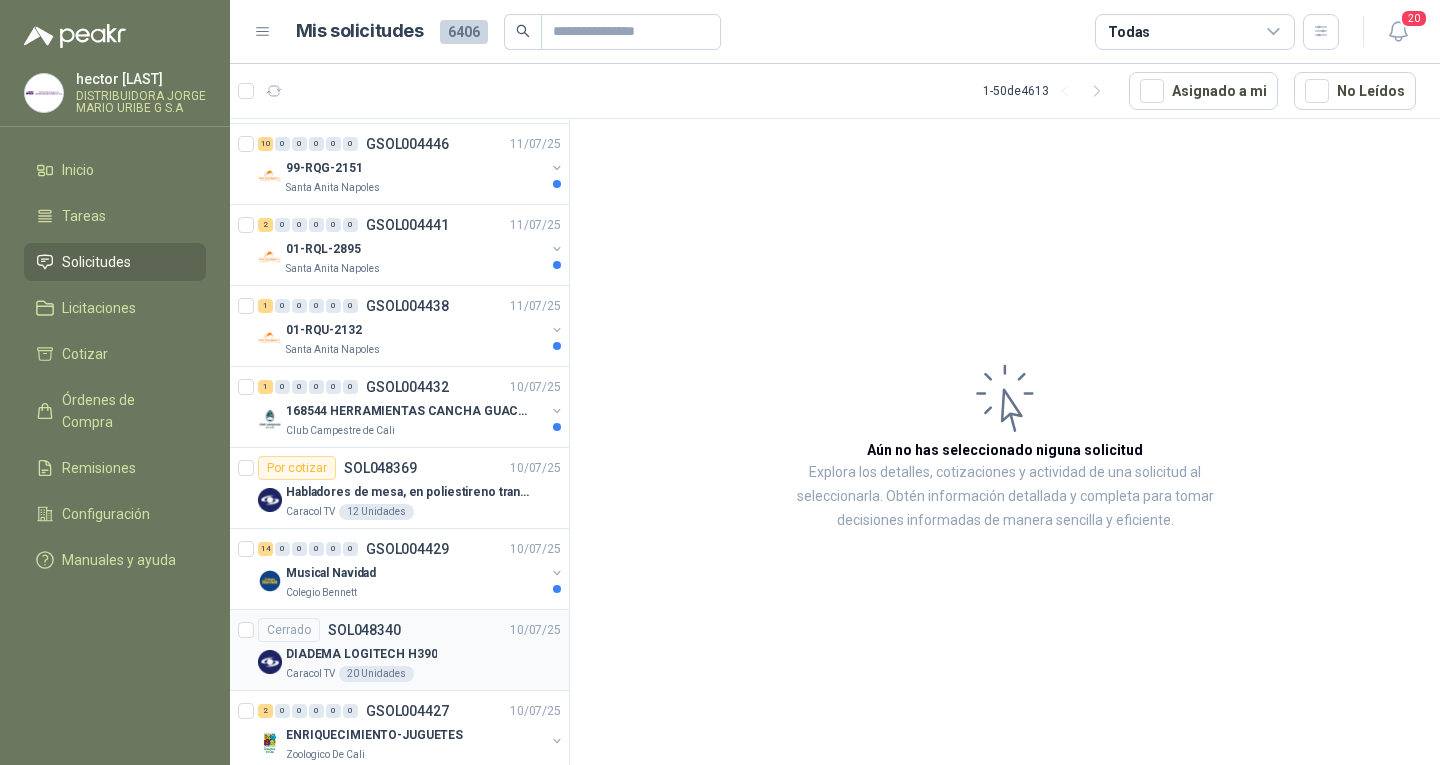 scroll, scrollTop: 500, scrollLeft: 0, axis: vertical 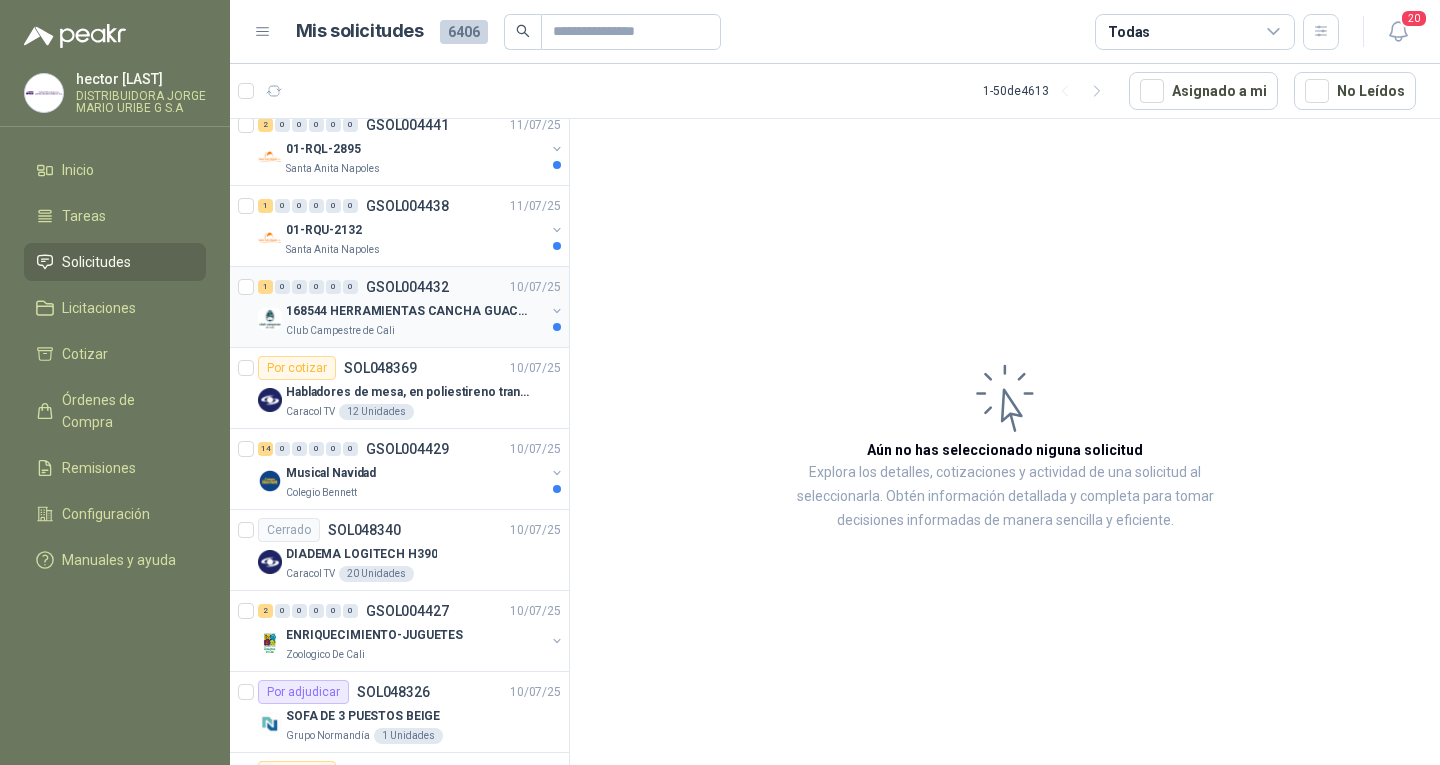 click on "Club Campestre de Cali" at bounding box center (415, 331) 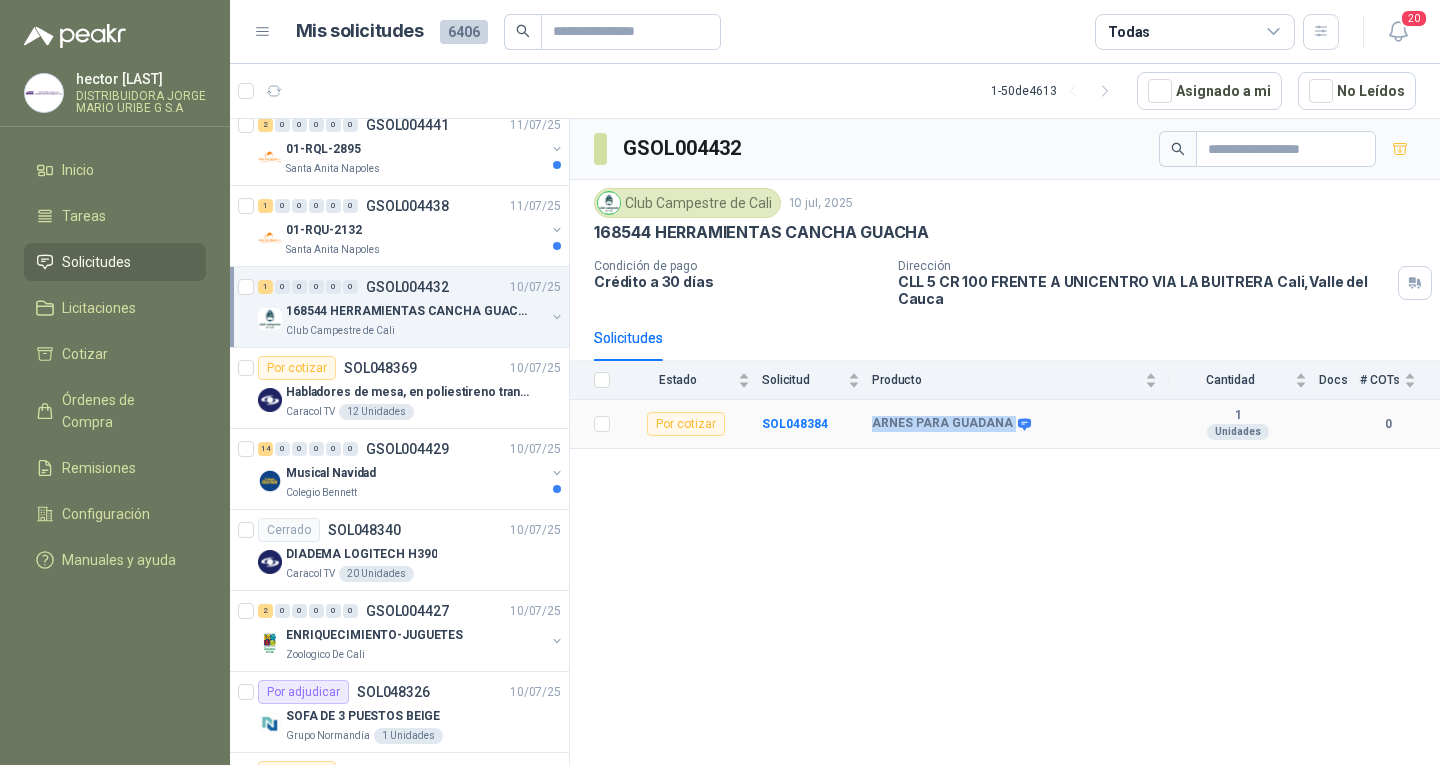 drag, startPoint x: 867, startPoint y: 421, endPoint x: 1006, endPoint y: 429, distance: 139.23003 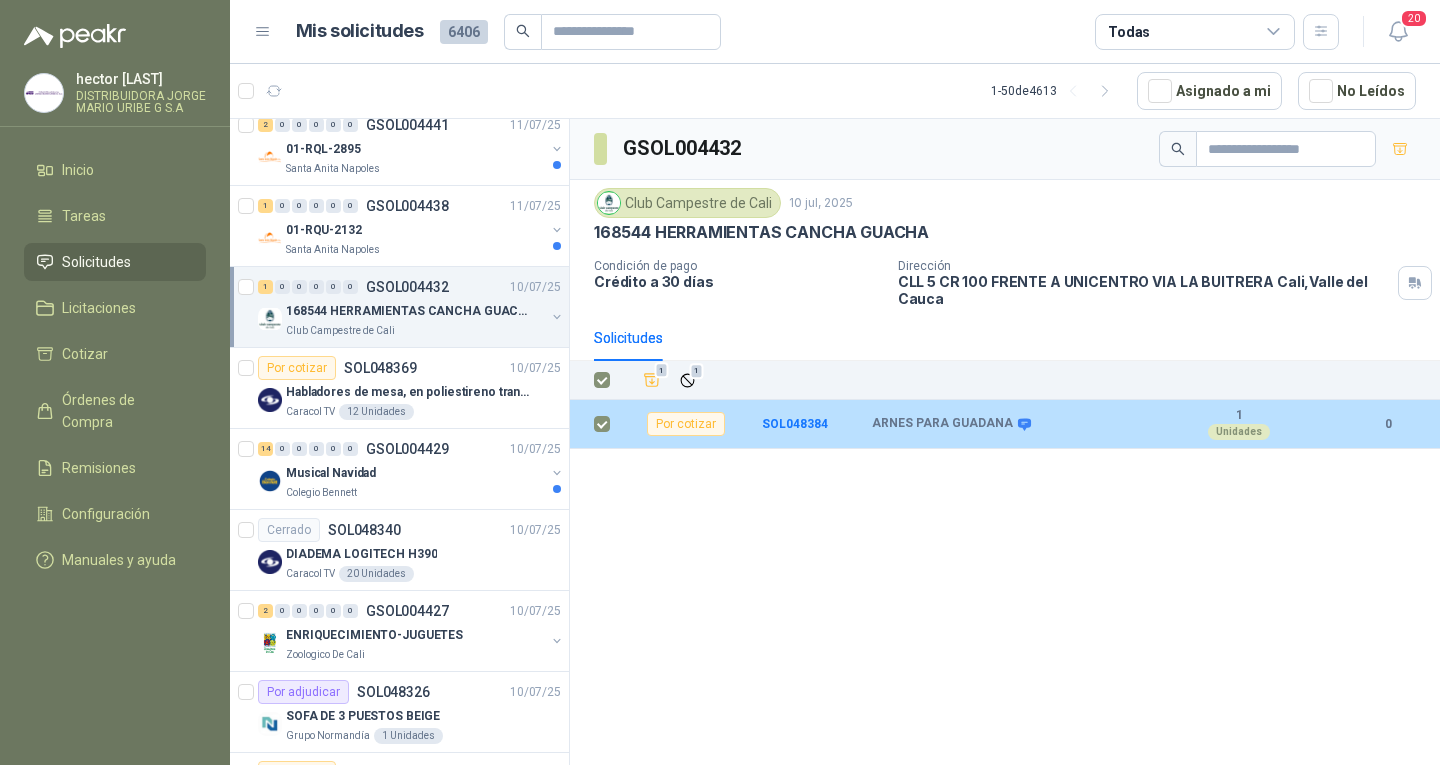 click at bounding box center [596, 424] 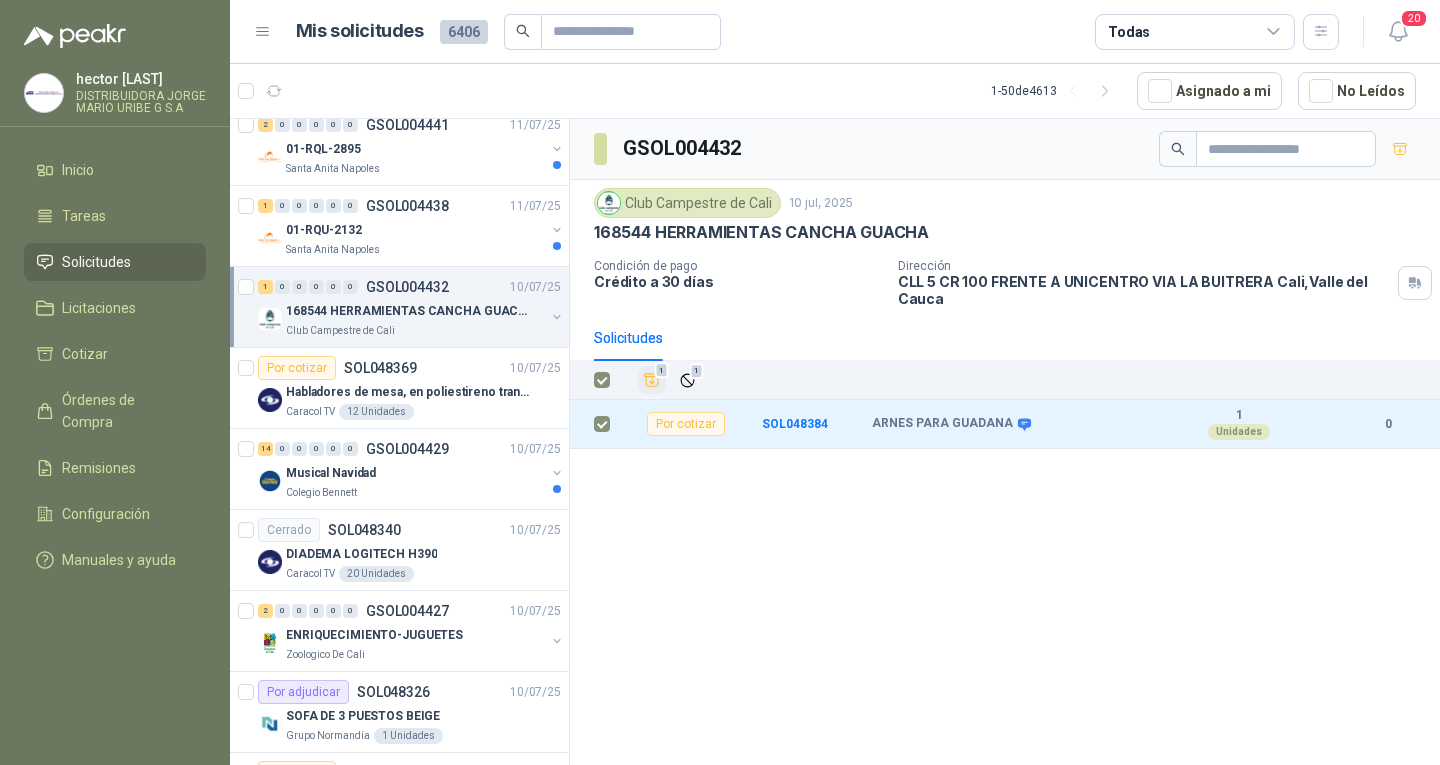click on "1" at bounding box center [662, 371] 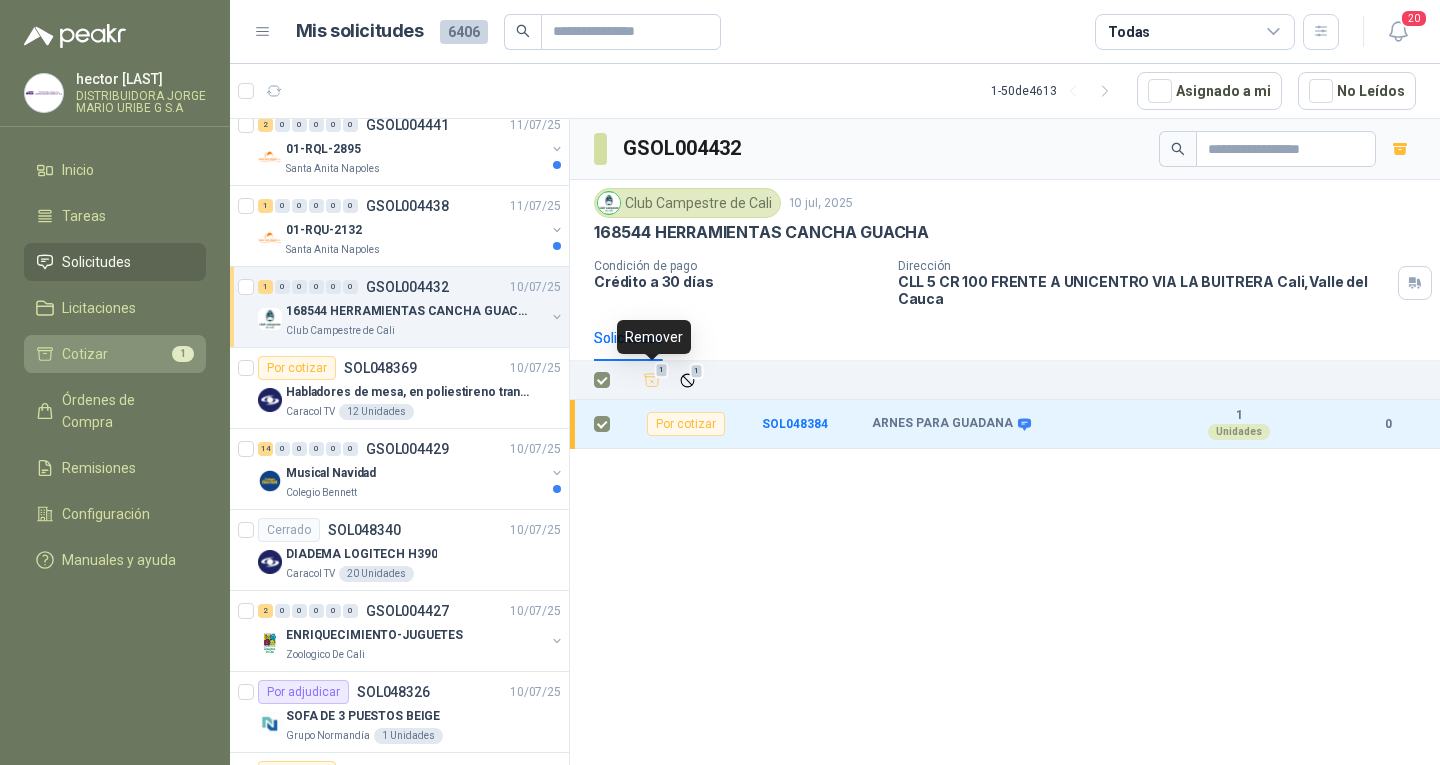 click on "Cotizar 1" at bounding box center (115, 354) 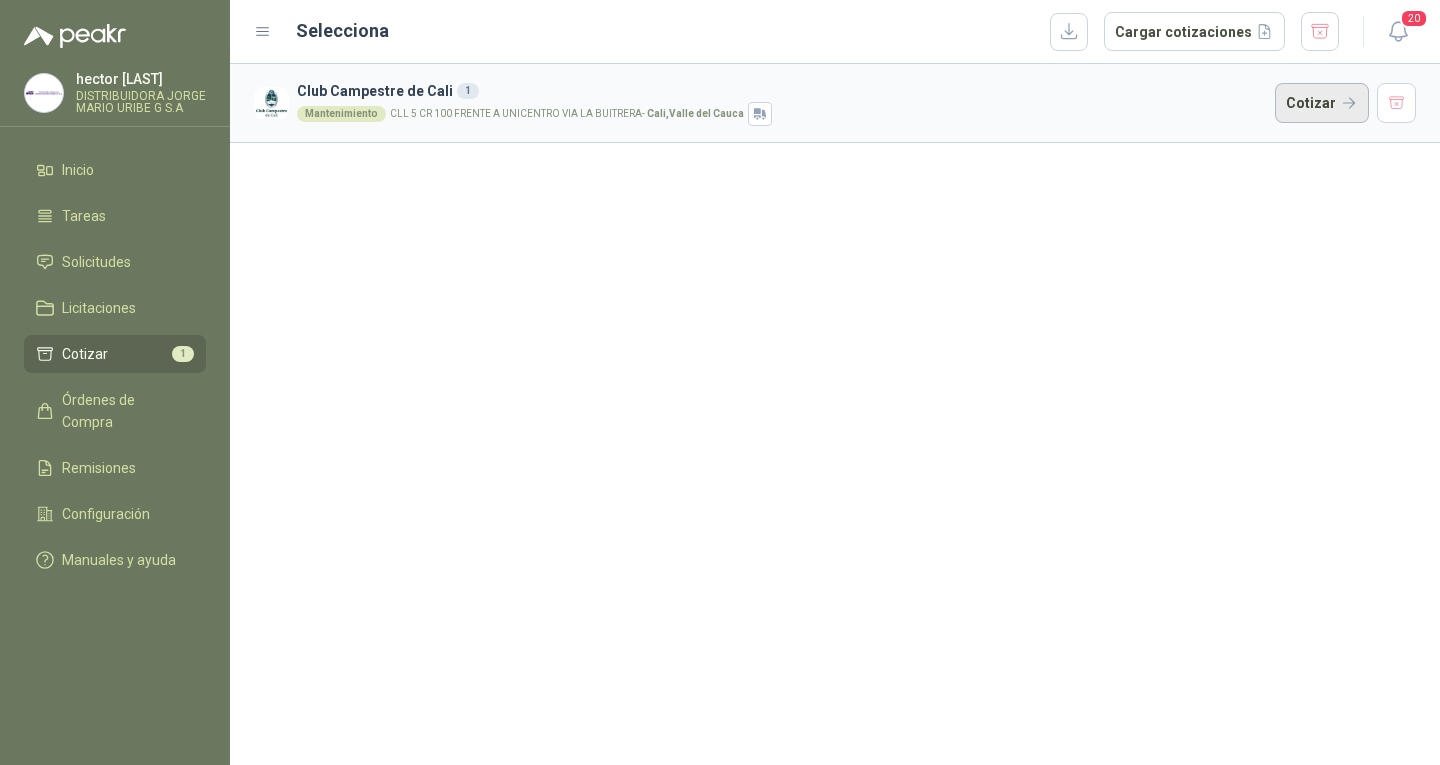 click on "Cotizar" at bounding box center (1322, 103) 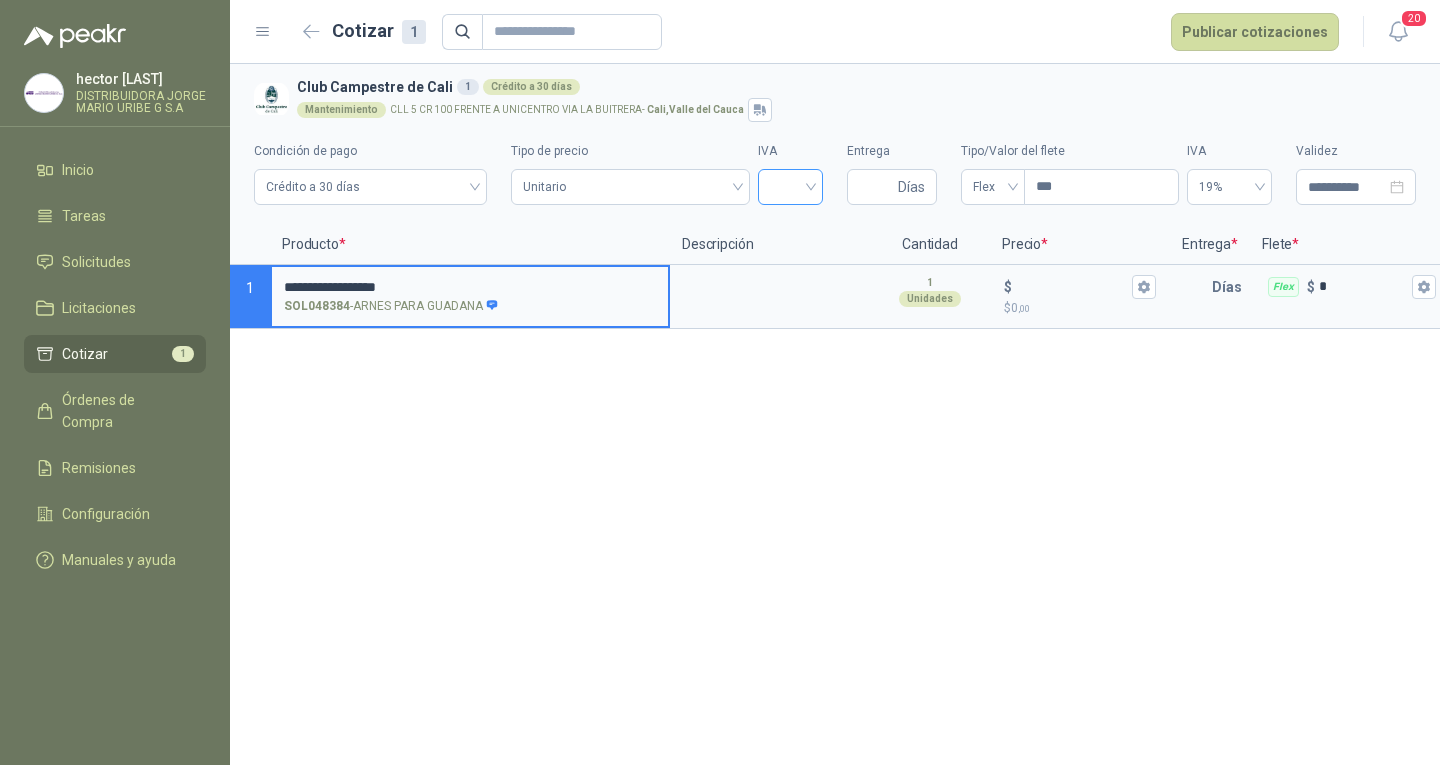 click at bounding box center (790, 185) 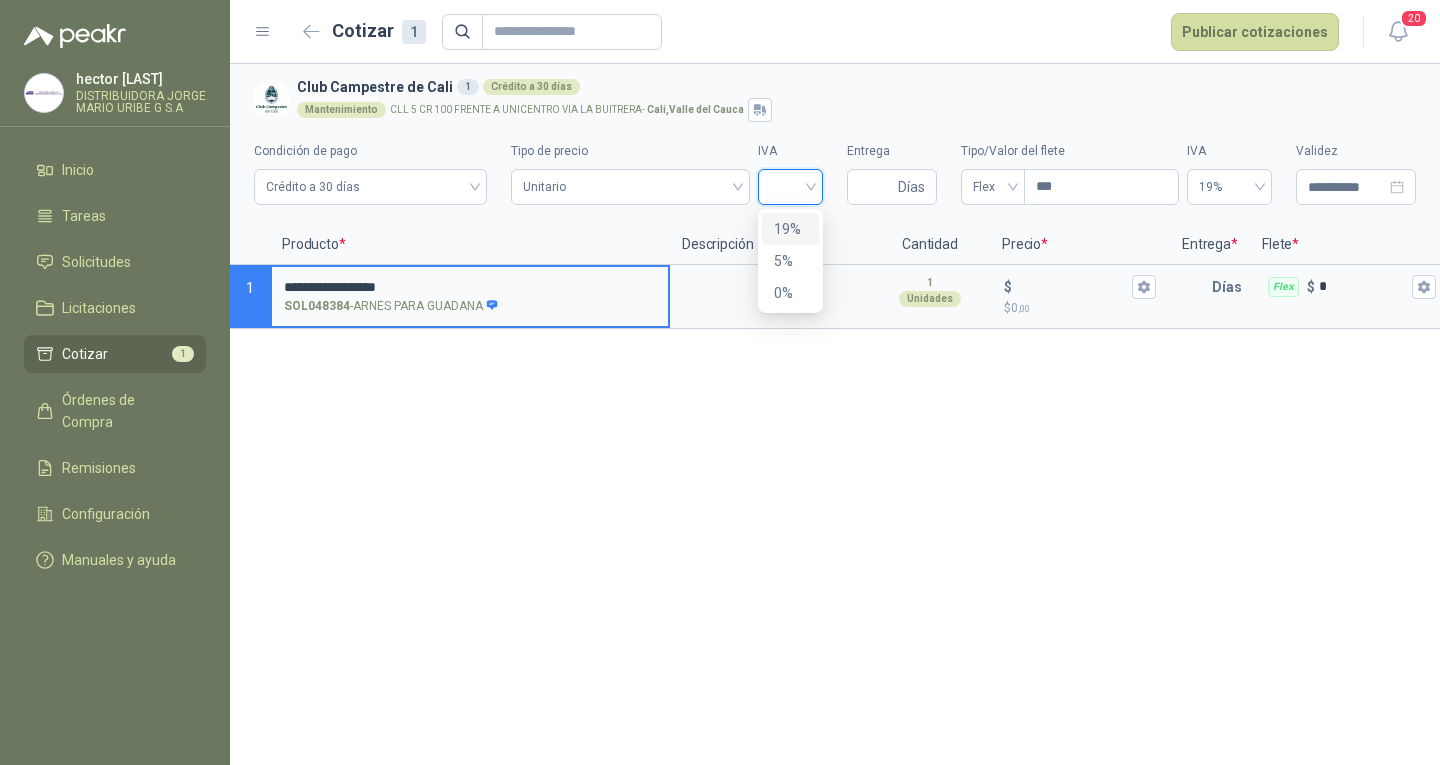 click on "19%" at bounding box center [790, 229] 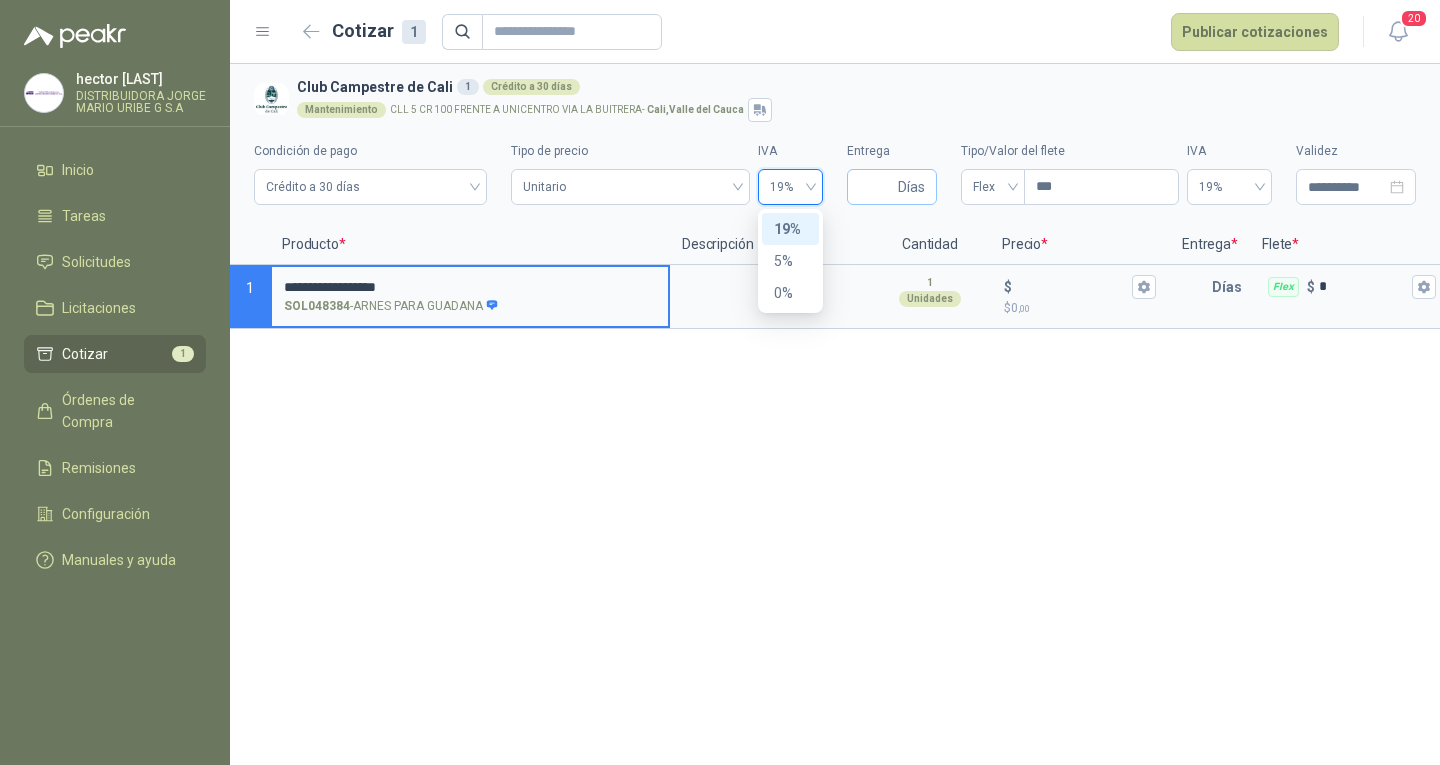 type 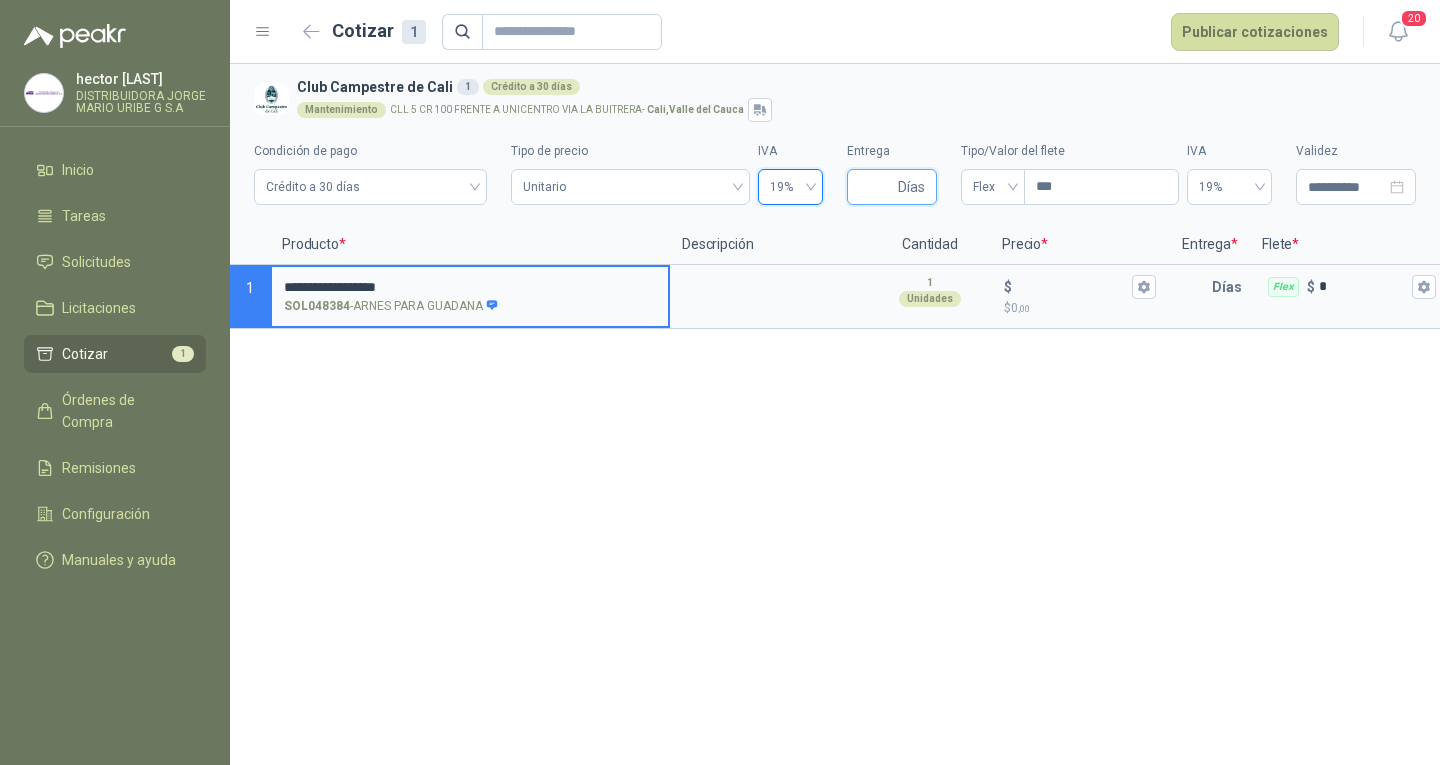 click on "Entrega" at bounding box center [876, 187] 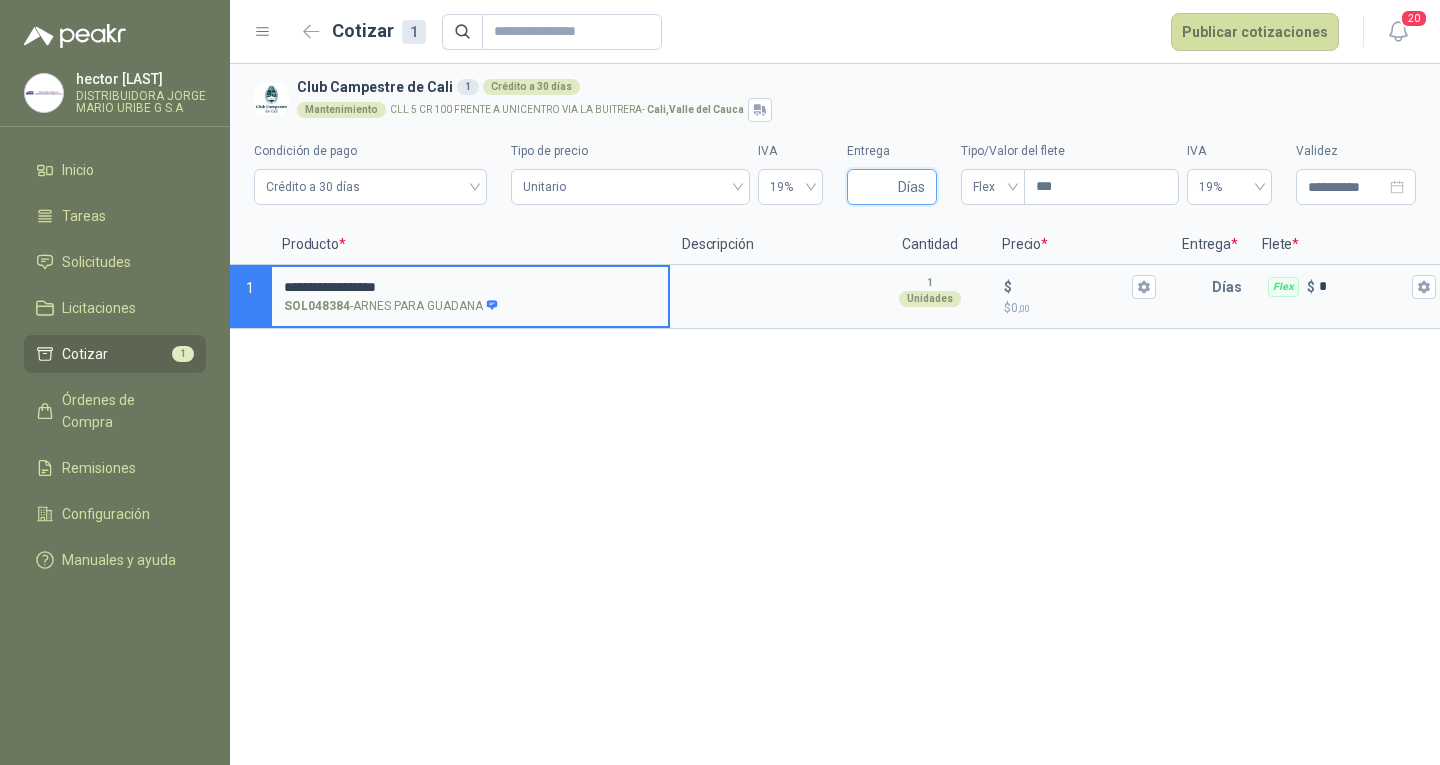 type on "*" 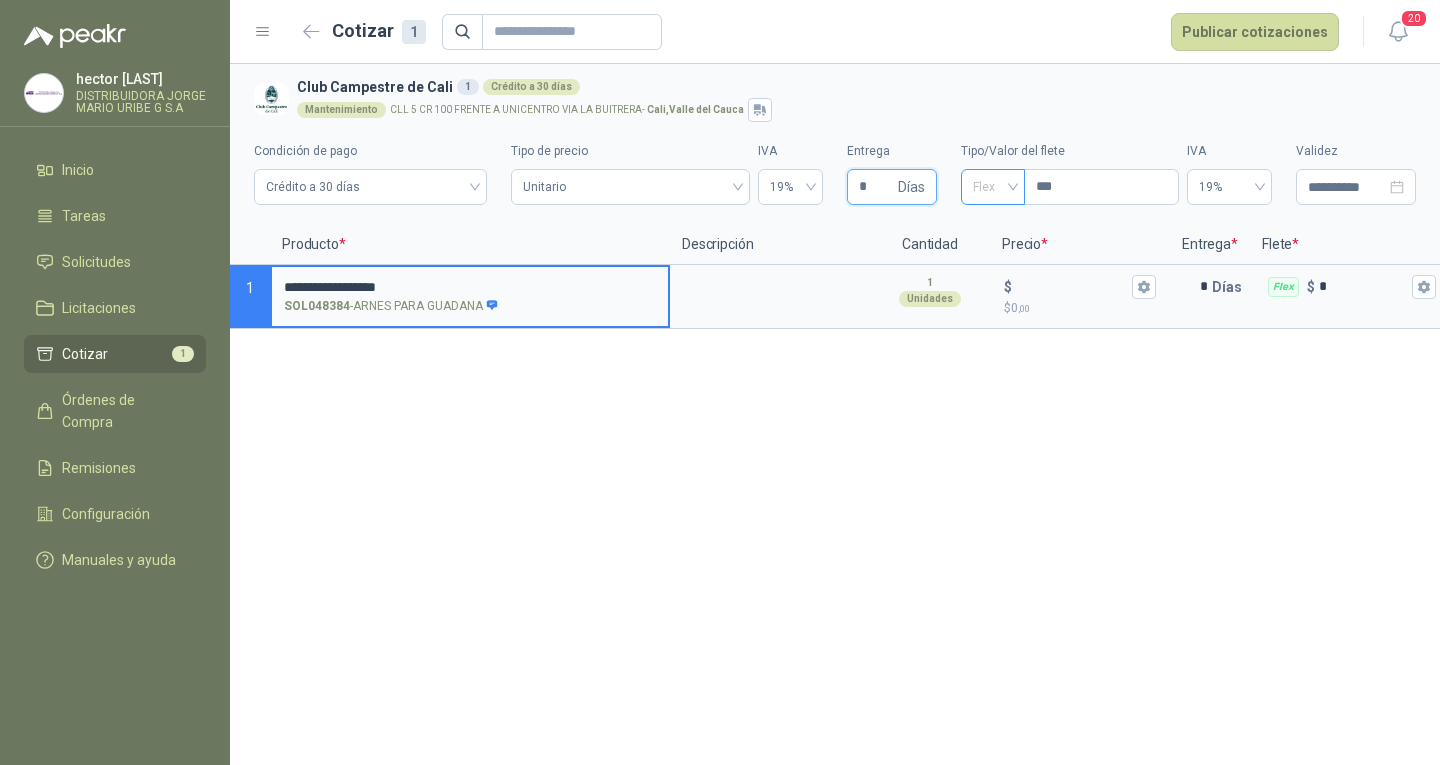 click on "Flex" at bounding box center [993, 187] 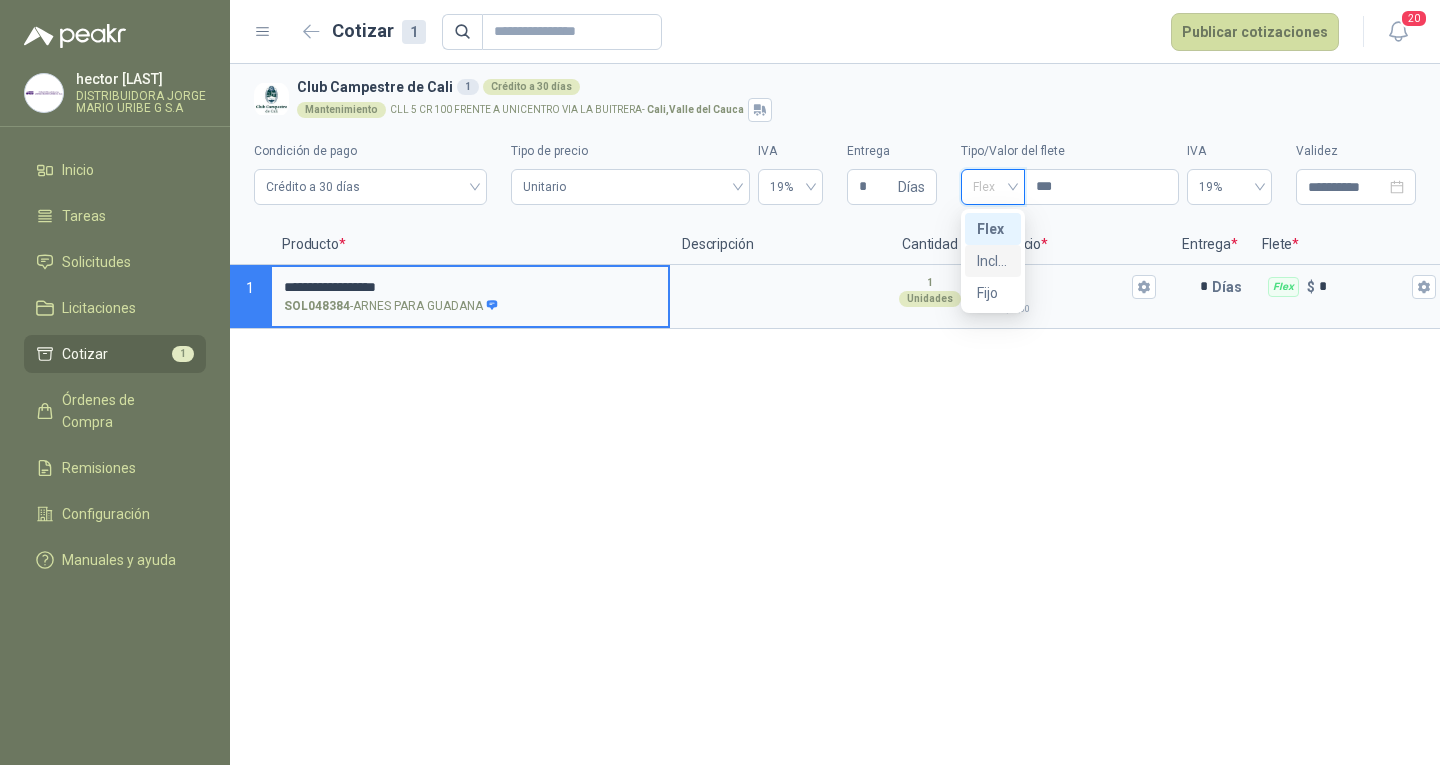 click on "Incluido" at bounding box center [993, 261] 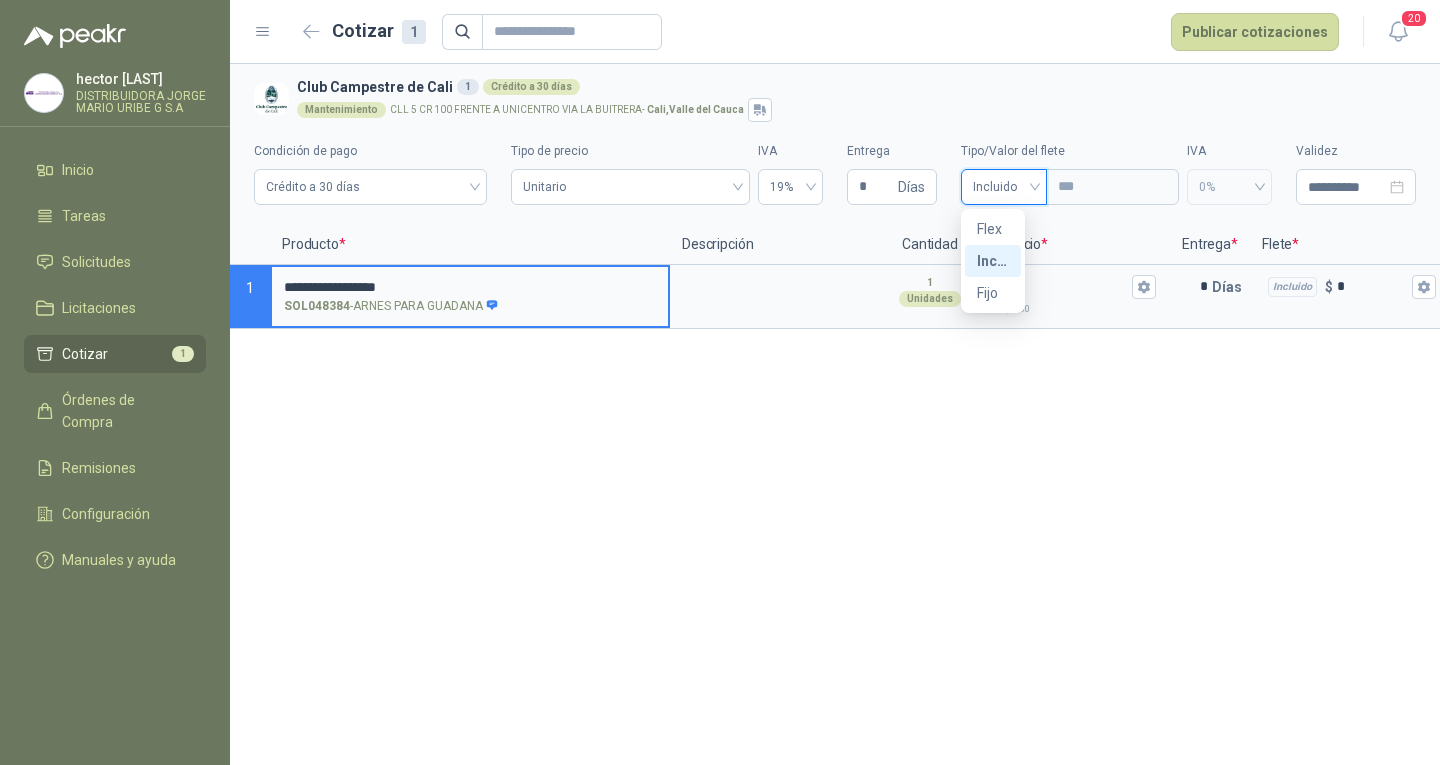 type 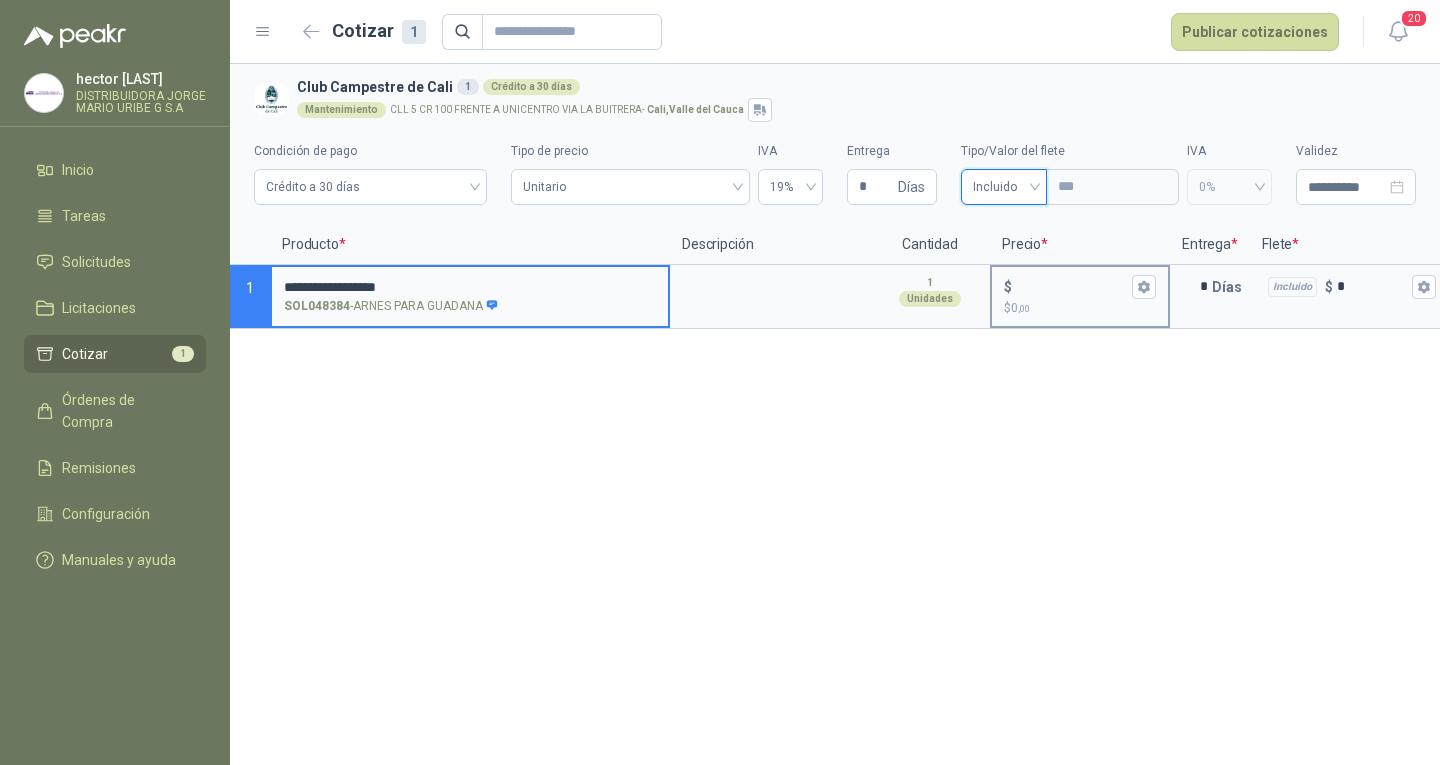click on "$ $  0 ,00" at bounding box center (1072, 286) 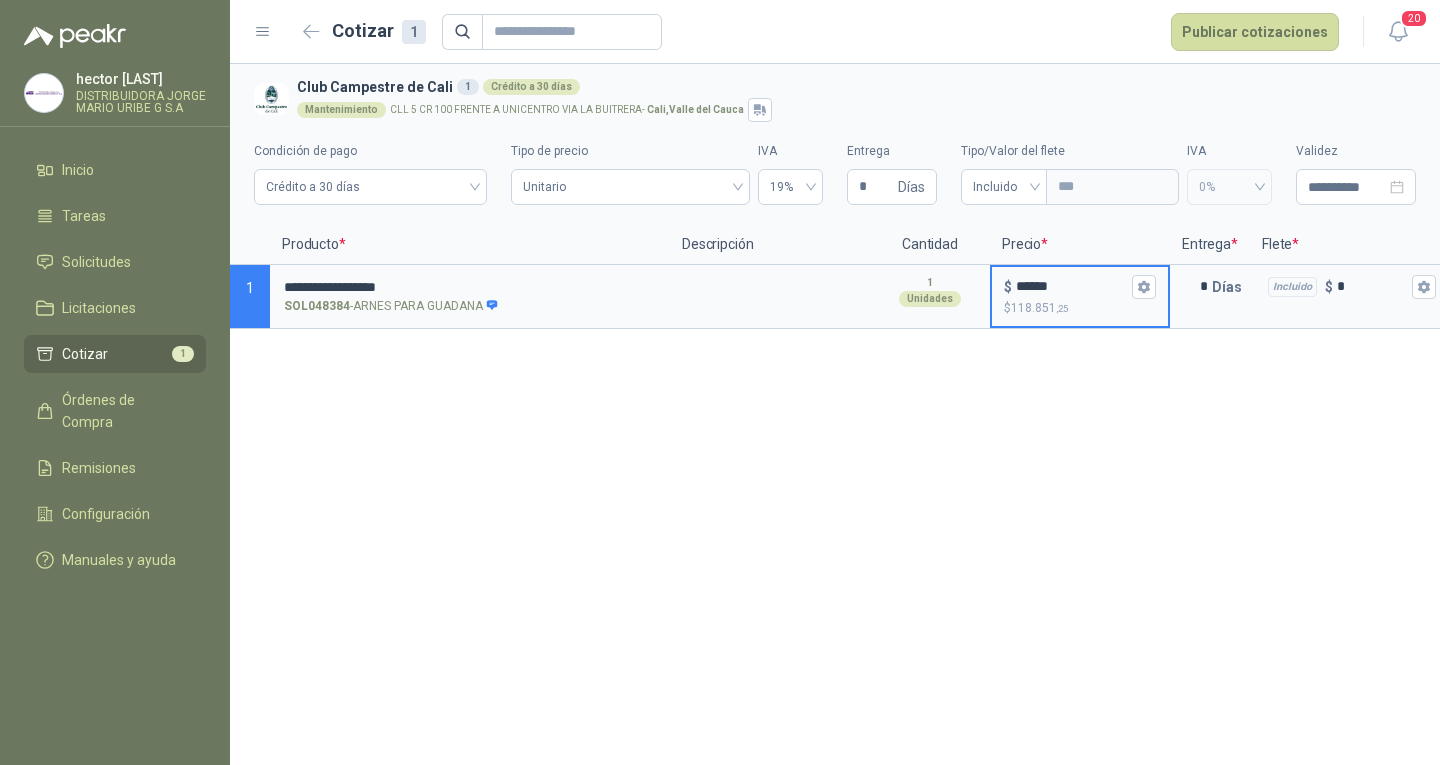 type on "******" 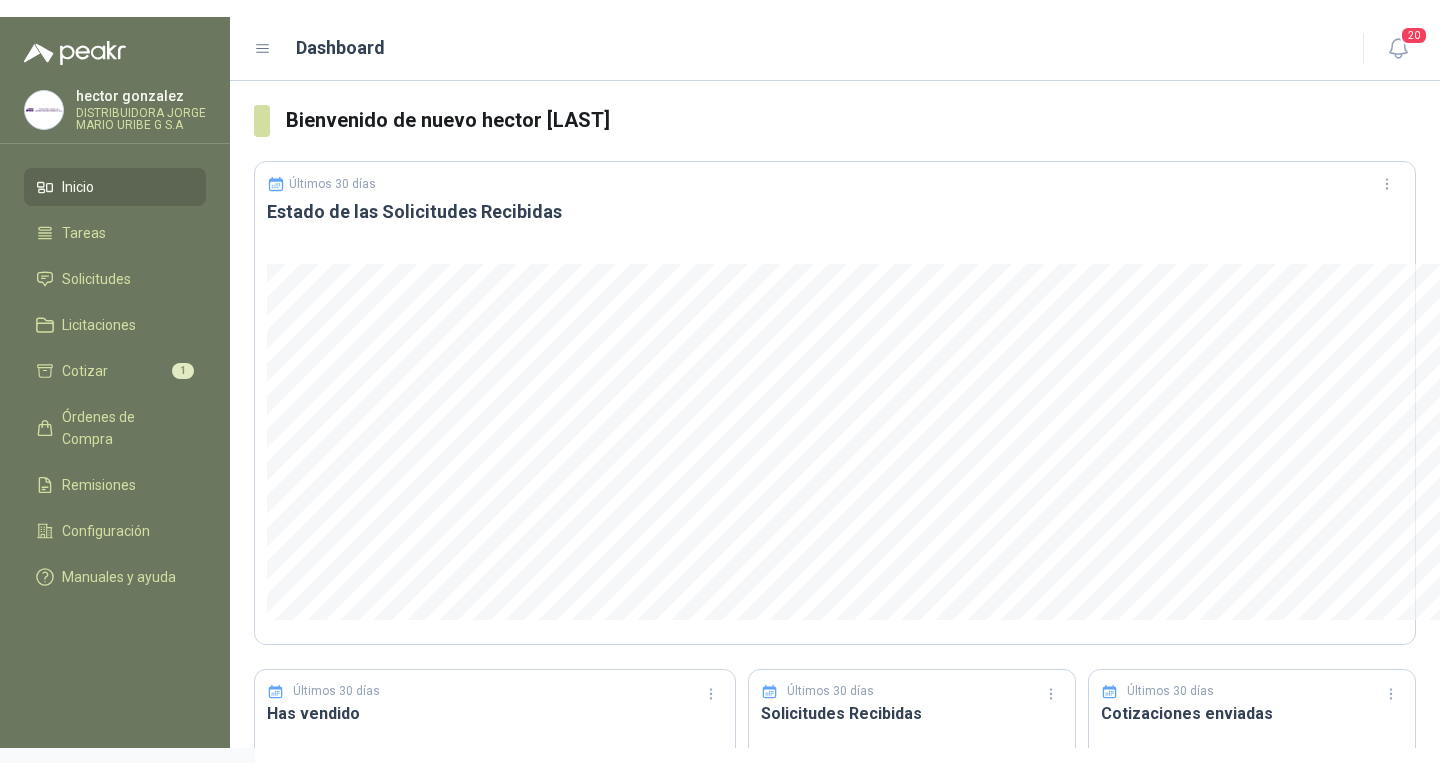 scroll, scrollTop: 0, scrollLeft: 0, axis: both 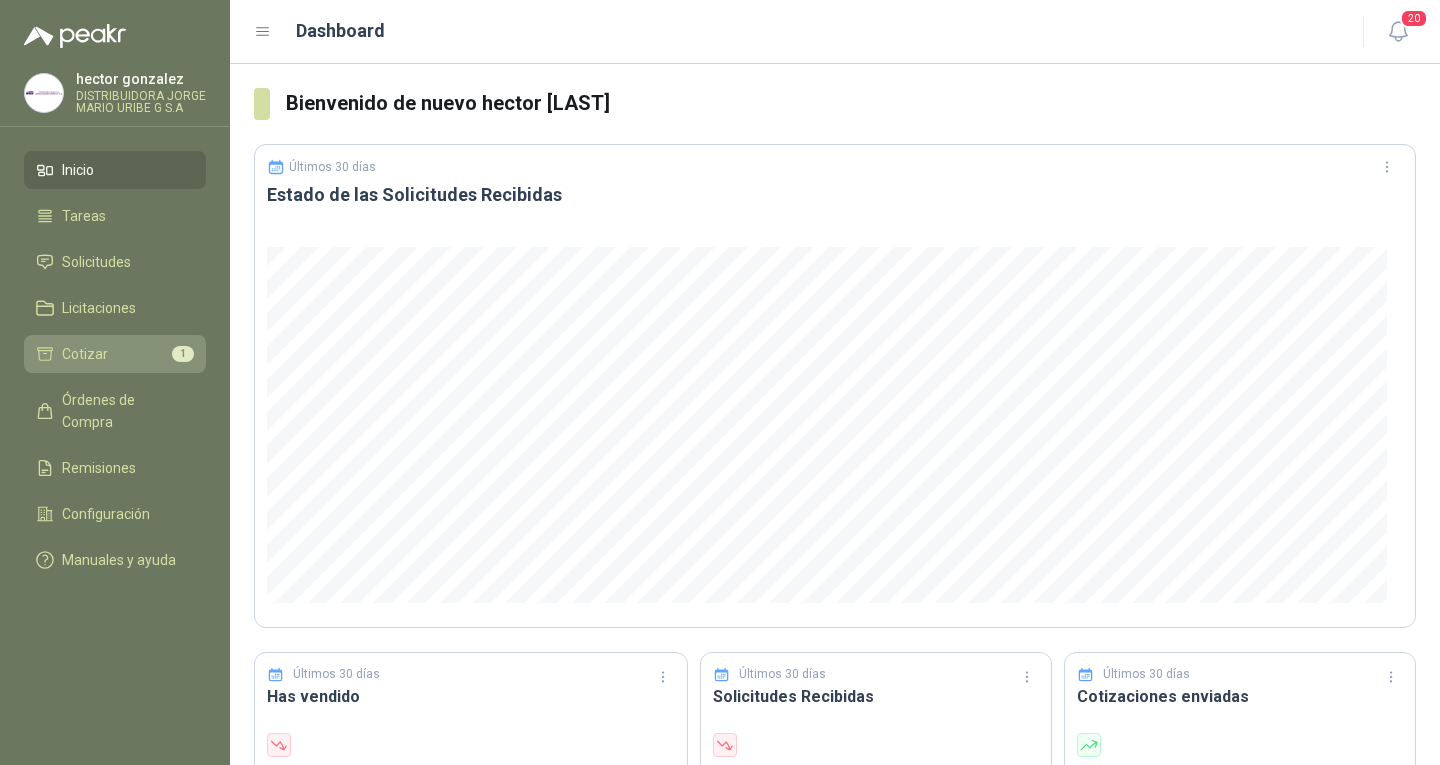click on "Cotizar 1" at bounding box center [115, 354] 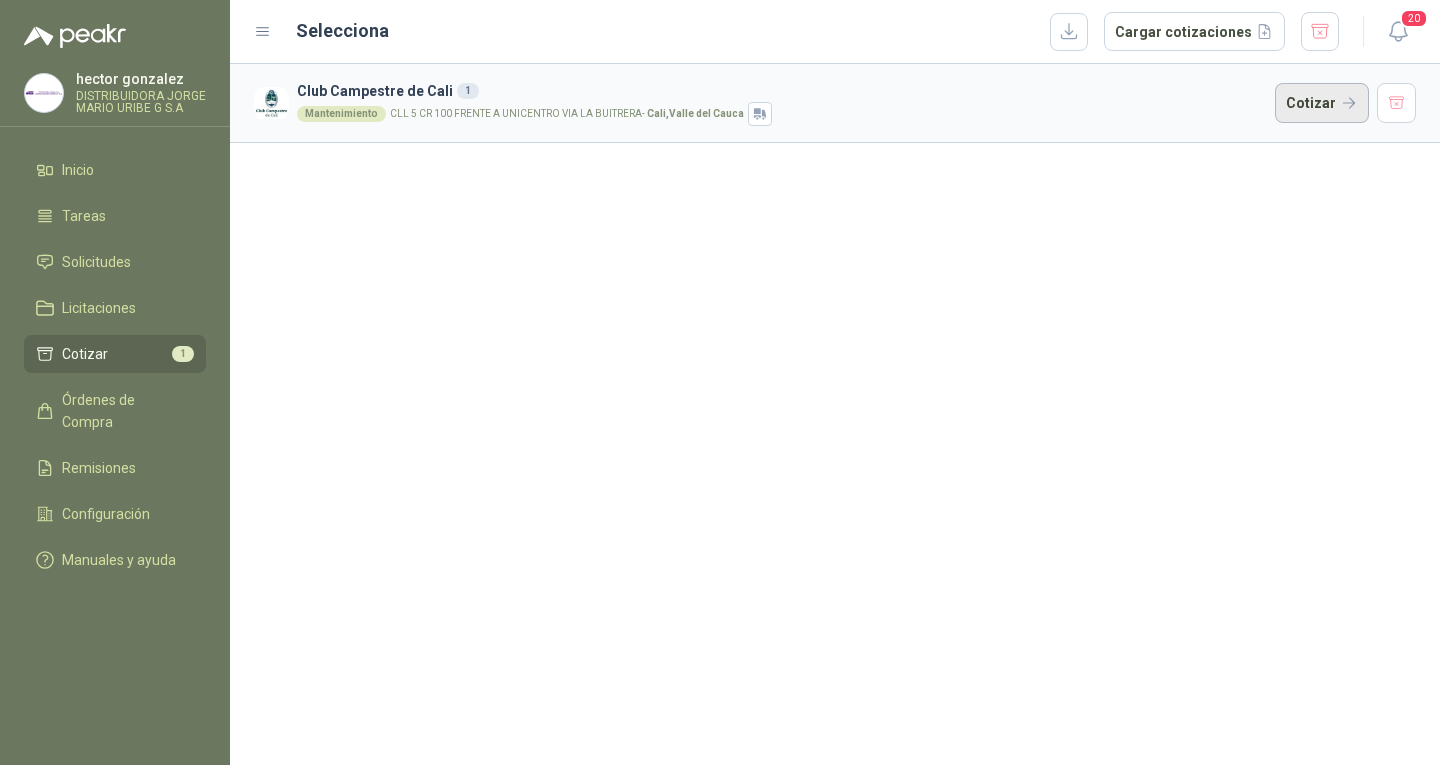 click on "Cotizar" at bounding box center (1322, 103) 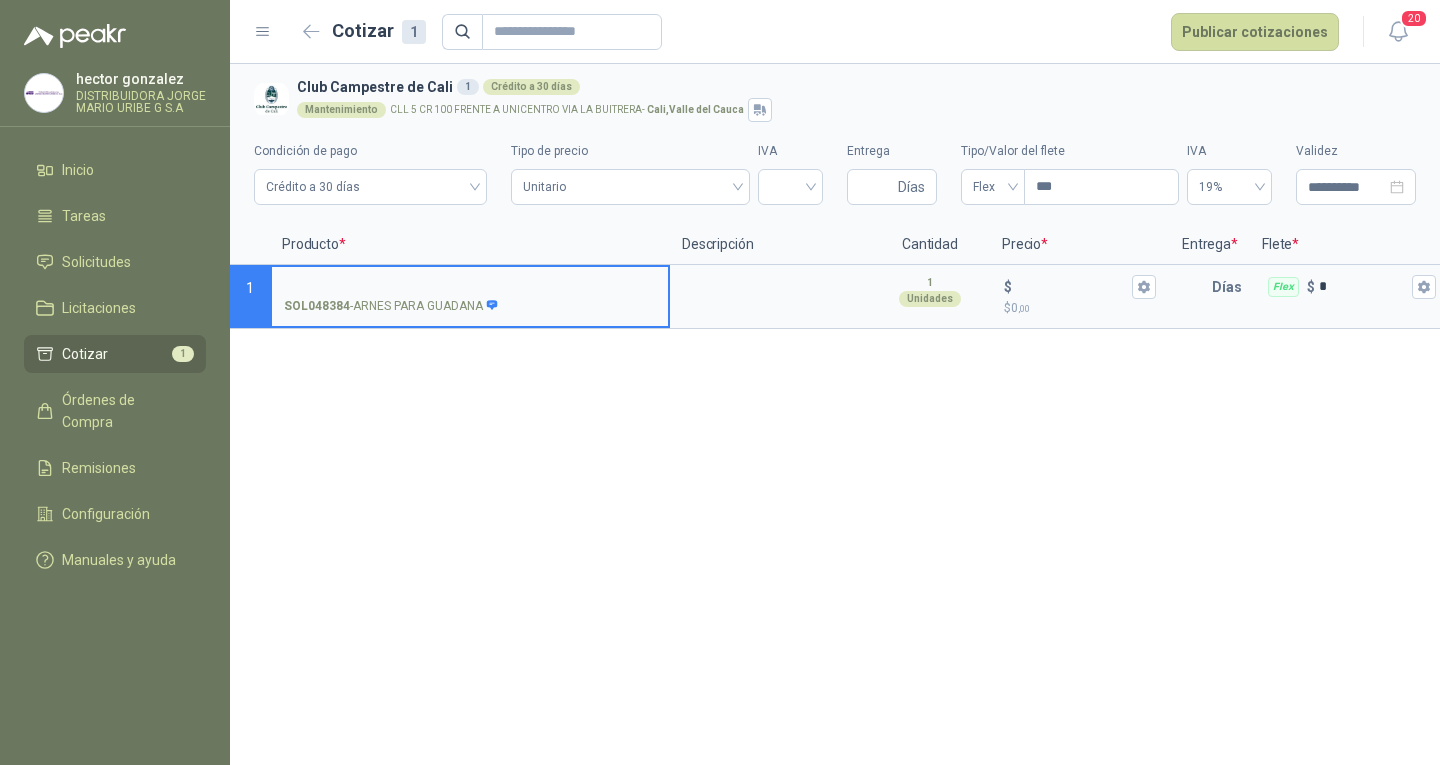 type 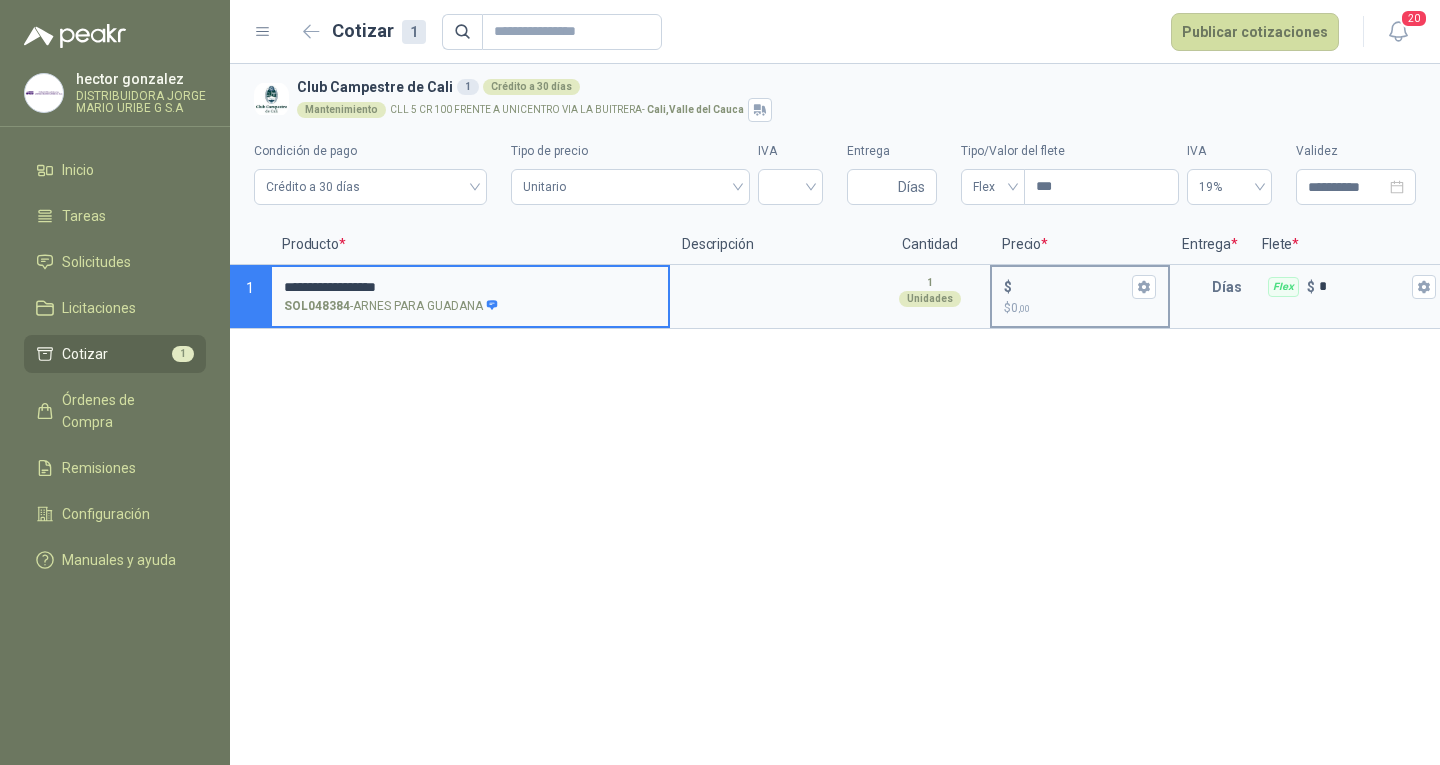 click on "$ $  0 ,00" at bounding box center (1072, 286) 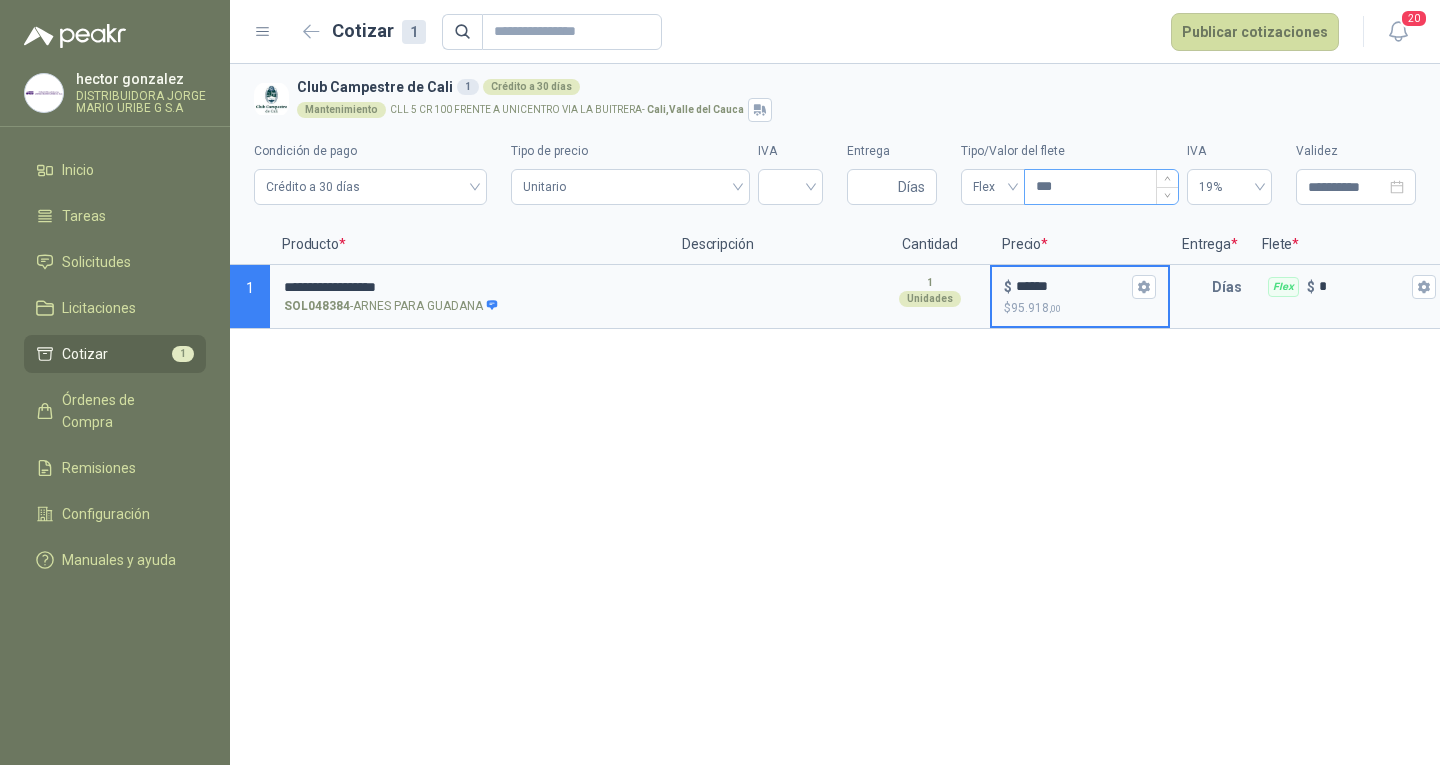 type on "******" 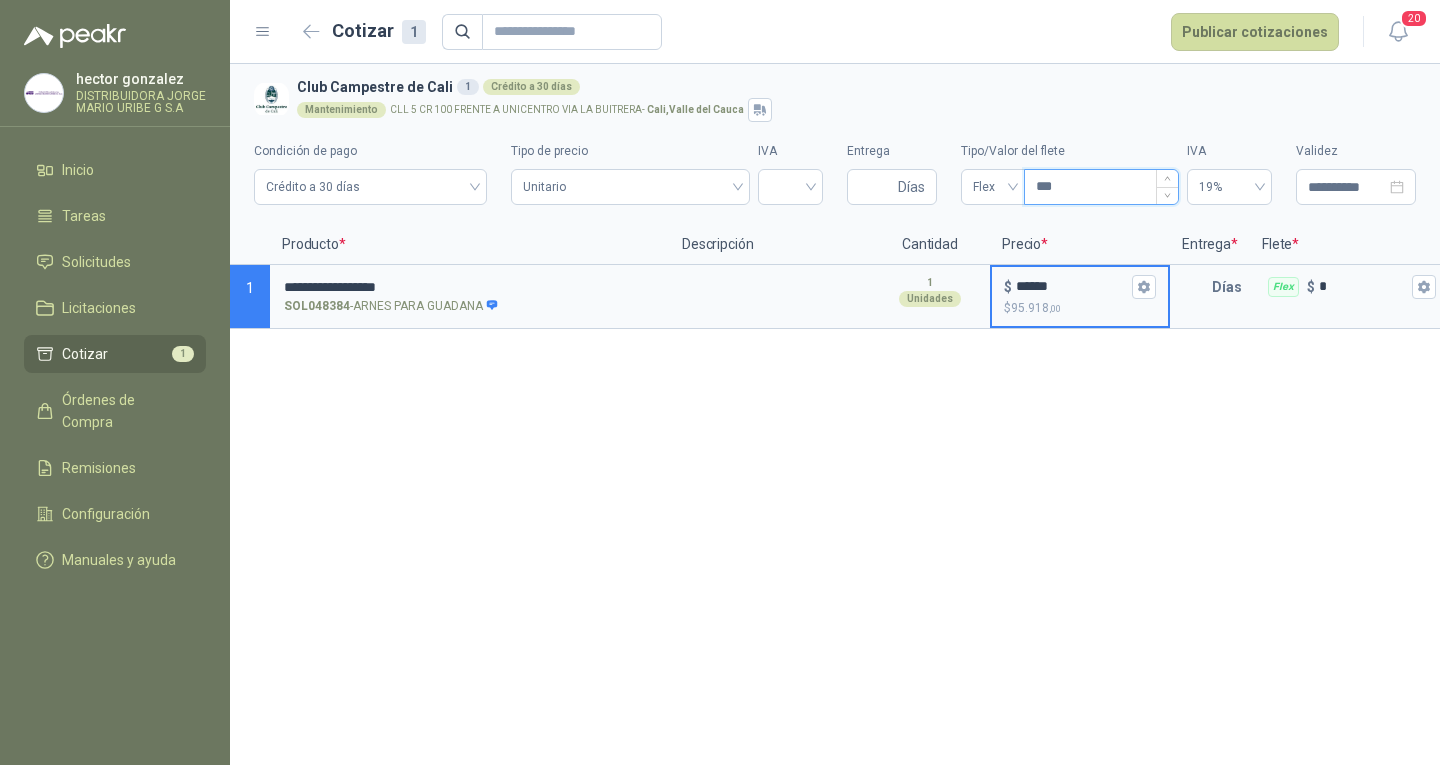 click on "***" at bounding box center [1101, 187] 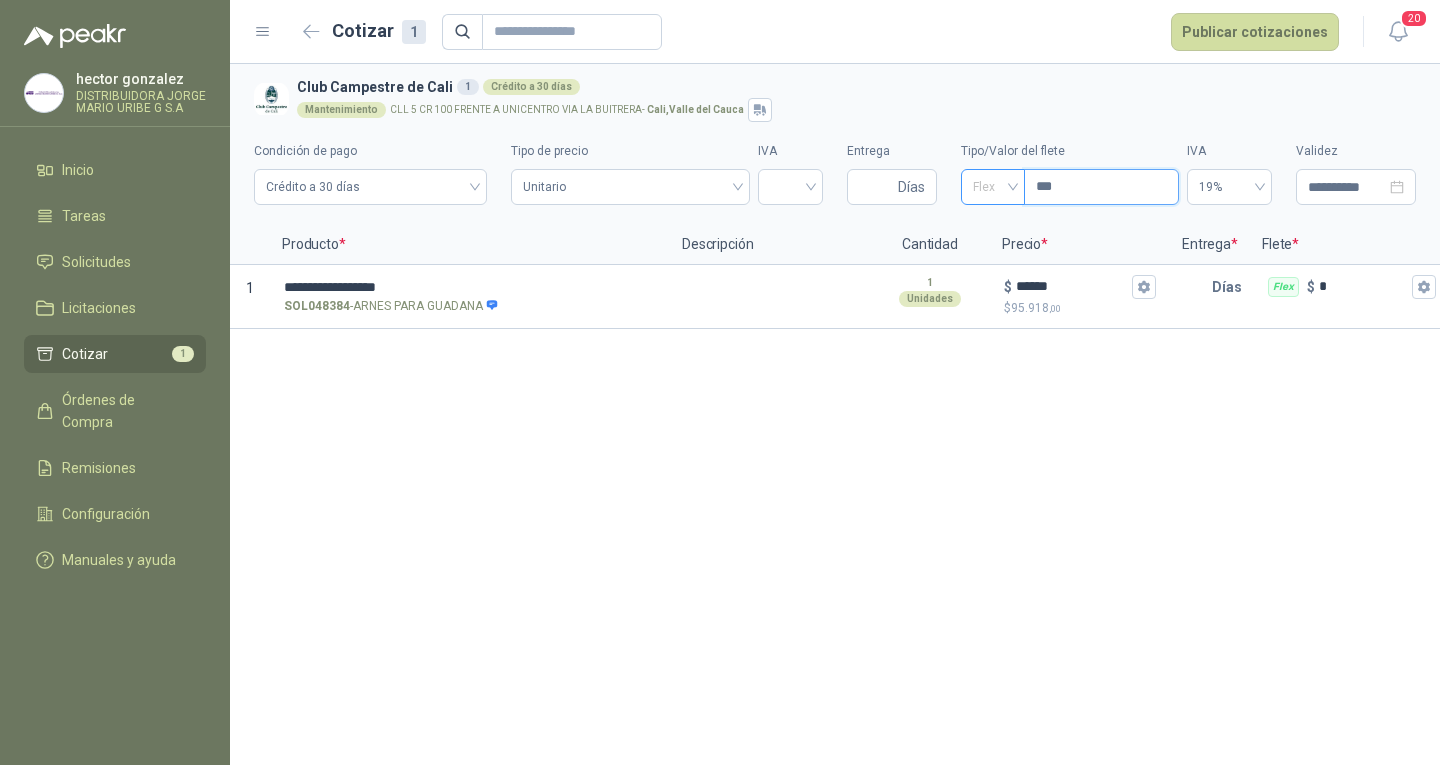 click on "Flex" at bounding box center [993, 187] 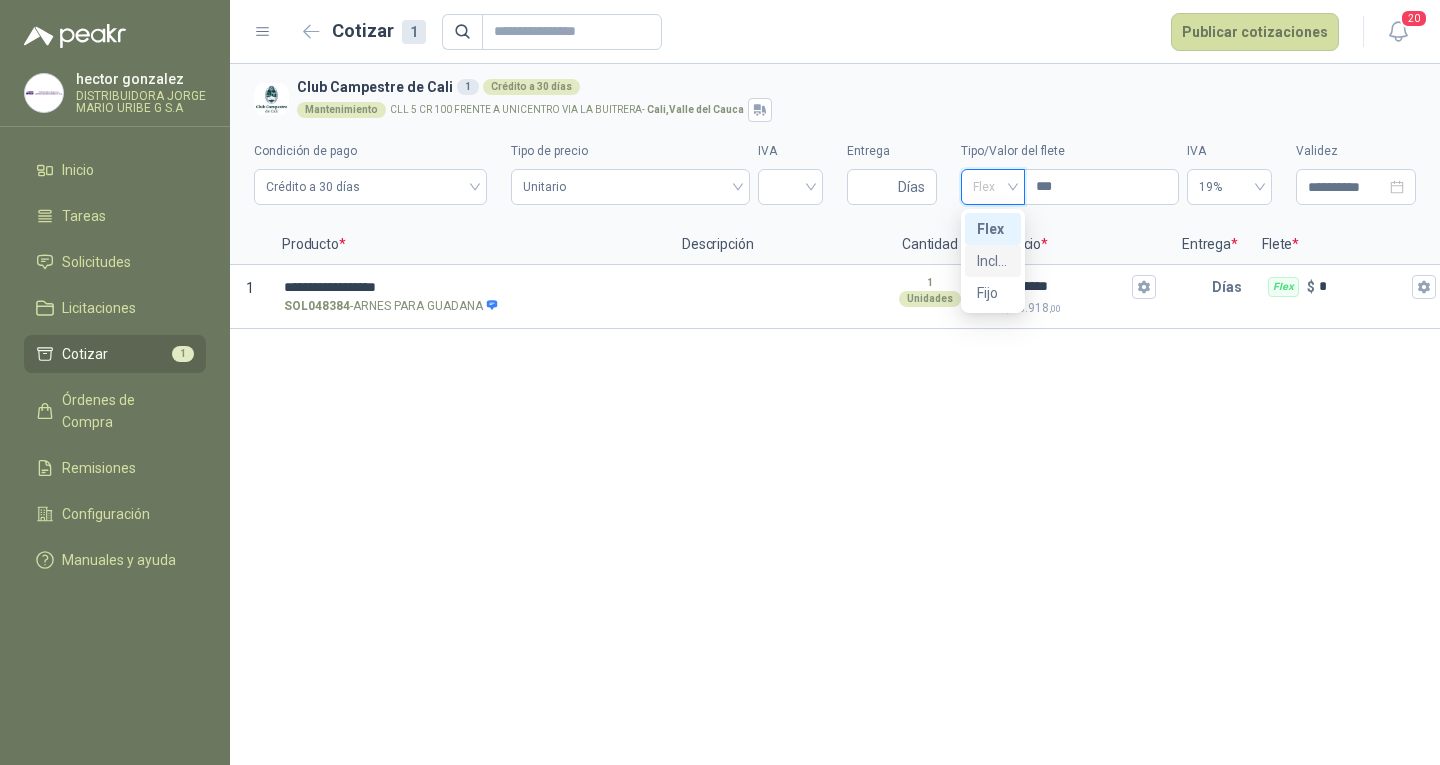 click on "Incluido" at bounding box center [993, 261] 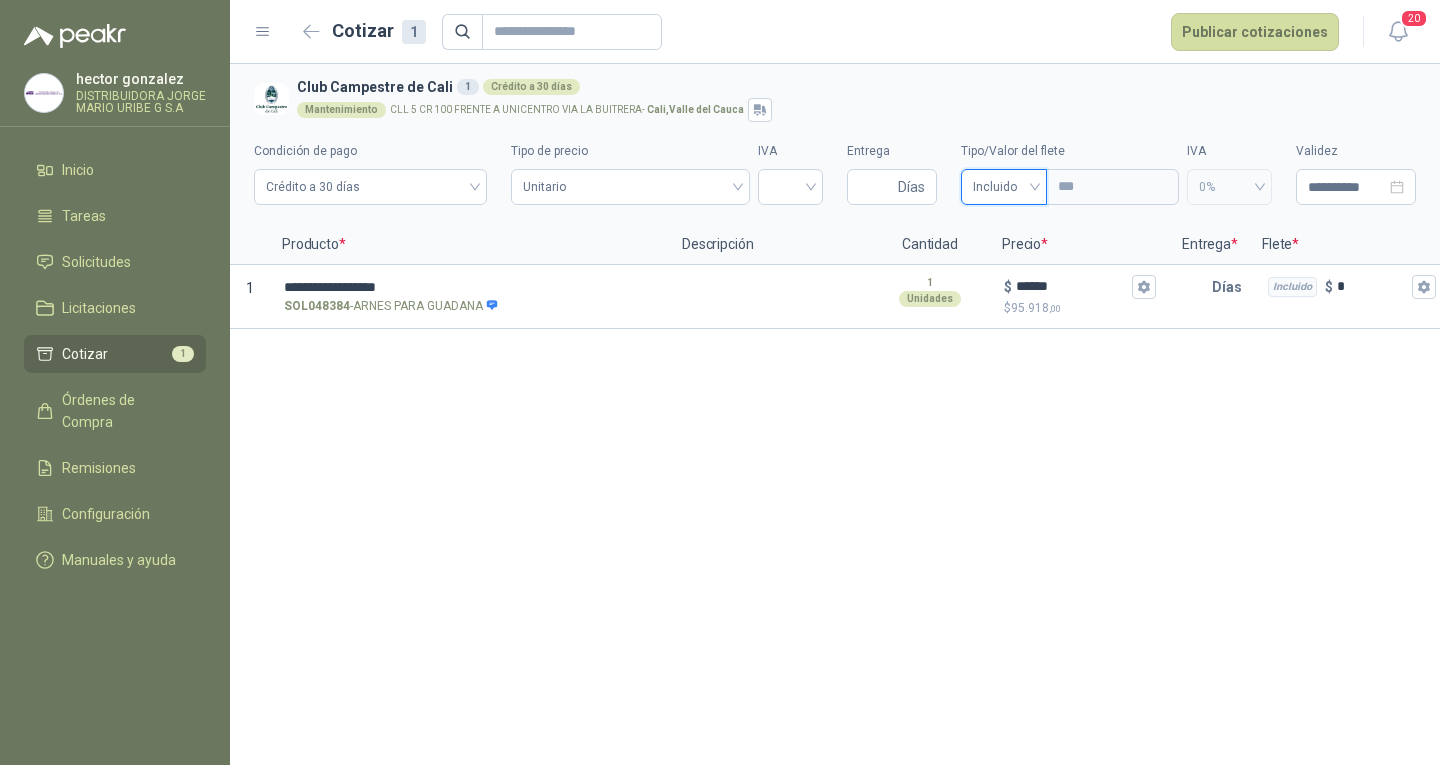 scroll, scrollTop: 0, scrollLeft: 186, axis: horizontal 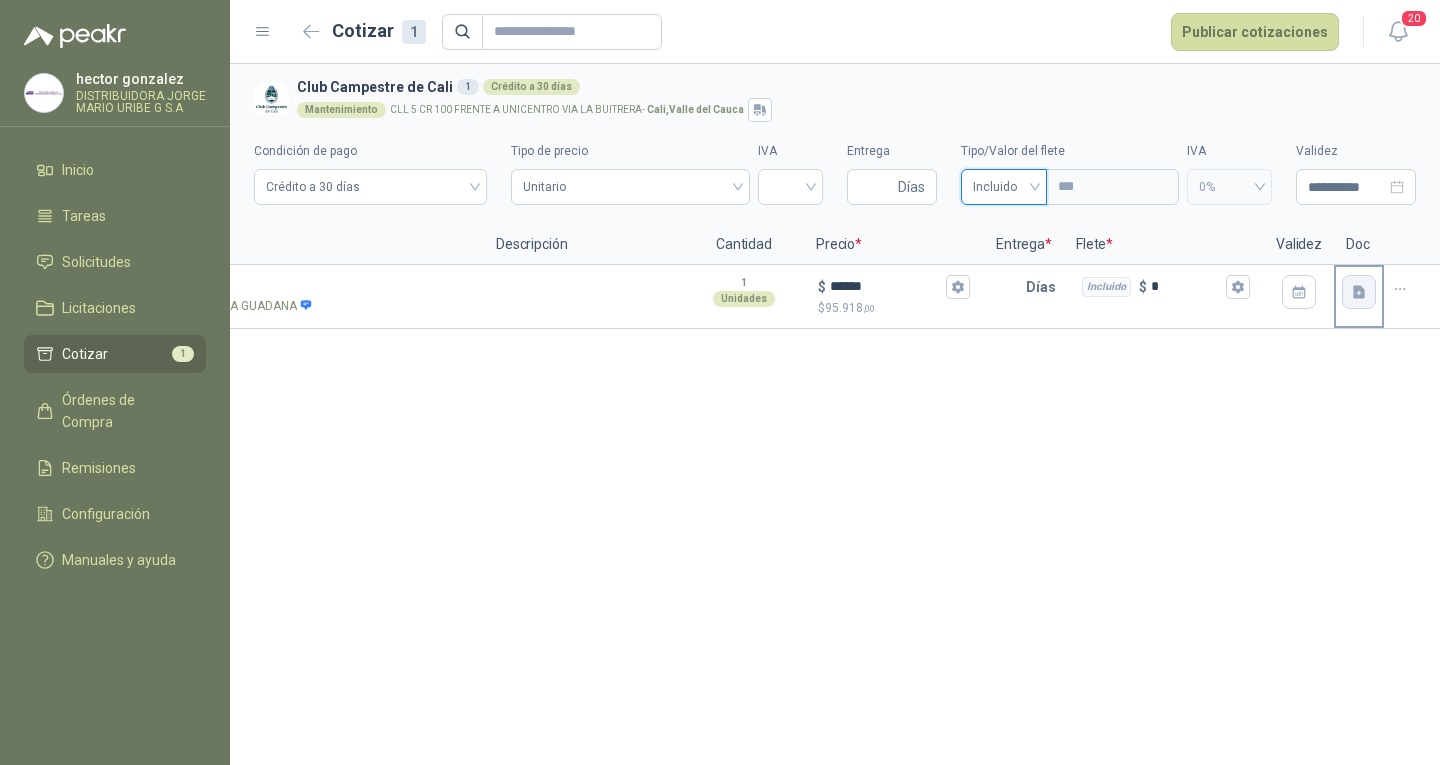 click at bounding box center (1359, 292) 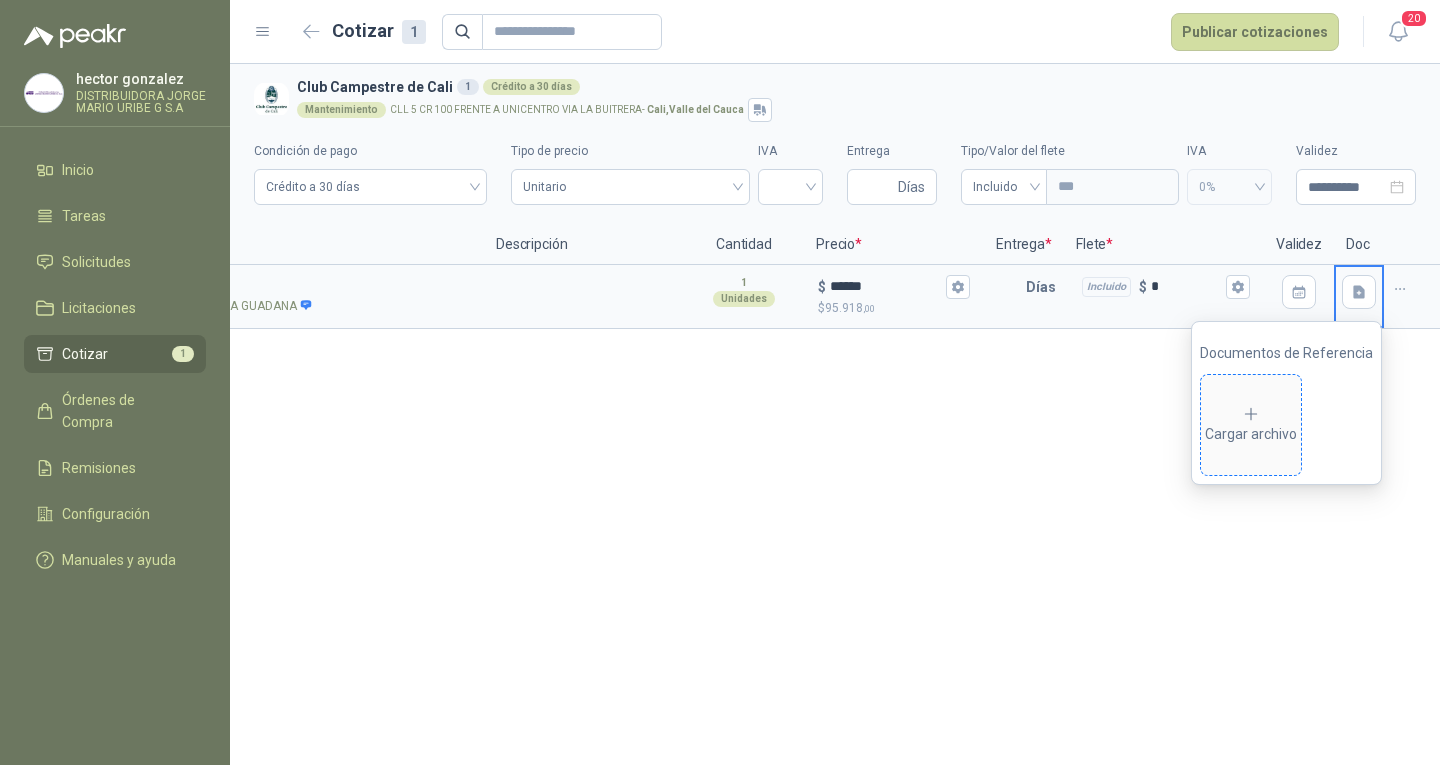 click on "Cargar archivo" at bounding box center [1251, 425] 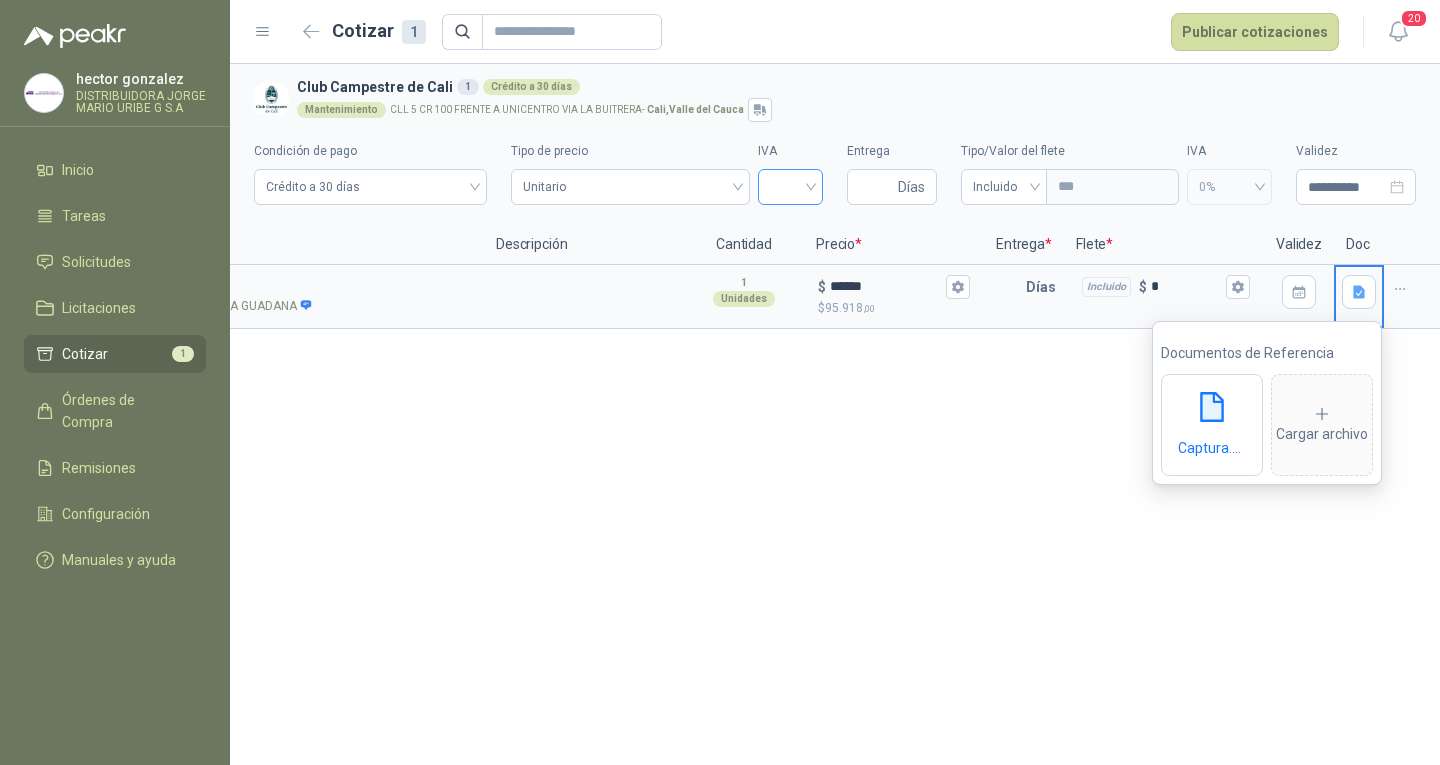 click at bounding box center (790, 187) 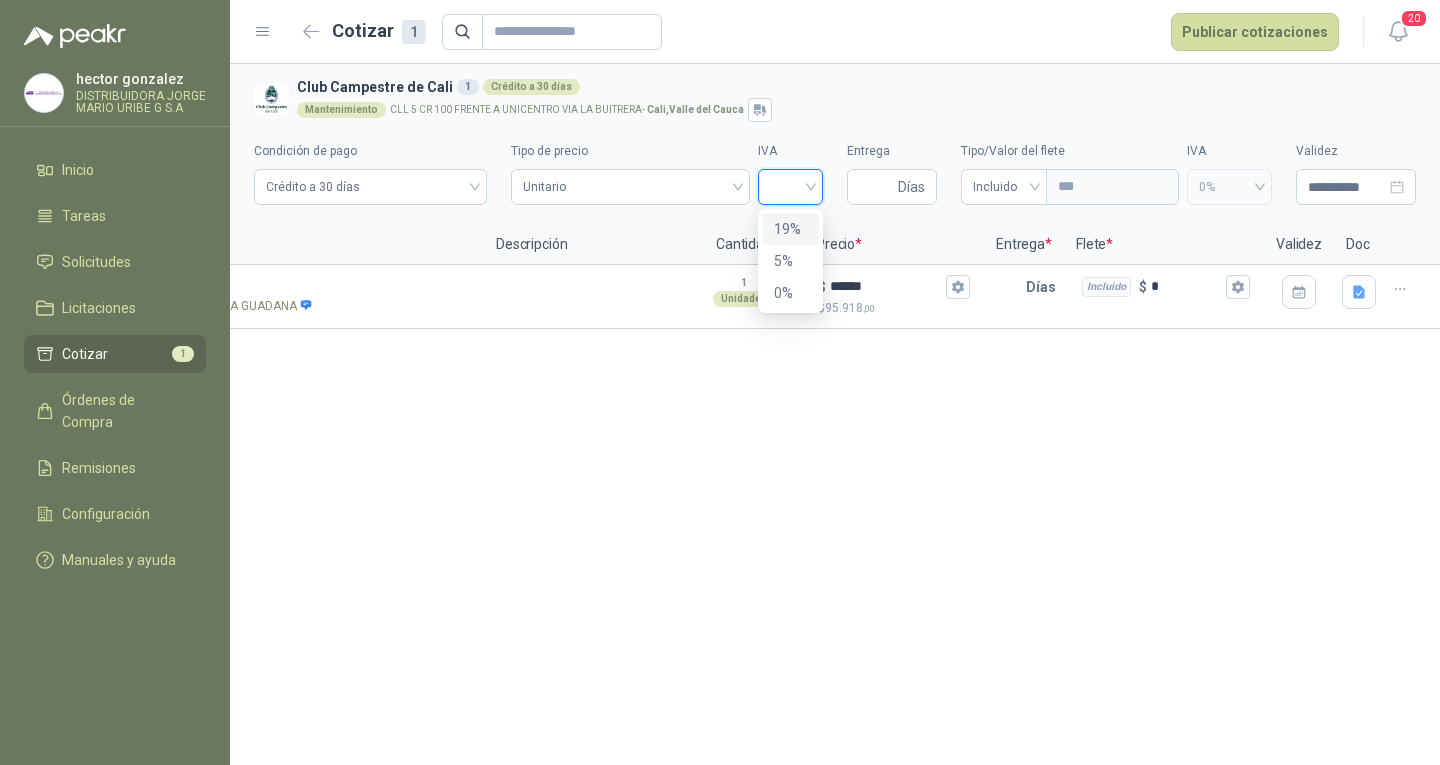 click on "19%" at bounding box center [790, 229] 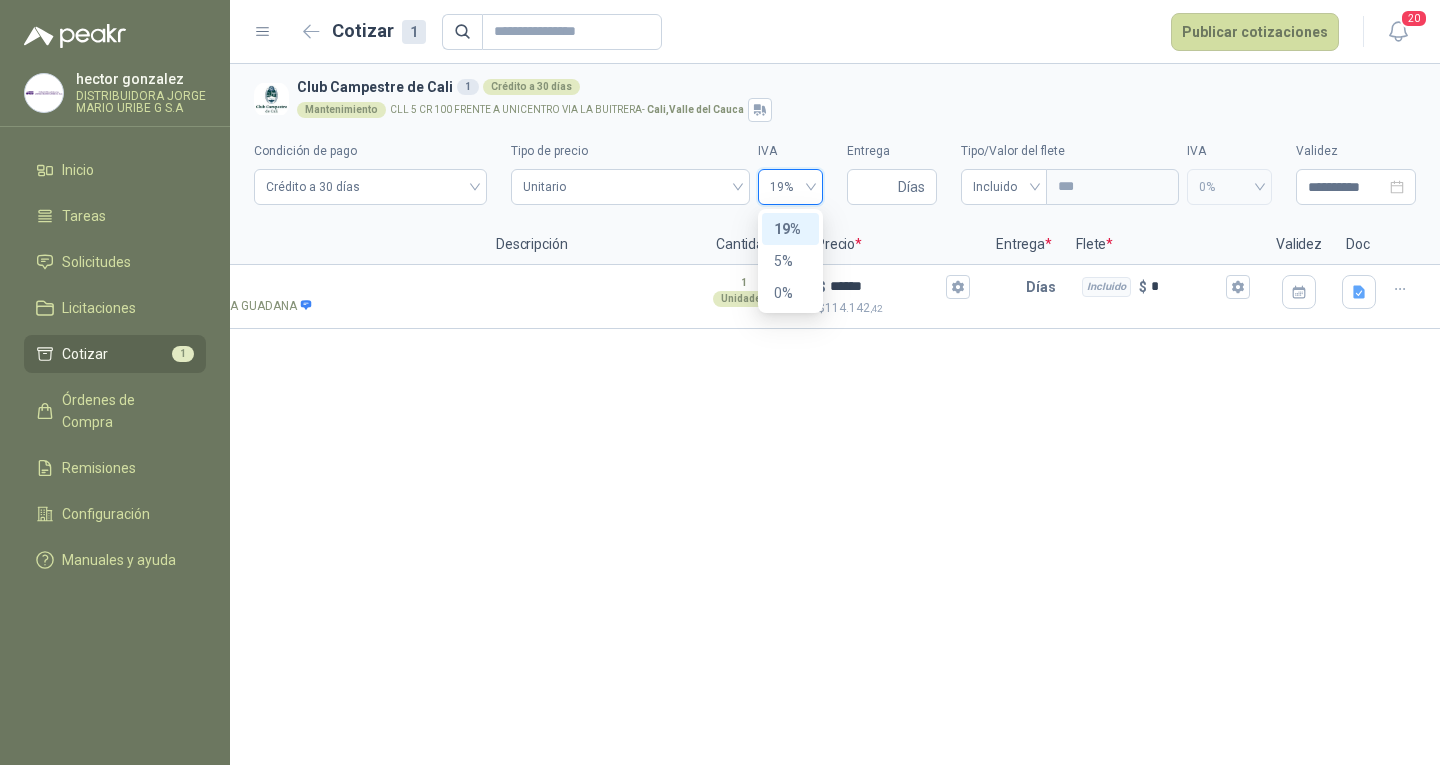 type 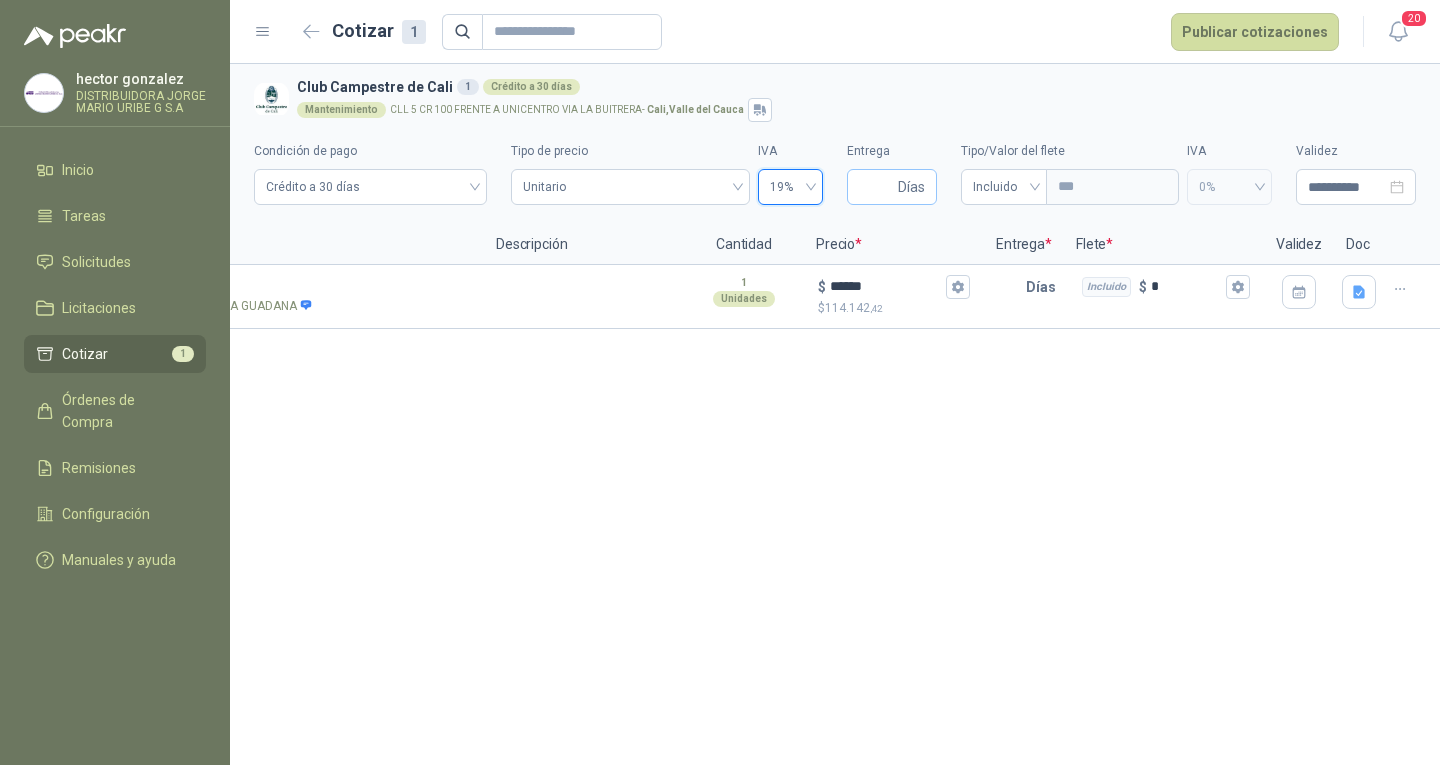 click on "Días" at bounding box center (892, 187) 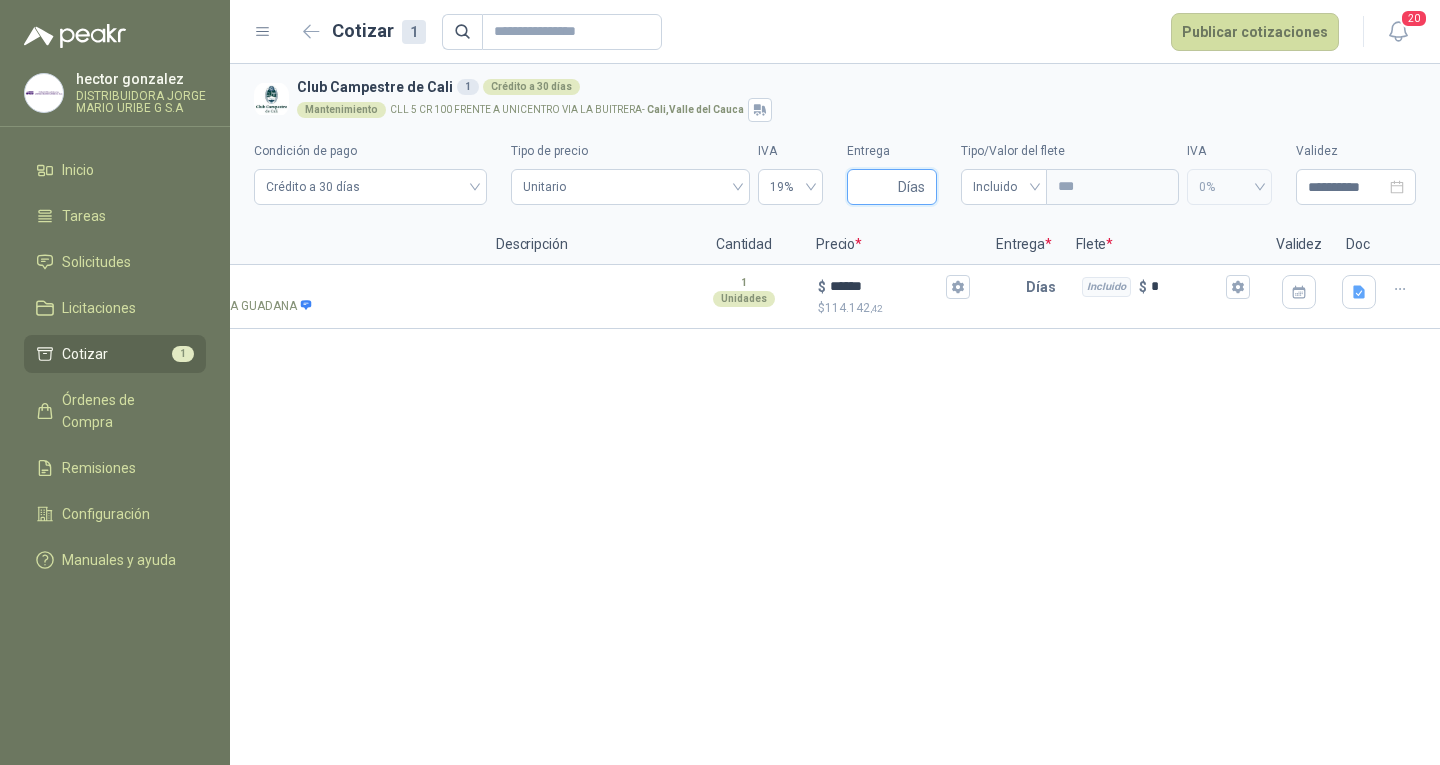 type on "*" 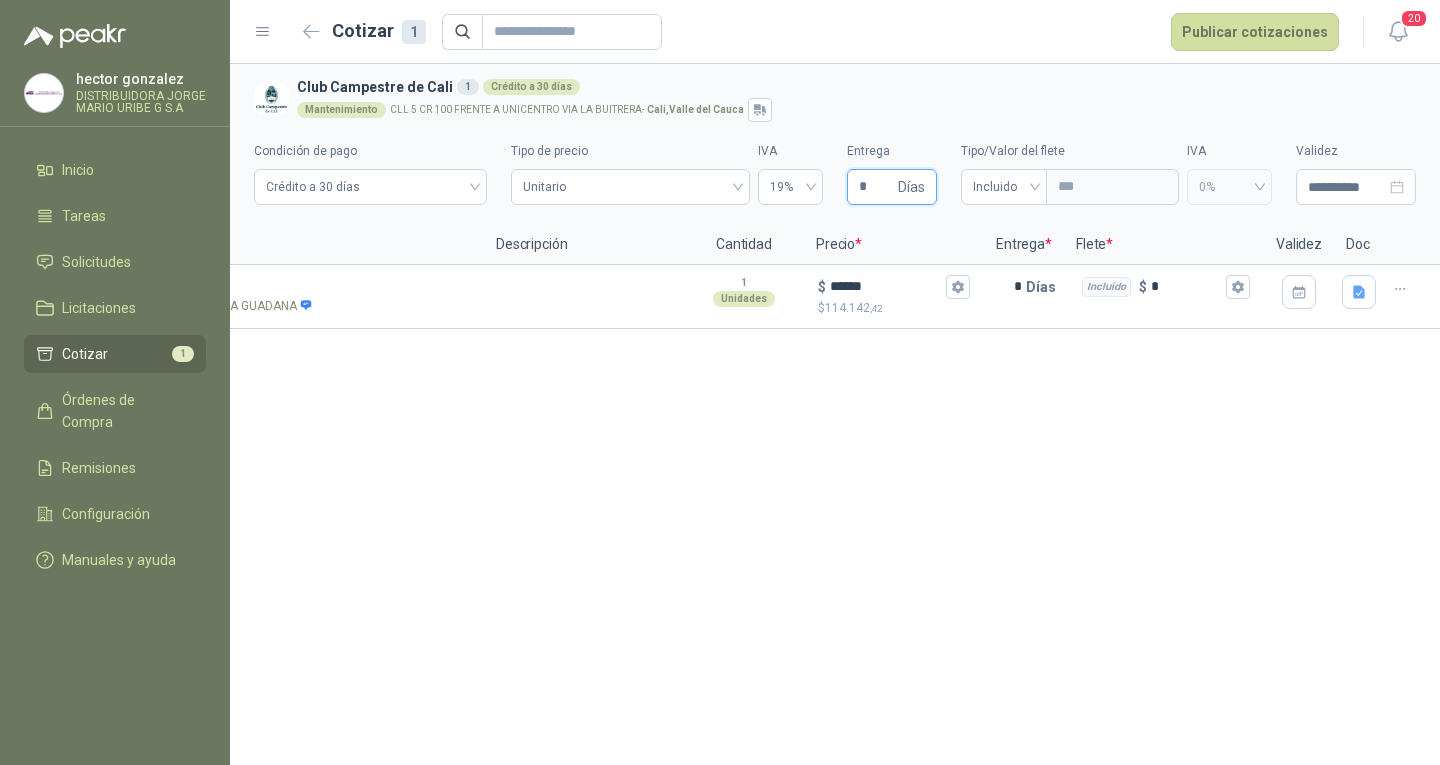type 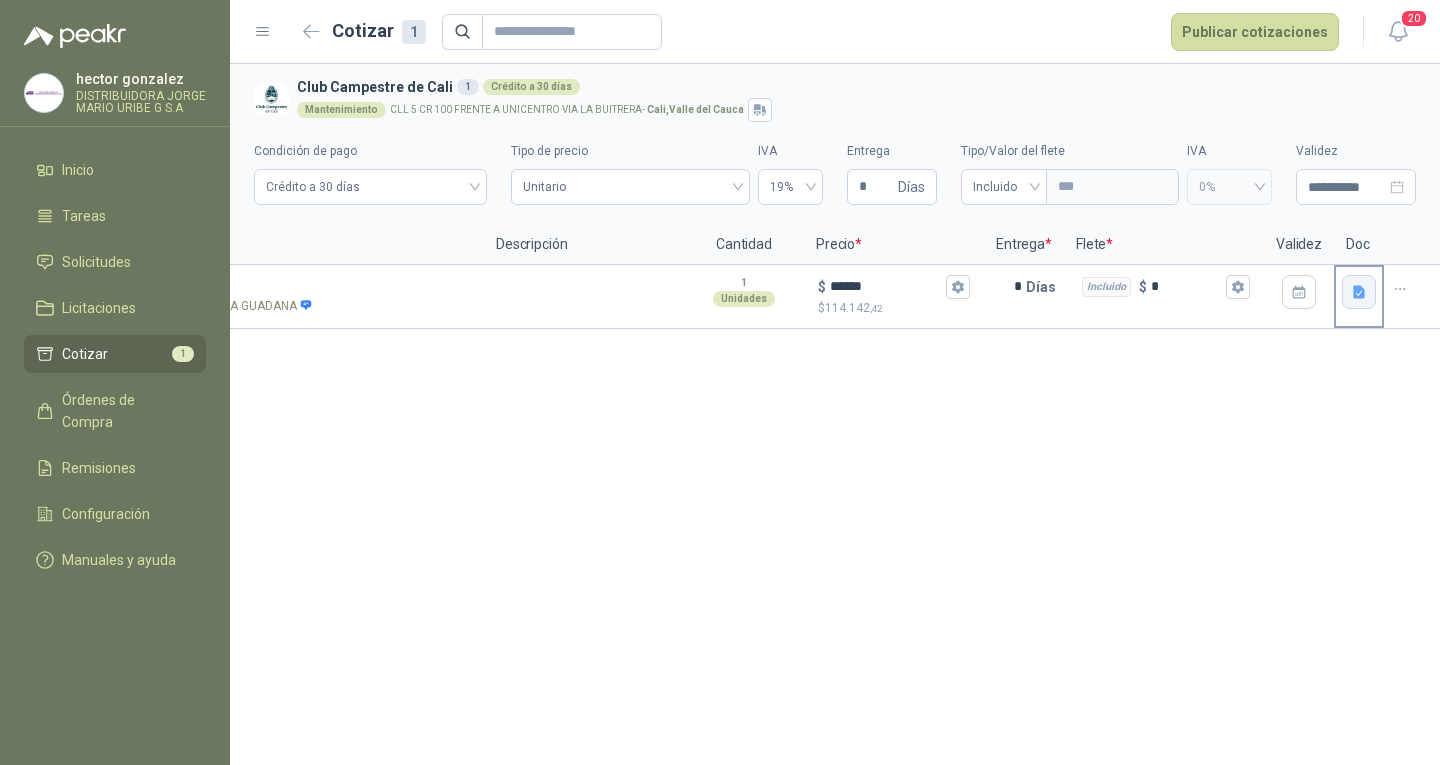 click at bounding box center [1359, 292] 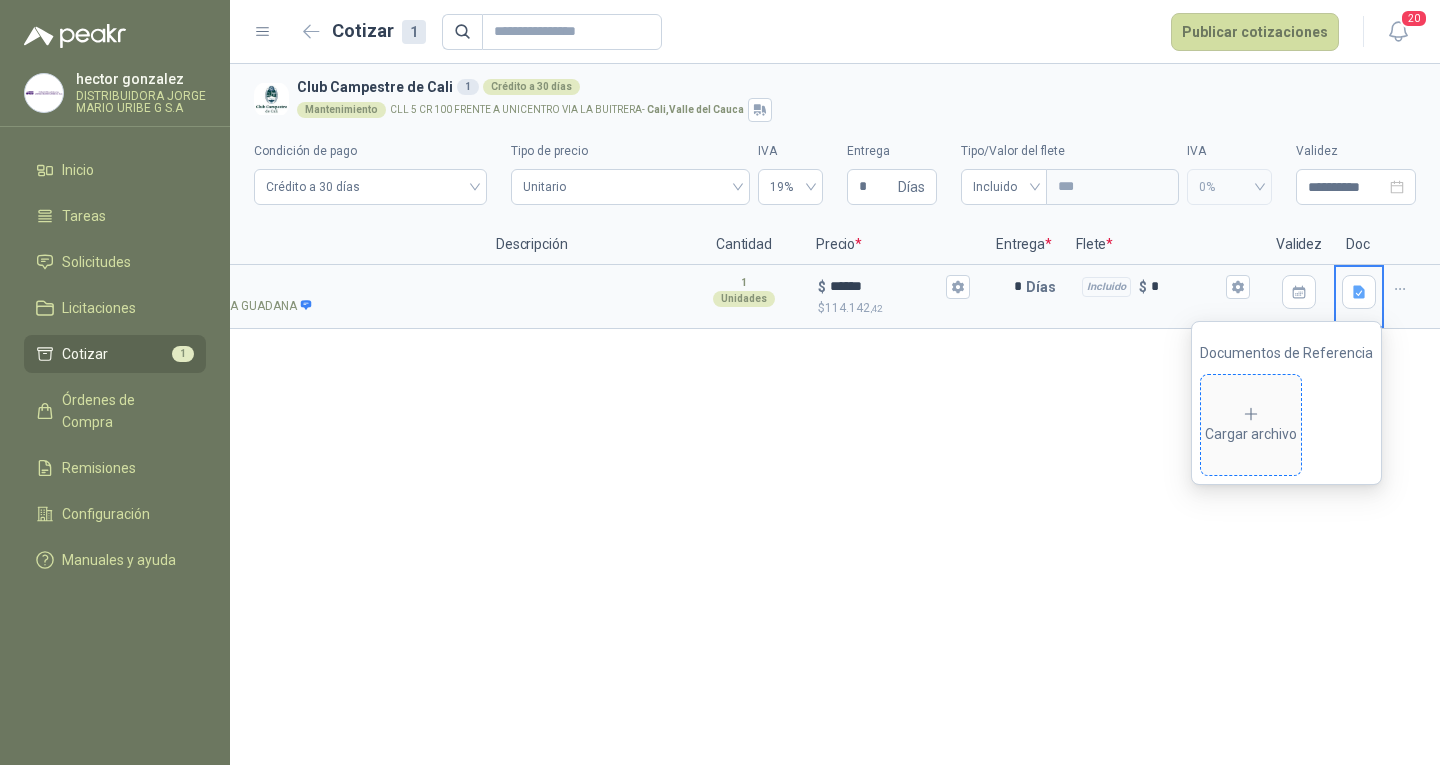click on "Cargar archivo" at bounding box center (1251, 425) 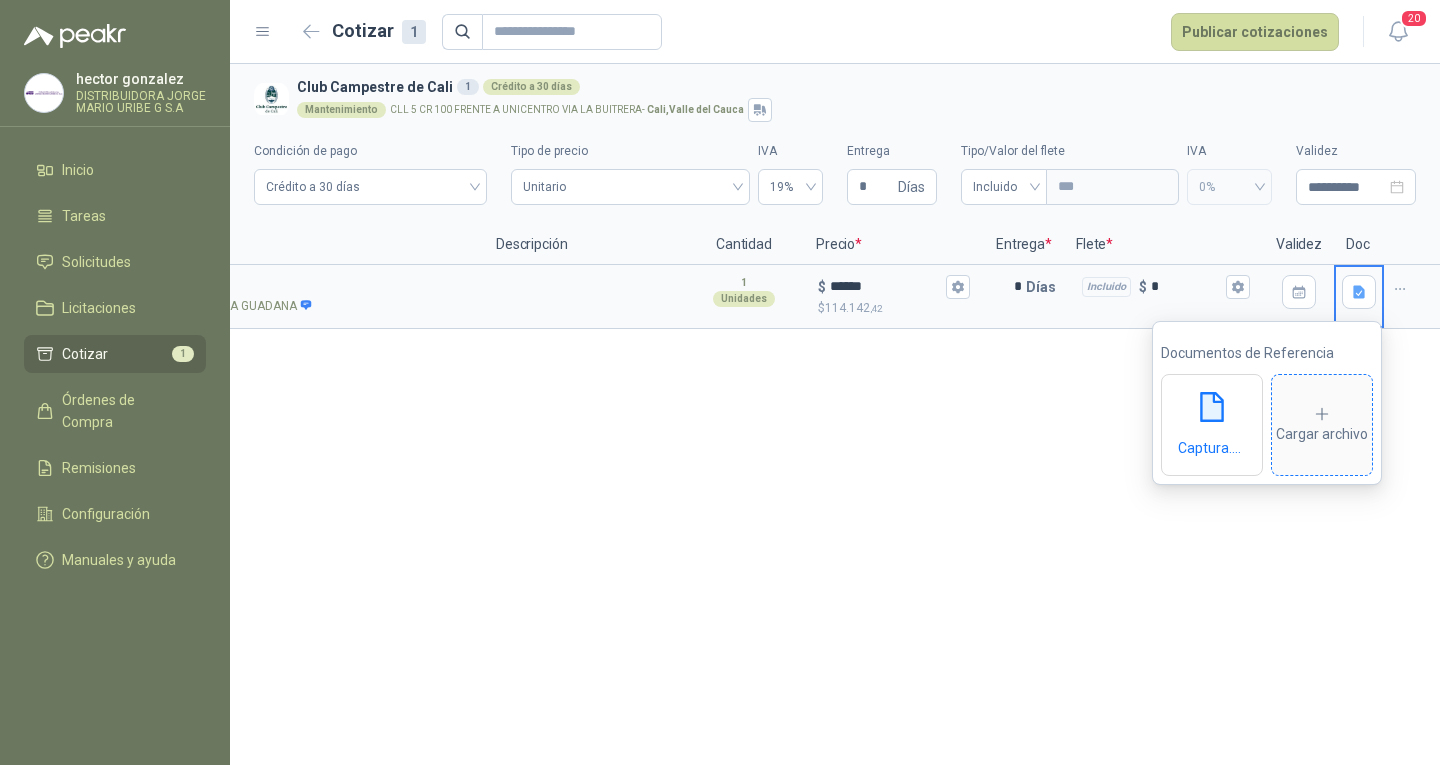 click on "Cargar archivo" at bounding box center [1322, 425] 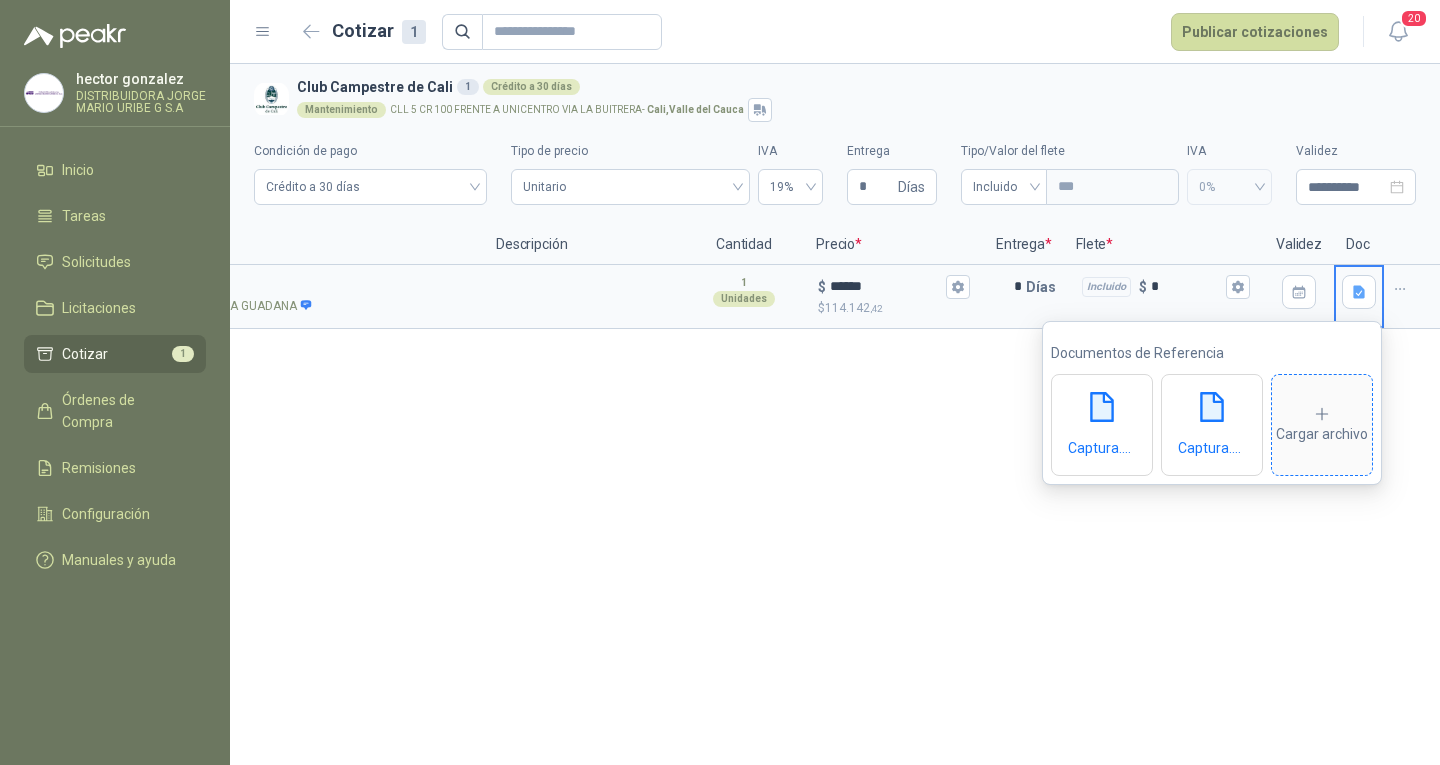 click on "Cargar archivo" at bounding box center [1322, 425] 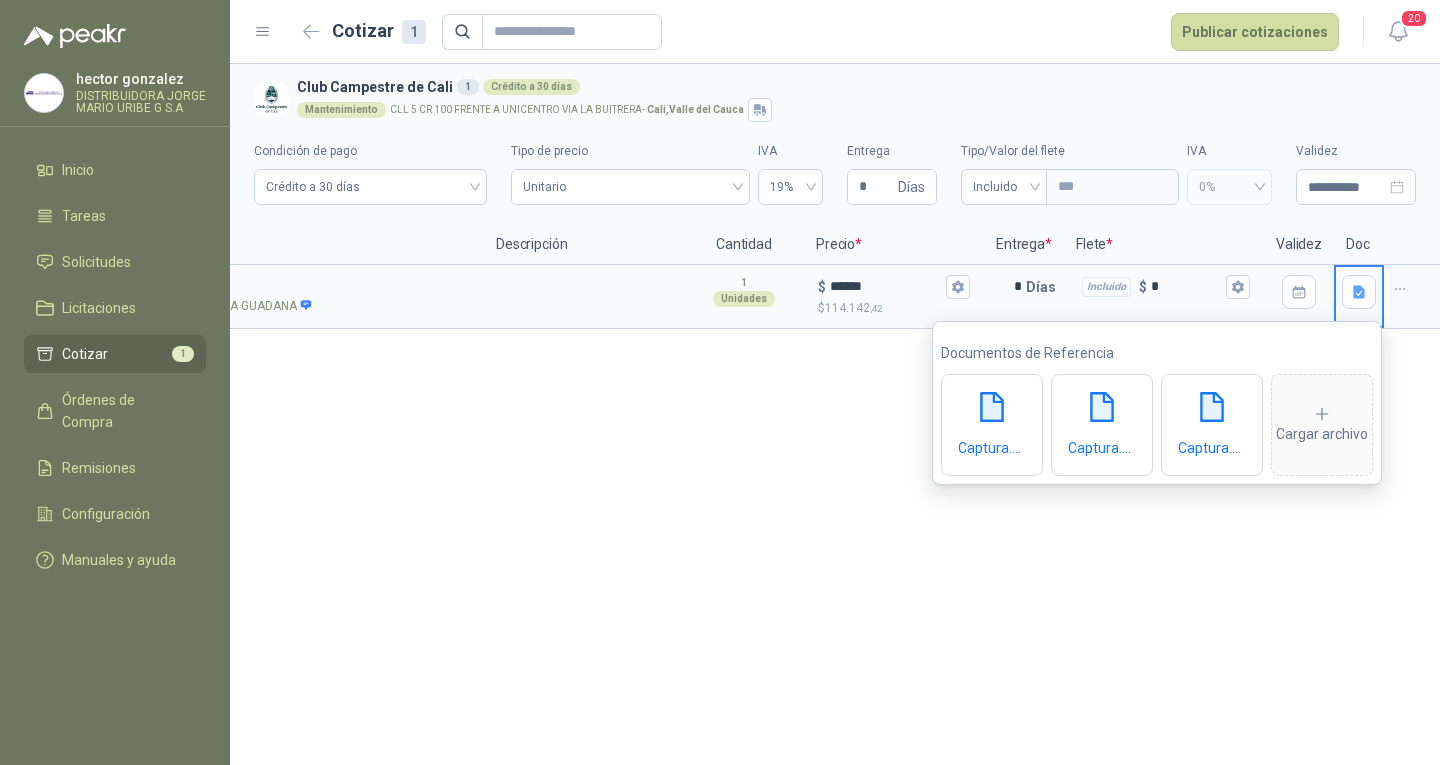 click on "**********" at bounding box center (835, 414) 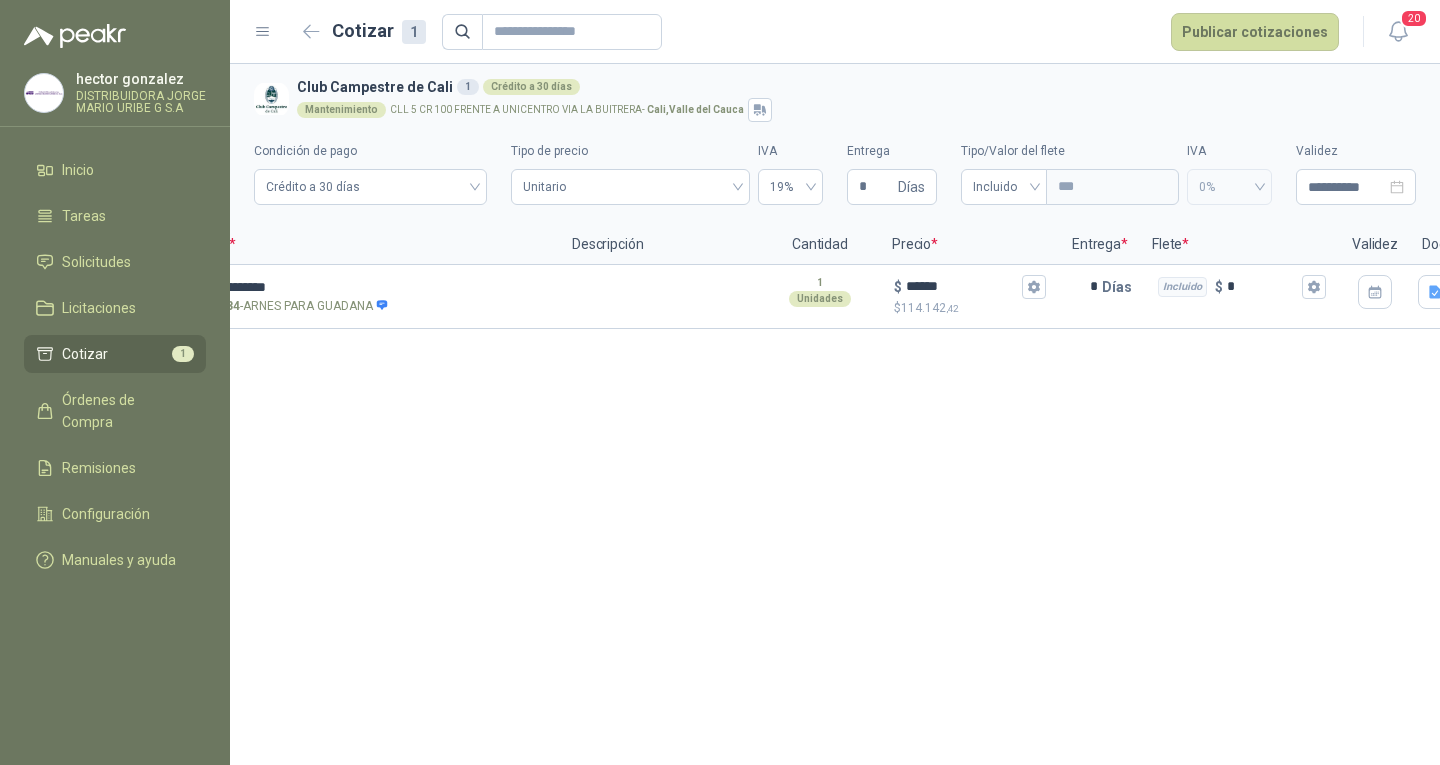 scroll, scrollTop: 0, scrollLeft: 0, axis: both 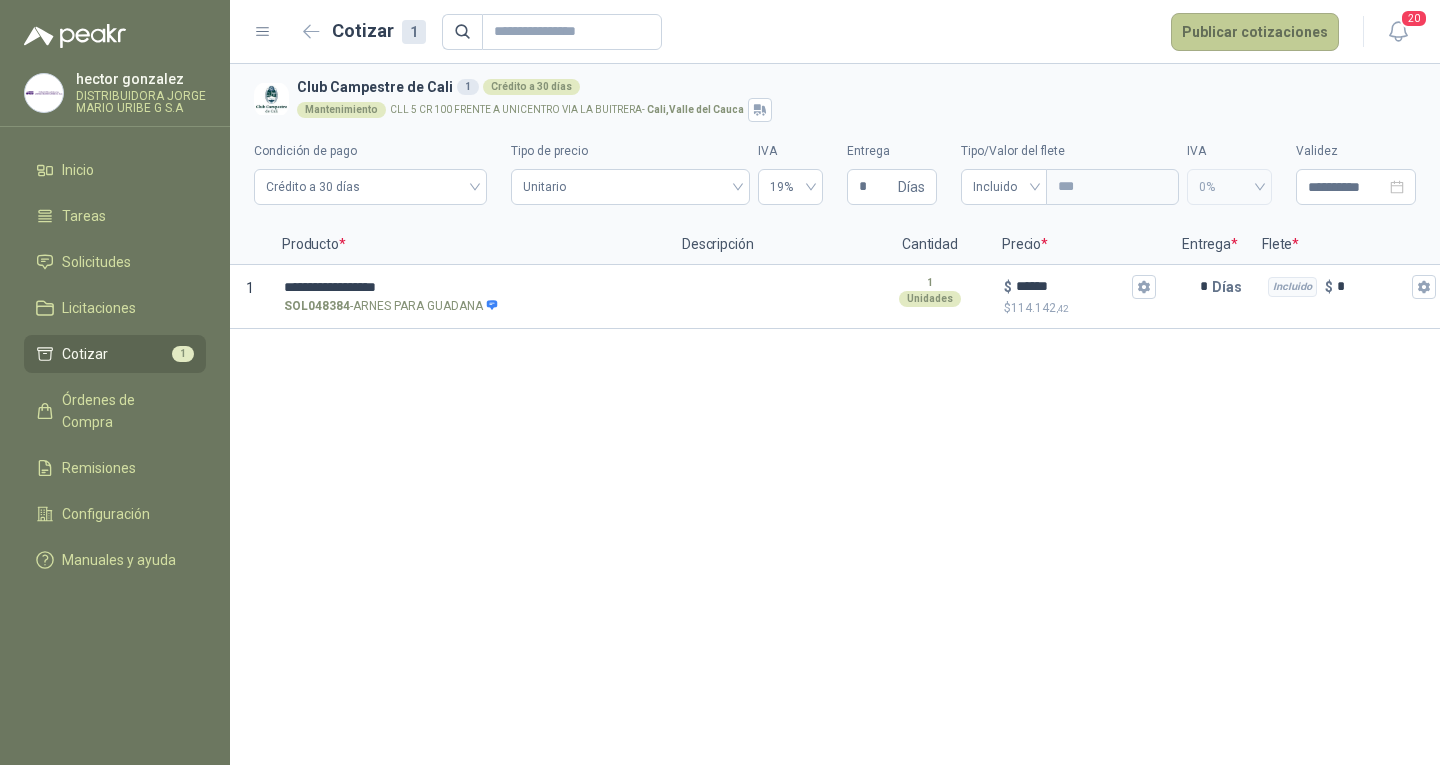 click on "Publicar cotizaciones" at bounding box center [1255, 32] 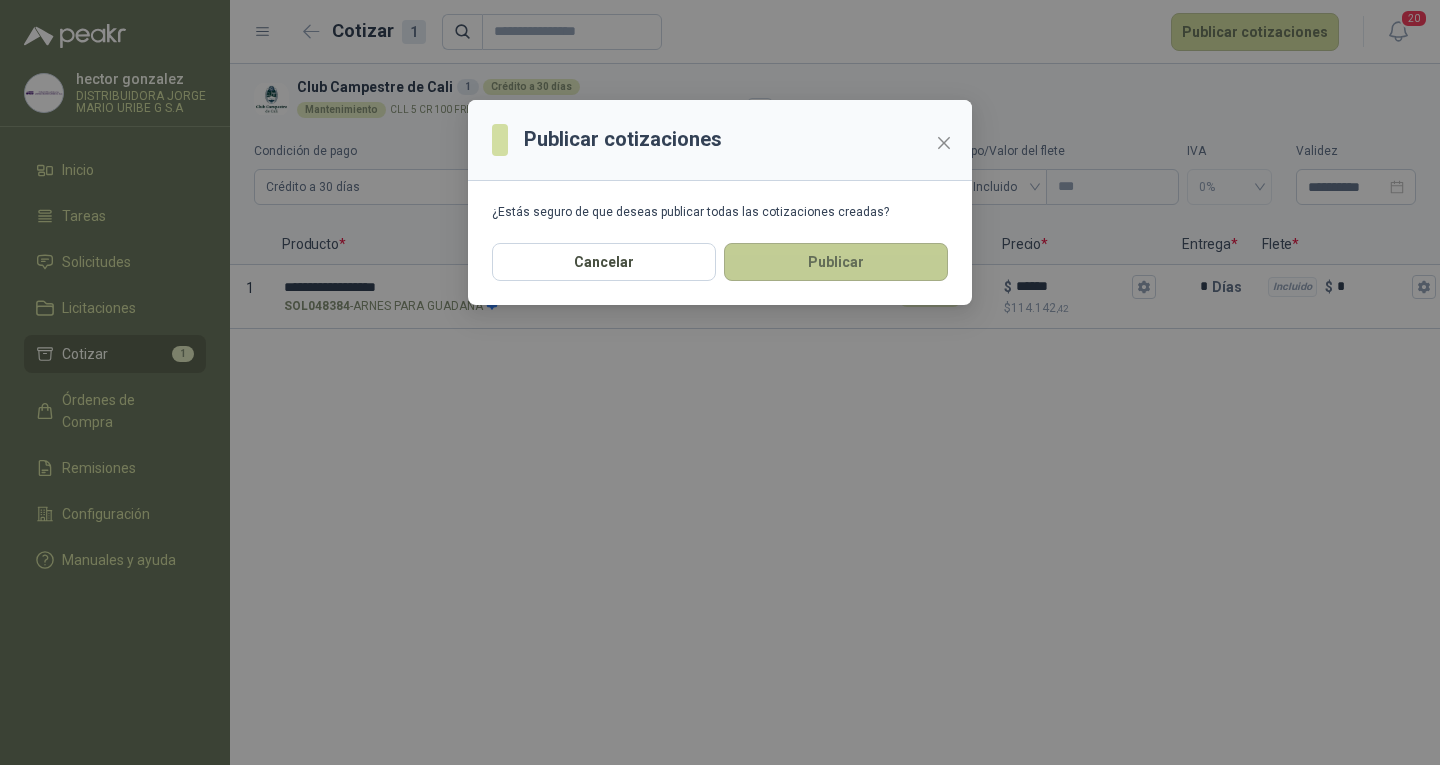 click on "Publicar" at bounding box center (836, 262) 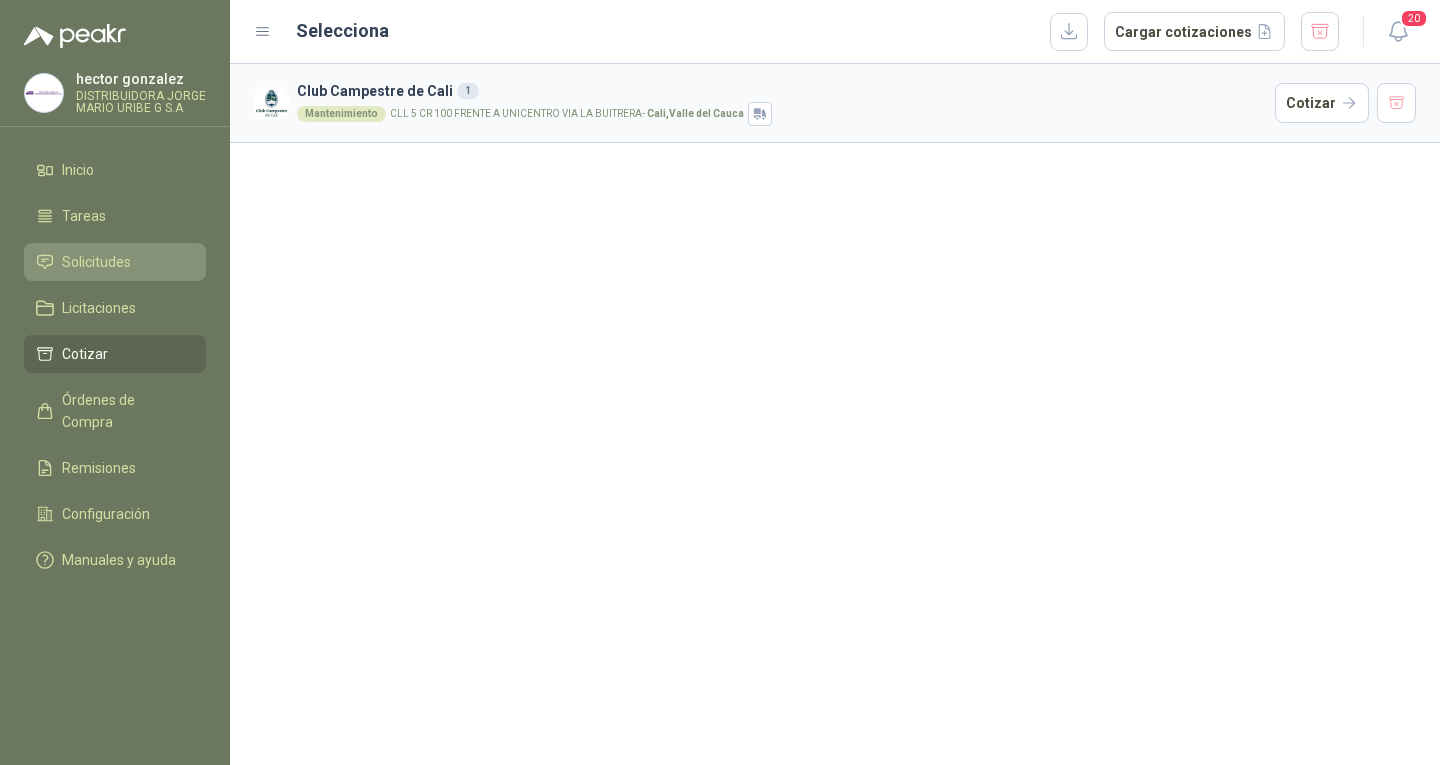 click on "Solicitudes" at bounding box center (96, 262) 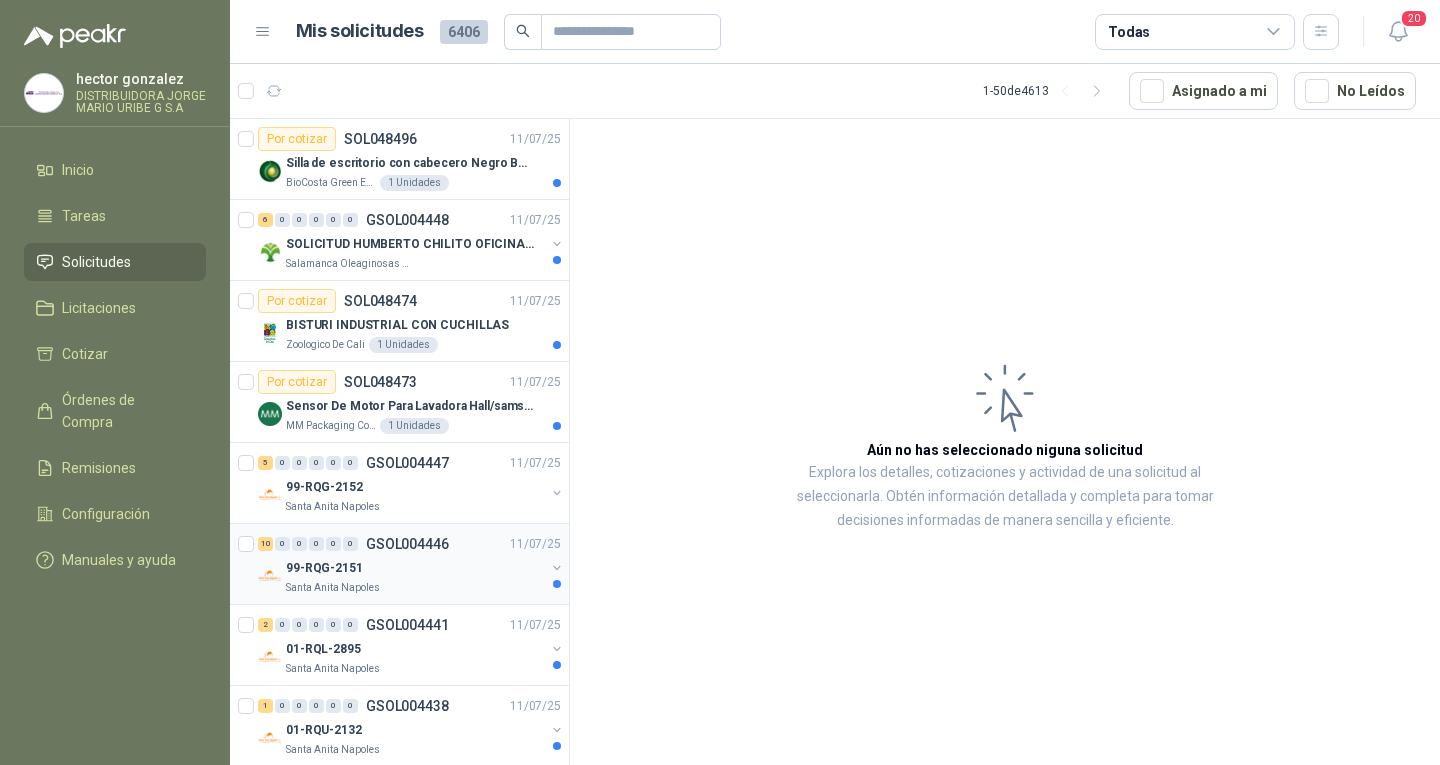 scroll, scrollTop: 200, scrollLeft: 0, axis: vertical 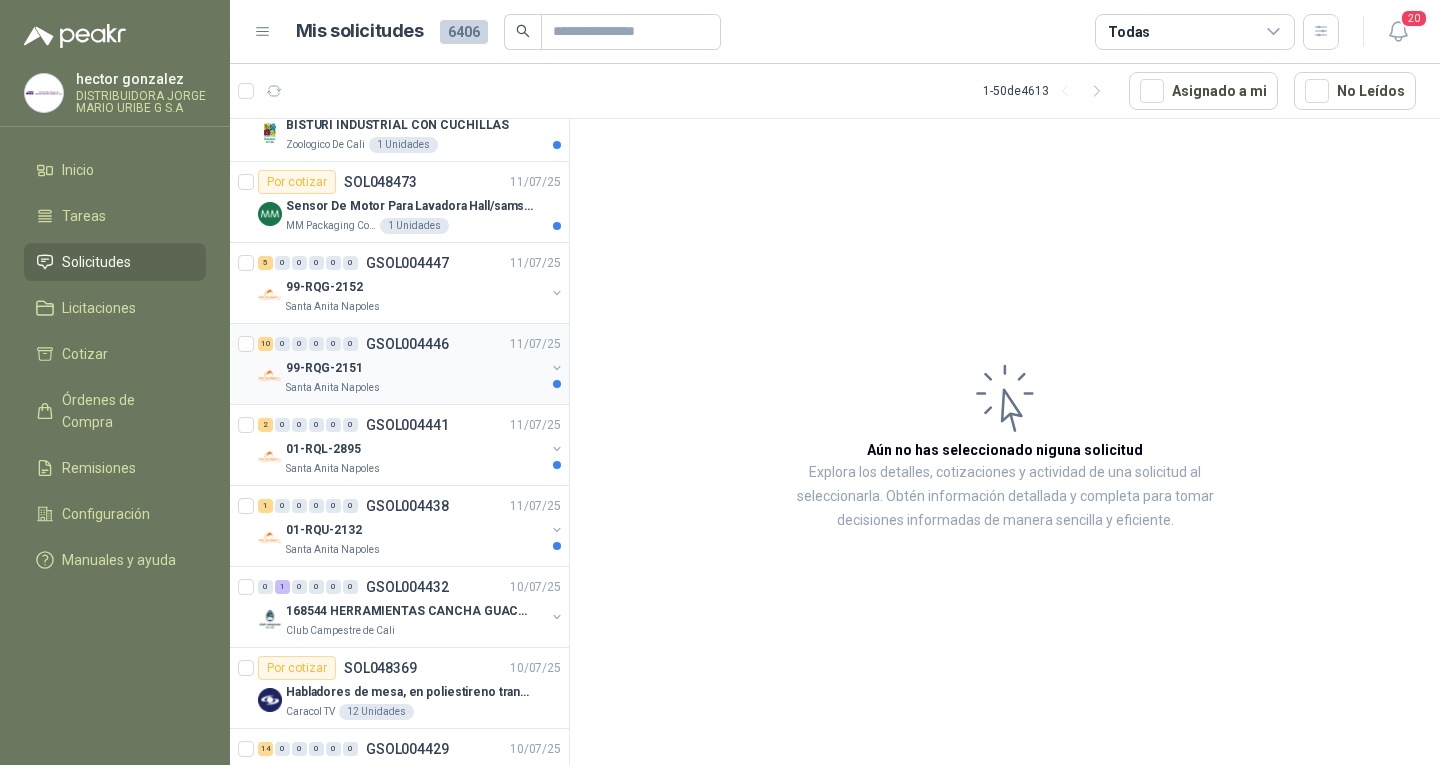 click on "01-RQU-2132" at bounding box center [415, 530] 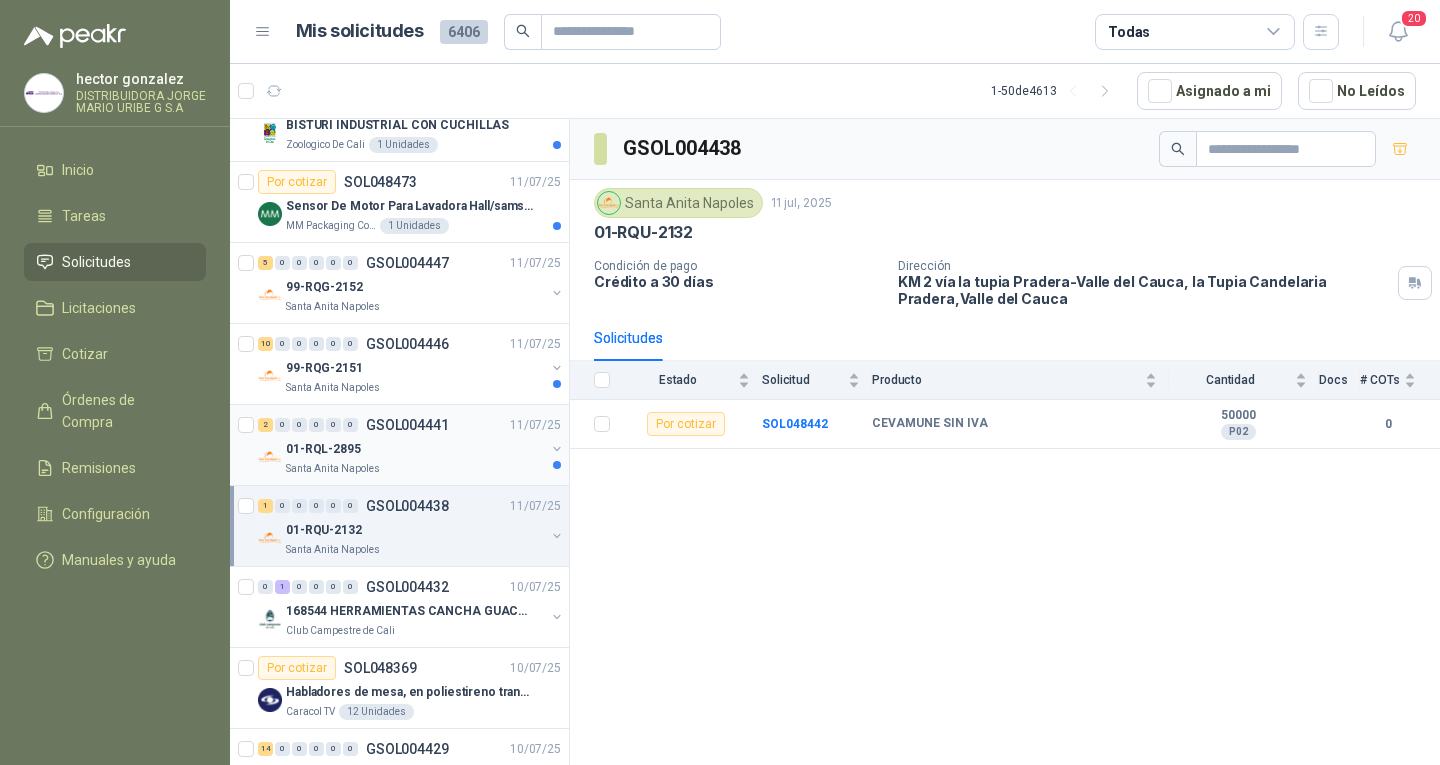 click on "01-RQL-2895" at bounding box center [415, 449] 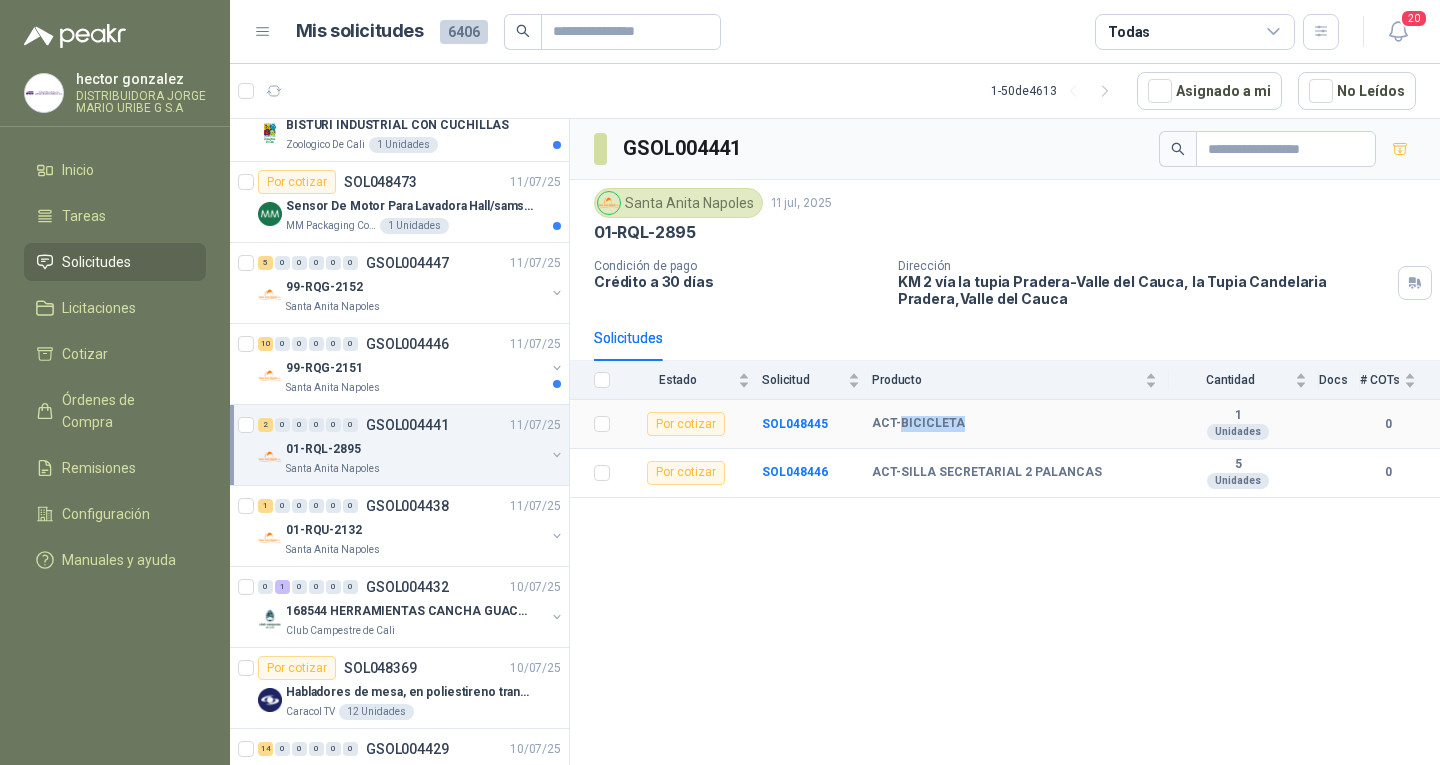 drag, startPoint x: 961, startPoint y: 419, endPoint x: 898, endPoint y: 424, distance: 63.1981 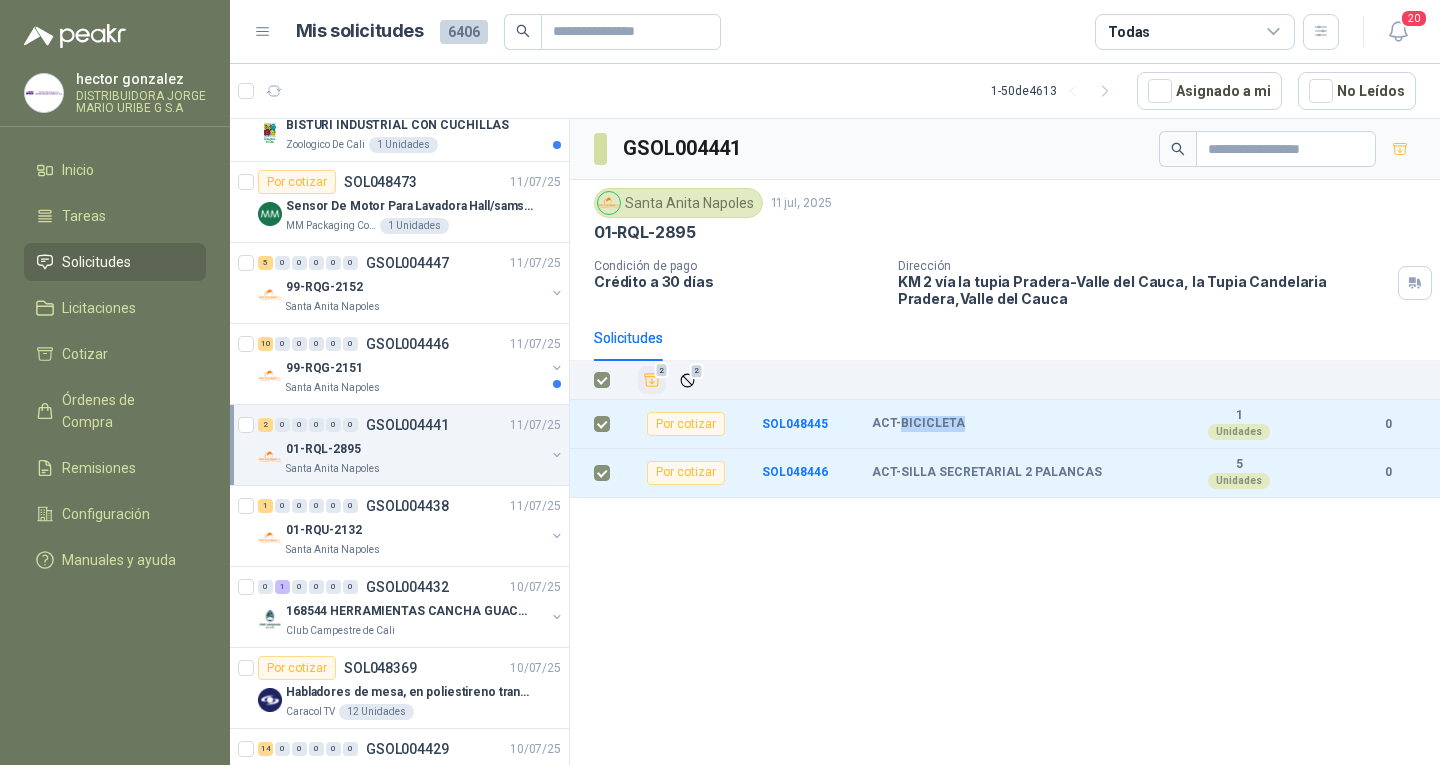 click 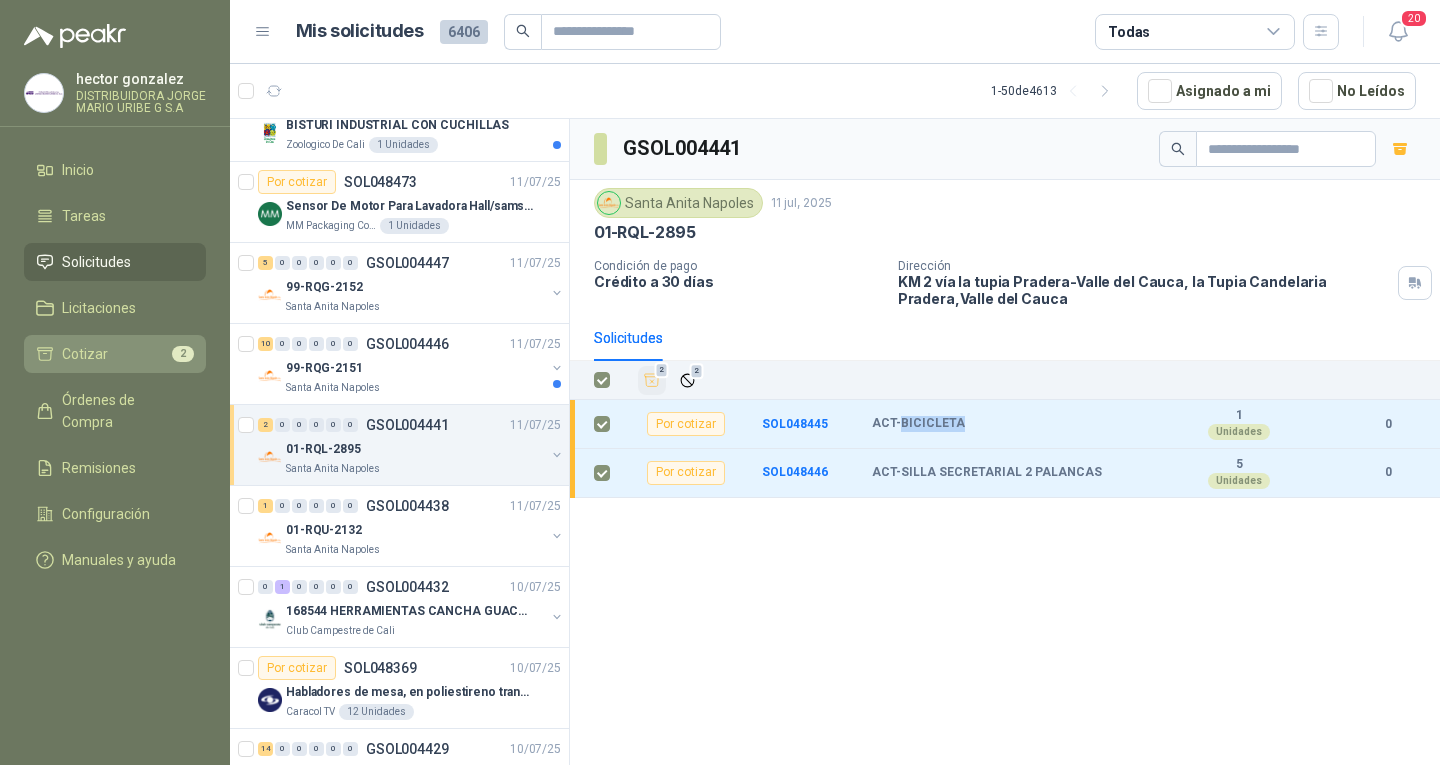 click on "Cotizar 2" at bounding box center (115, 354) 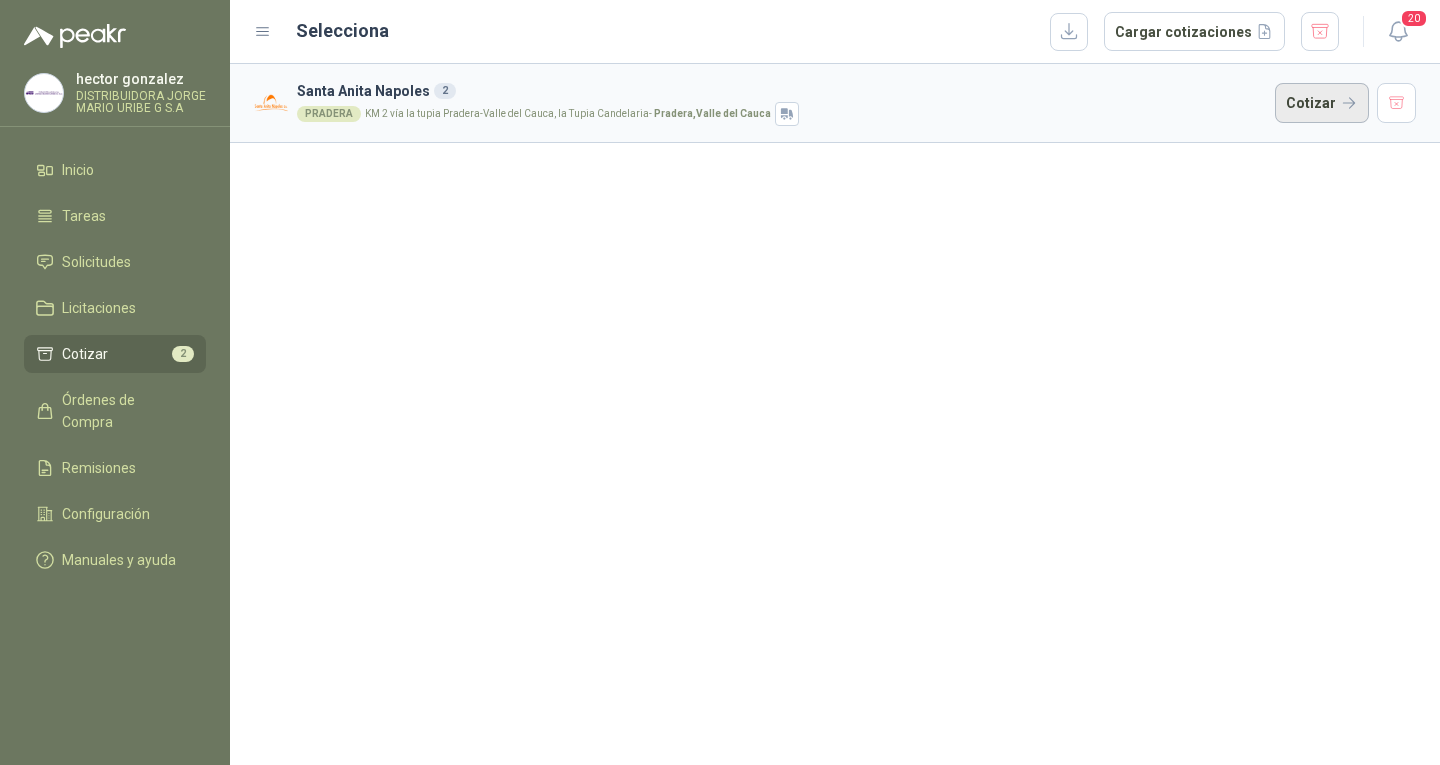 click on "Cotizar" at bounding box center [1322, 103] 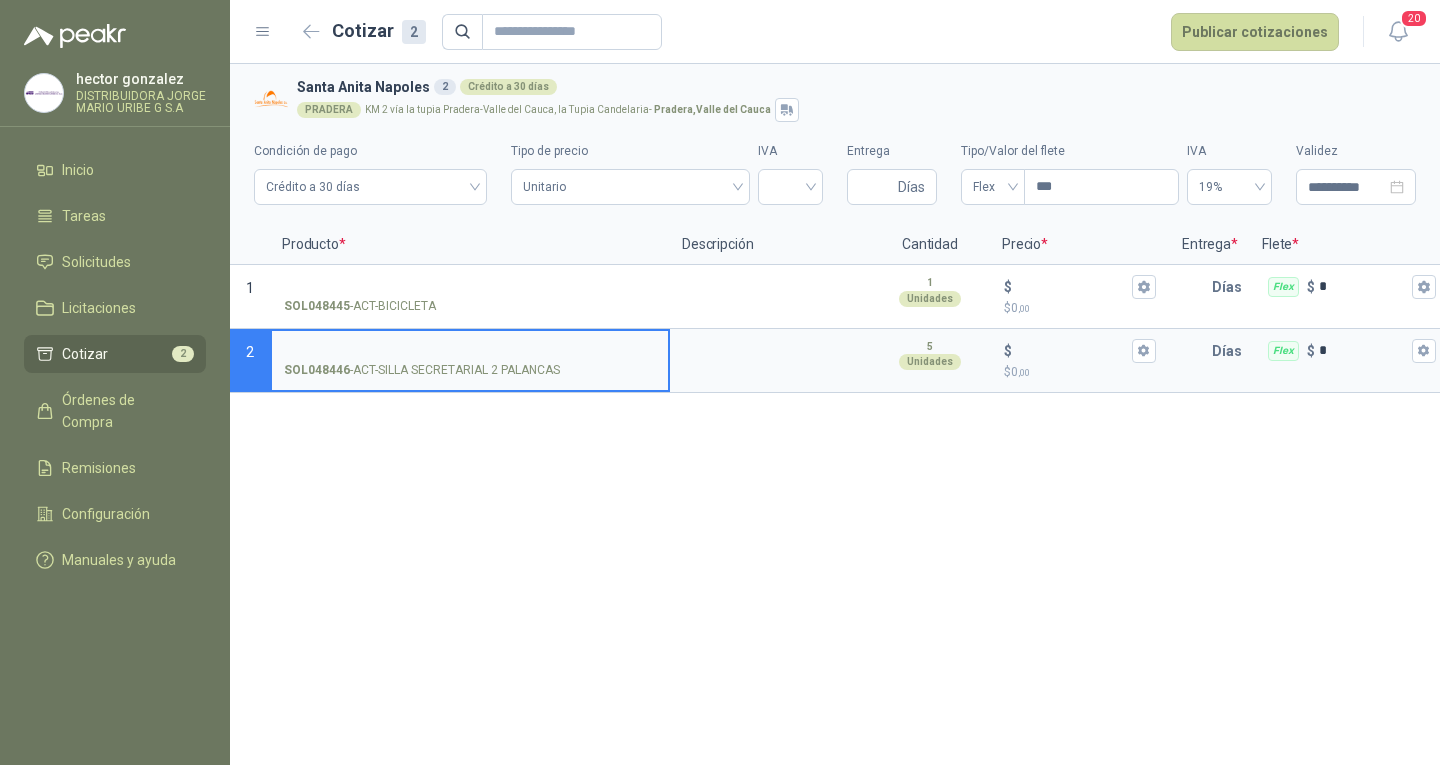 scroll, scrollTop: 0, scrollLeft: 186, axis: horizontal 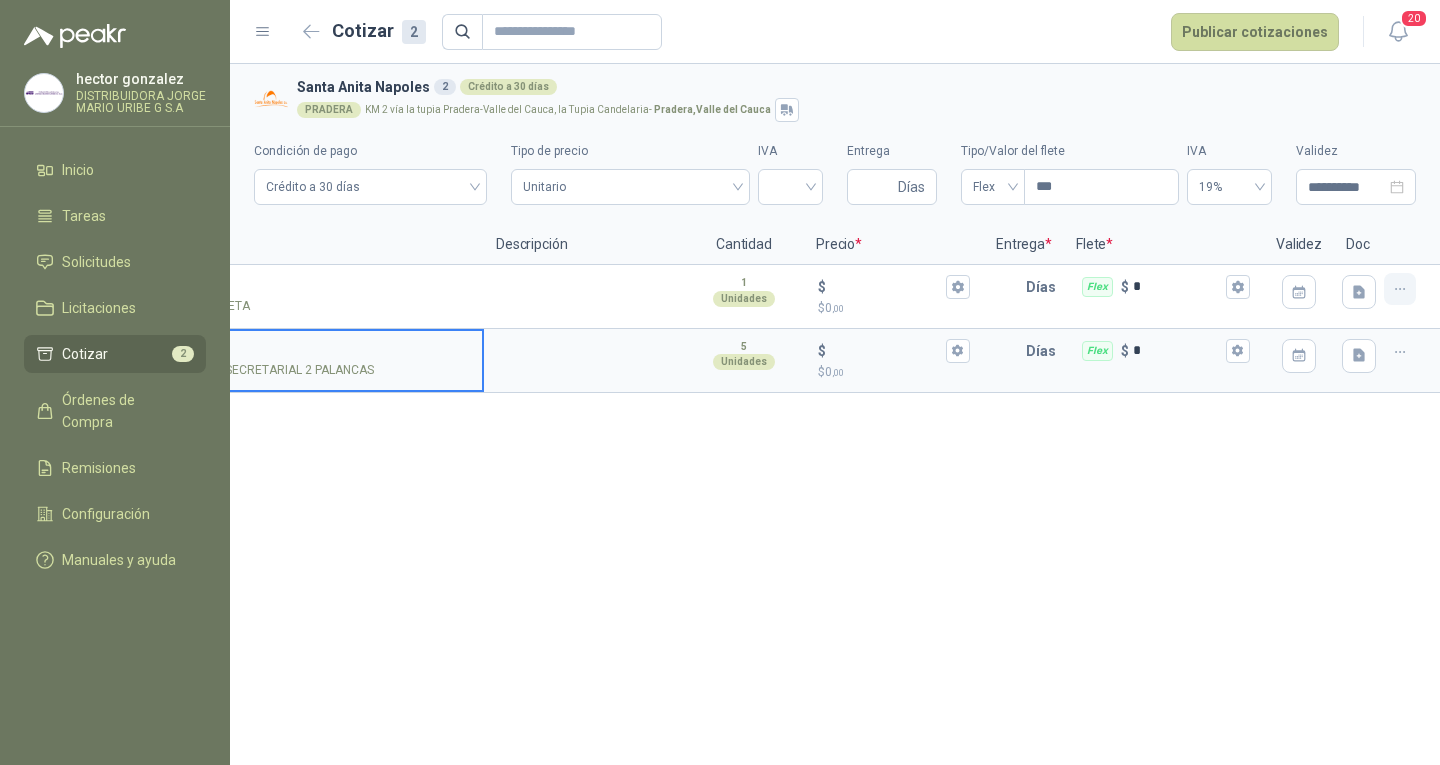 click at bounding box center (1400, 289) 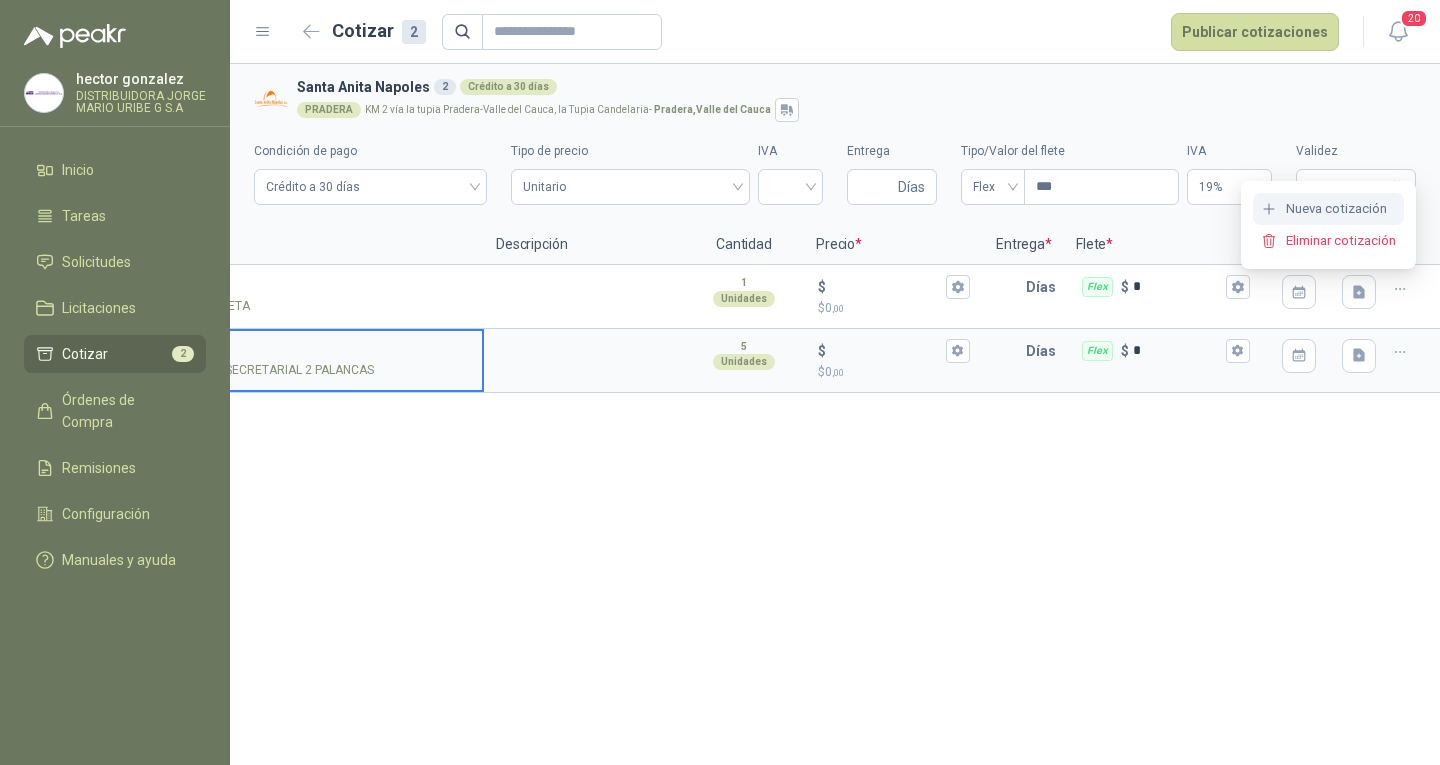 click on "Nueva cotización" at bounding box center (1328, 209) 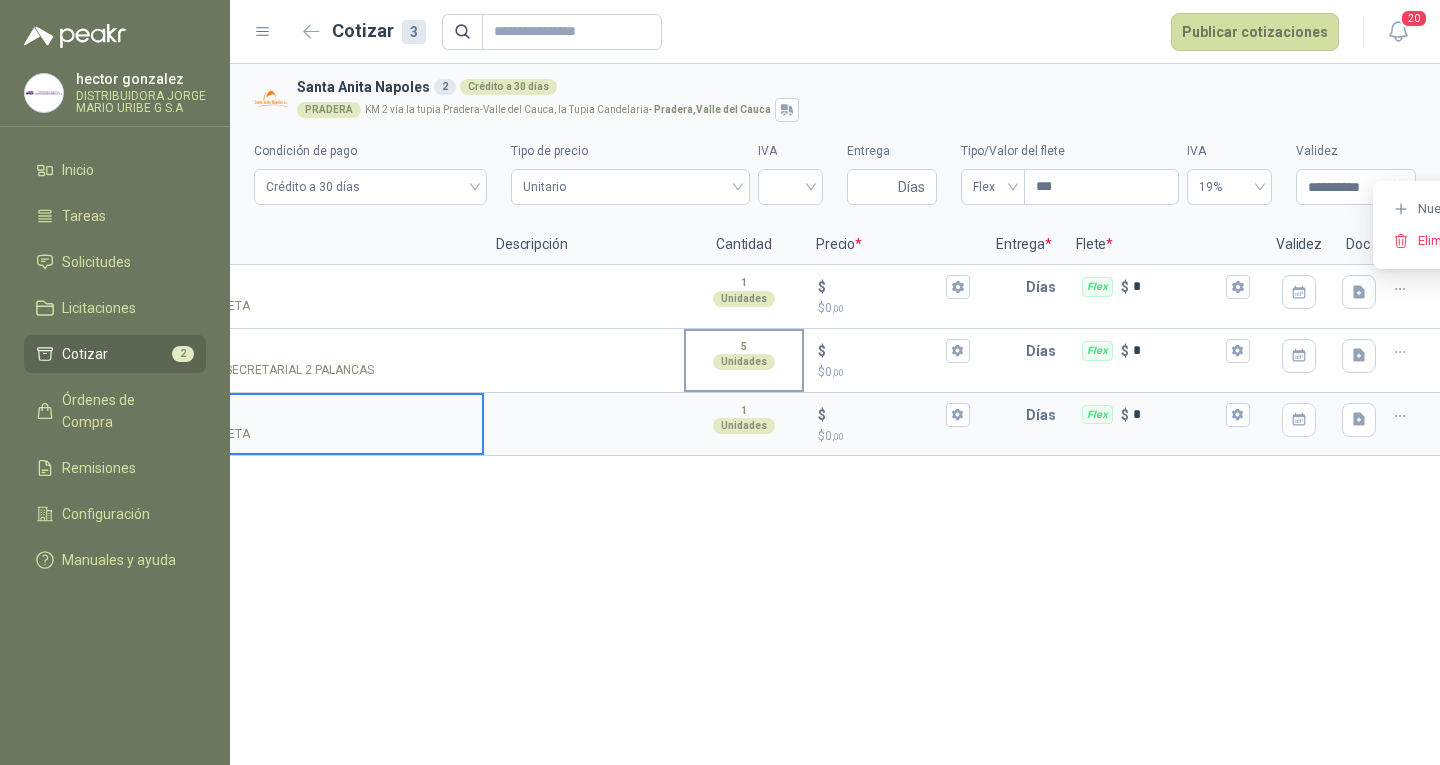 scroll, scrollTop: 0, scrollLeft: 54, axis: horizontal 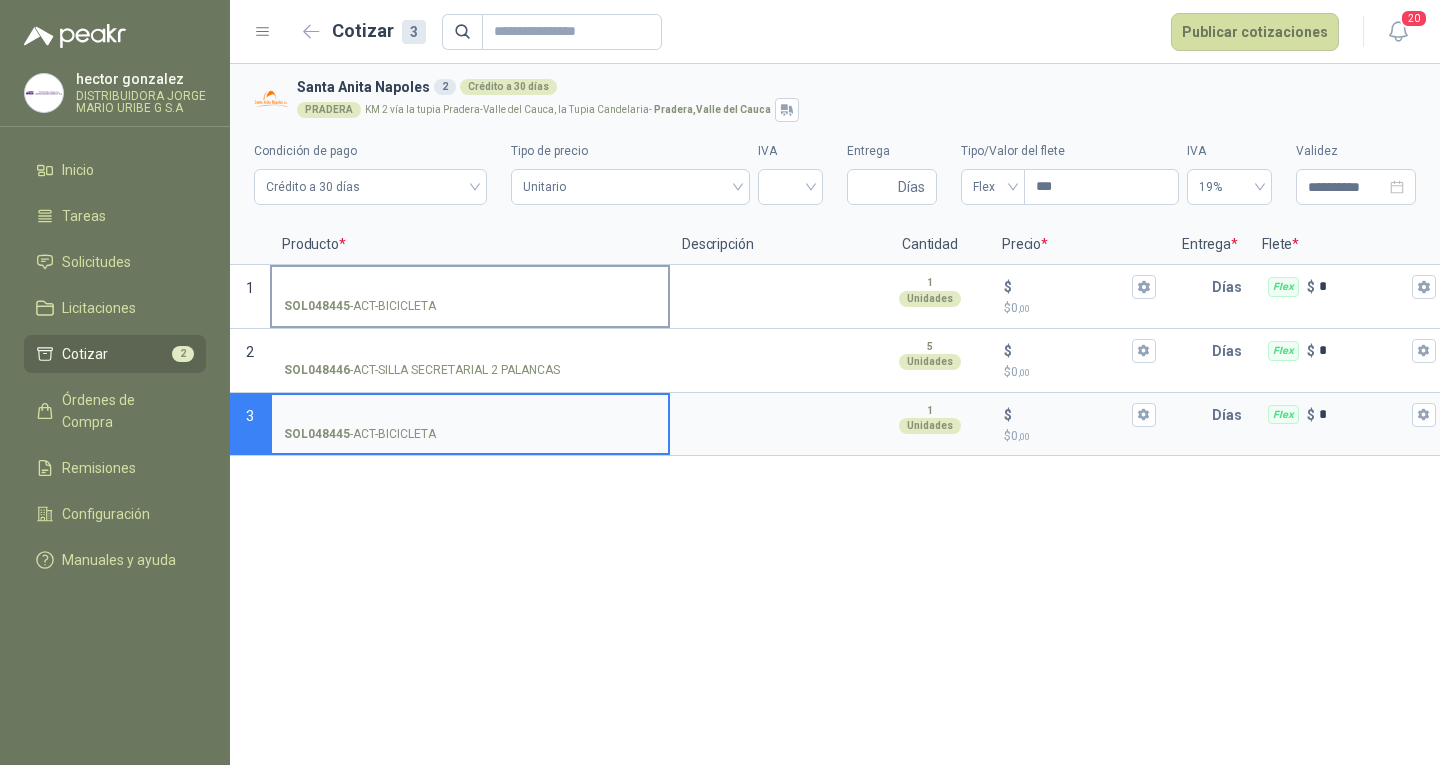 click on "SOL048445  -  ACT-BICICLETA" at bounding box center (470, 287) 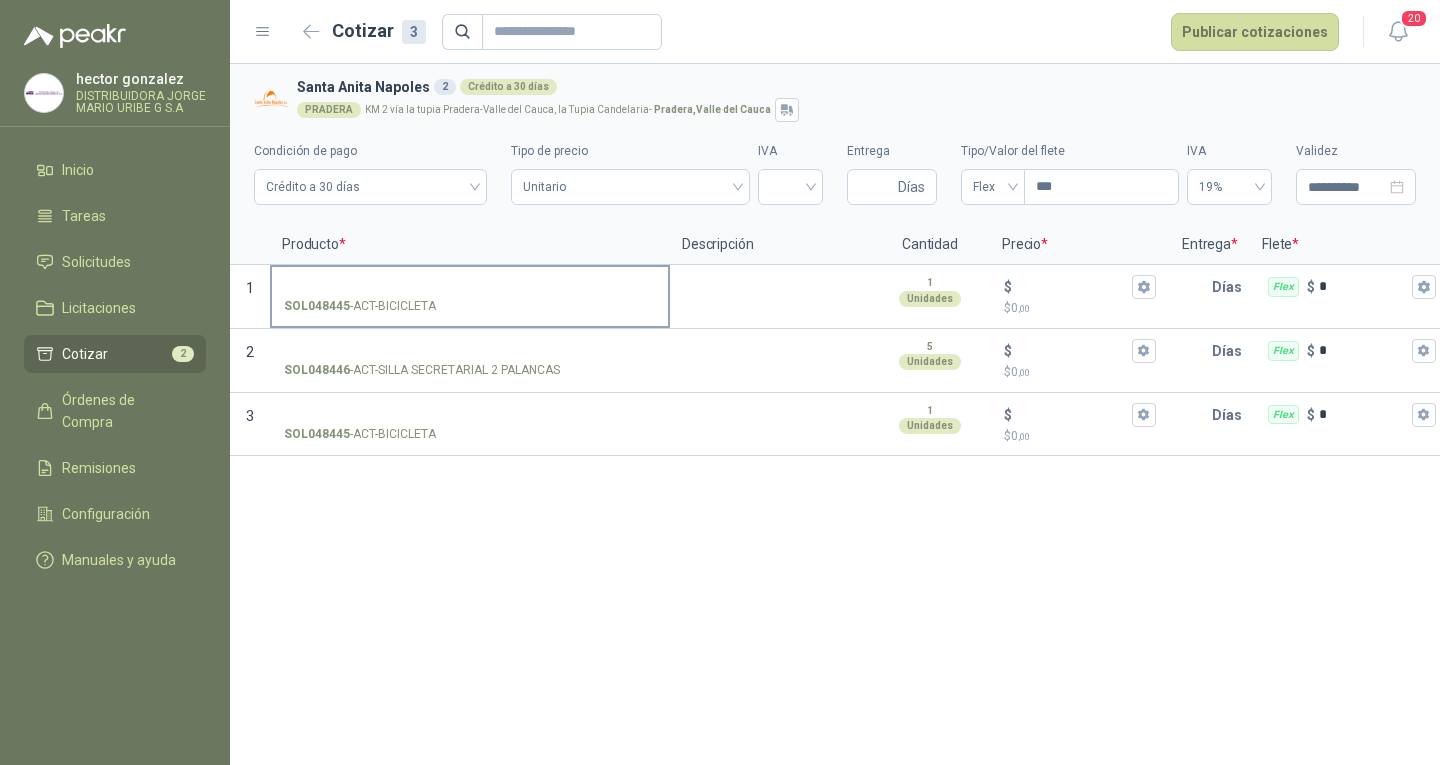 drag, startPoint x: 338, startPoint y: 273, endPoint x: 313, endPoint y: 289, distance: 29.681644 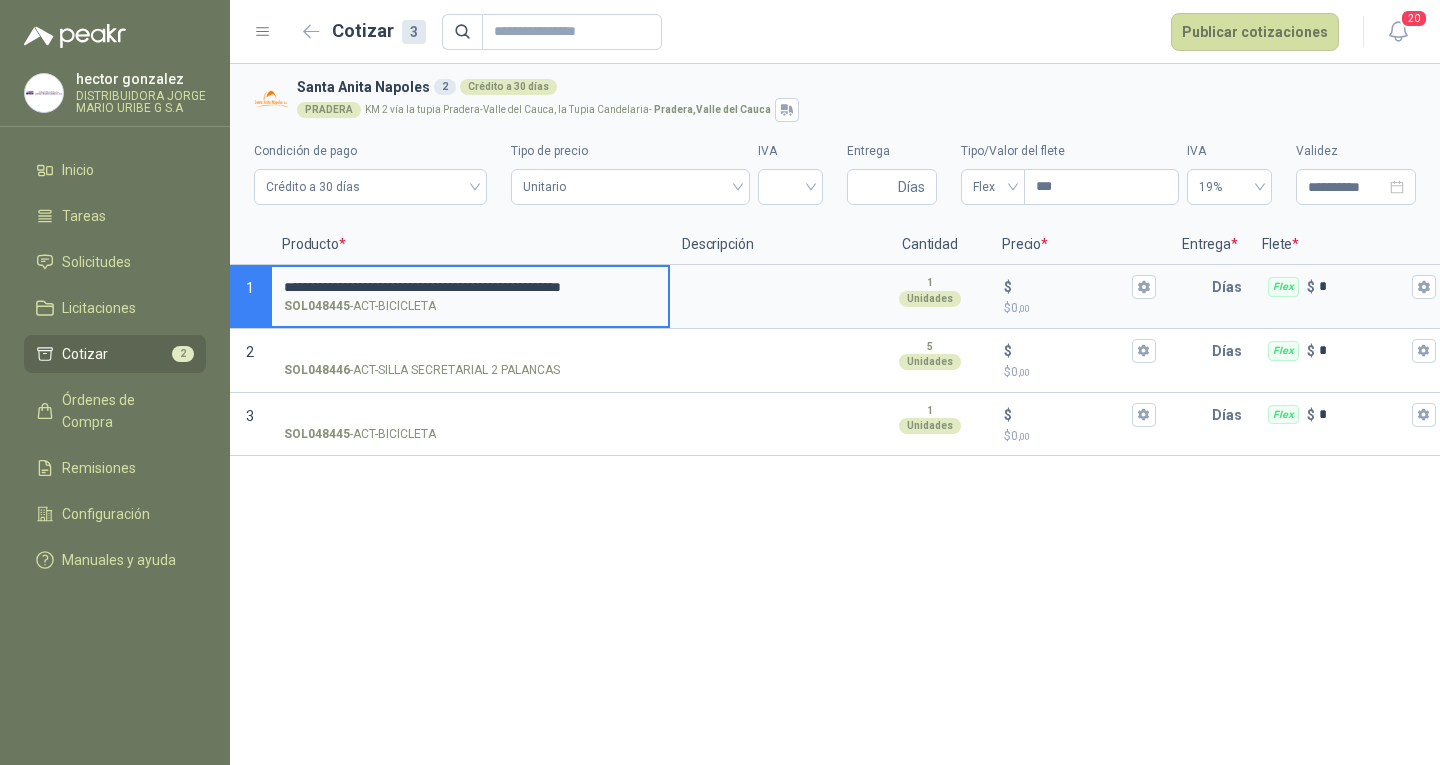 type 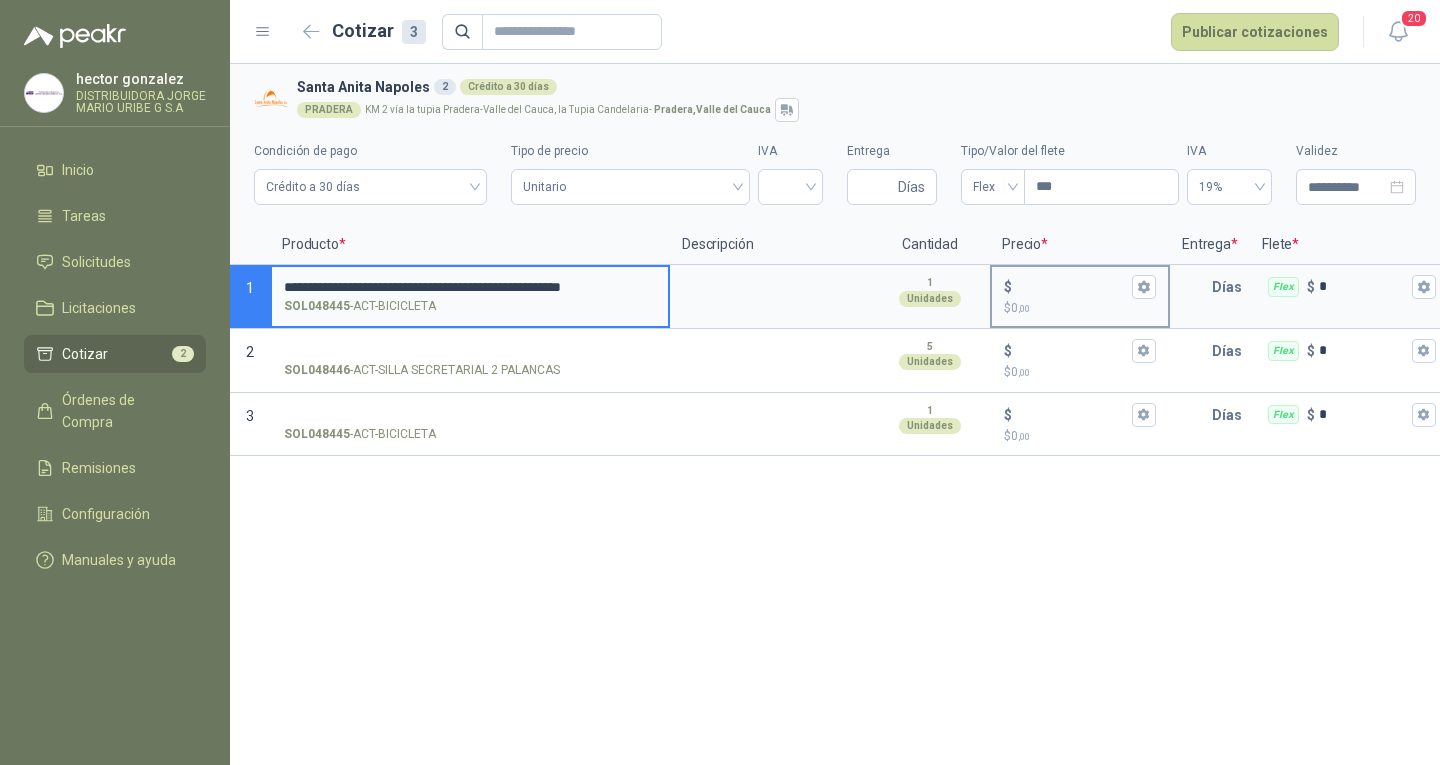 click on "$ $  0 ,00" at bounding box center (1072, 286) 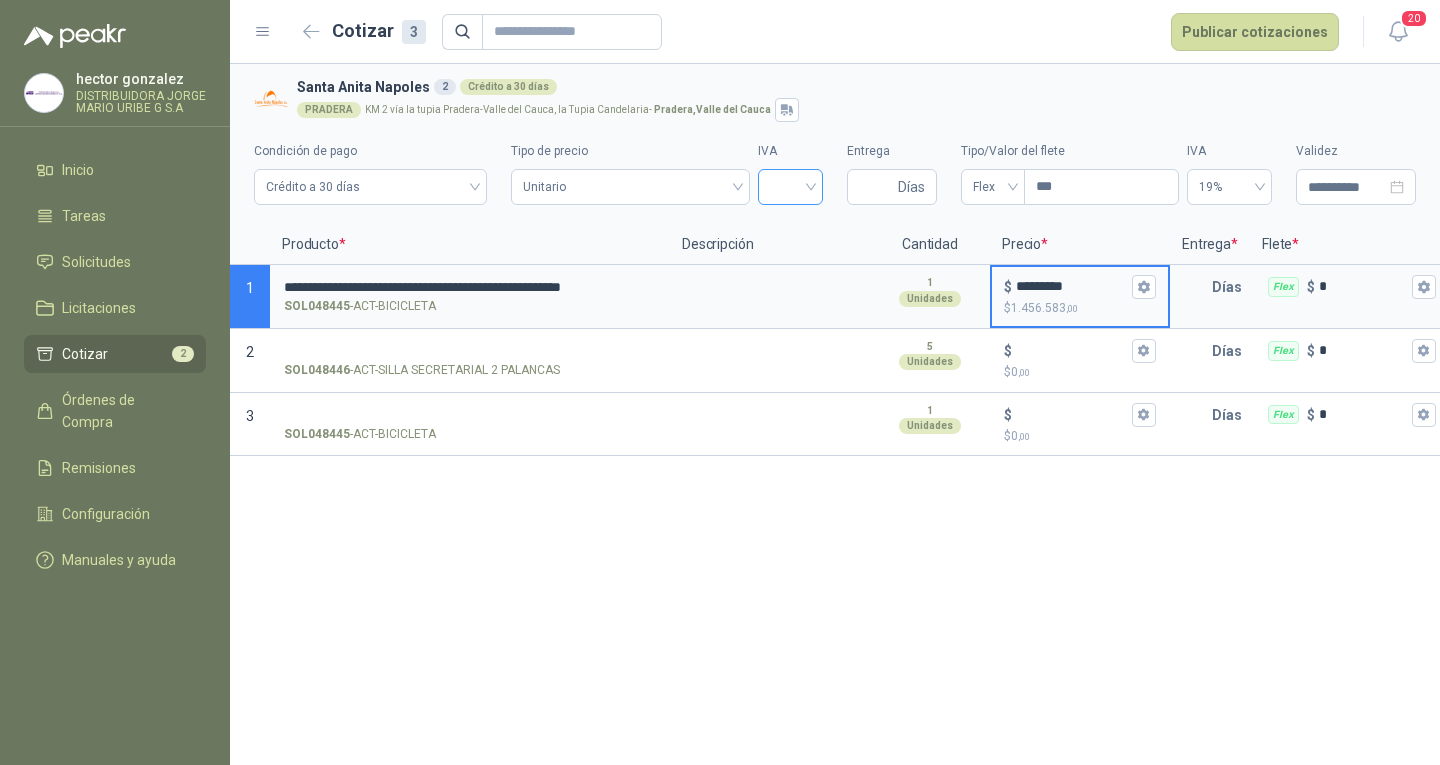 click at bounding box center [790, 187] 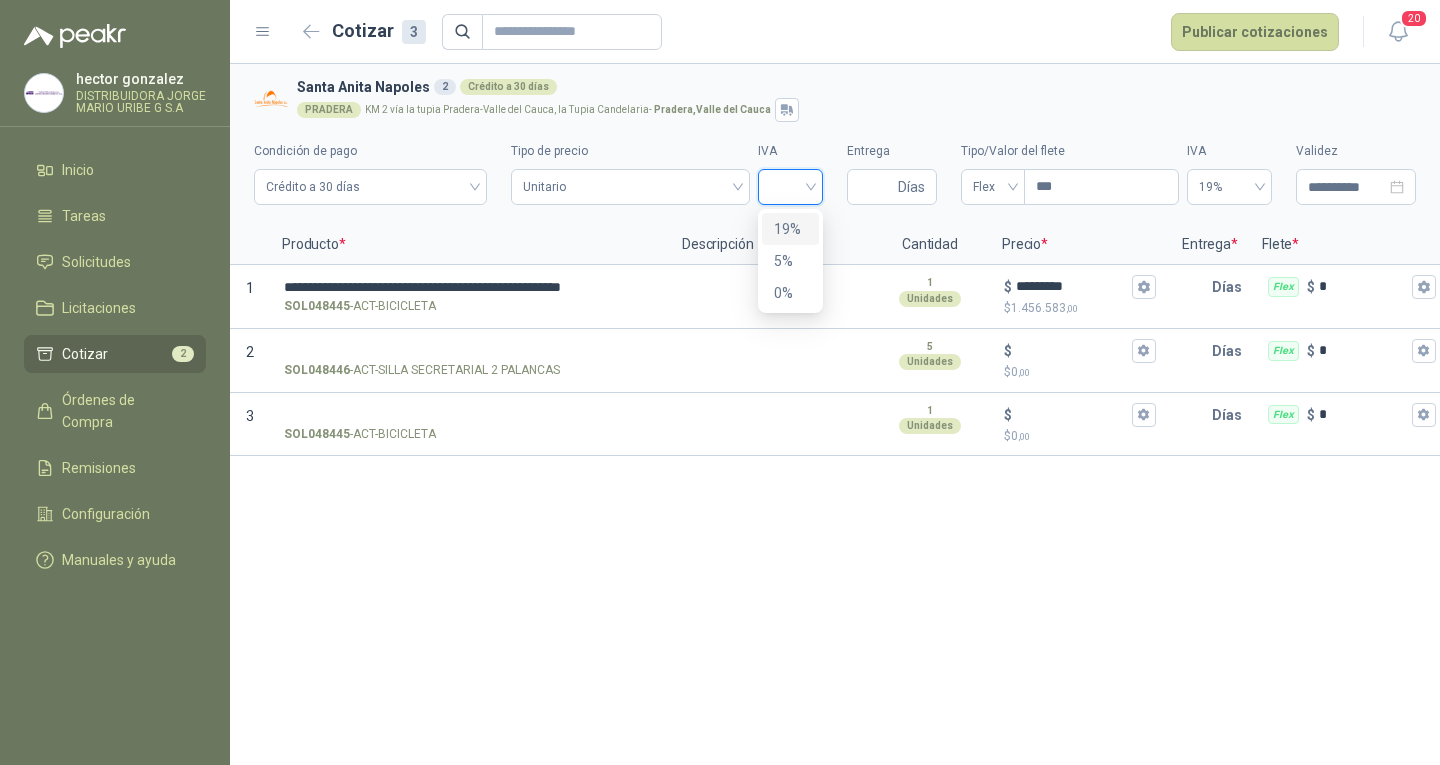 click on "19%" at bounding box center (790, 229) 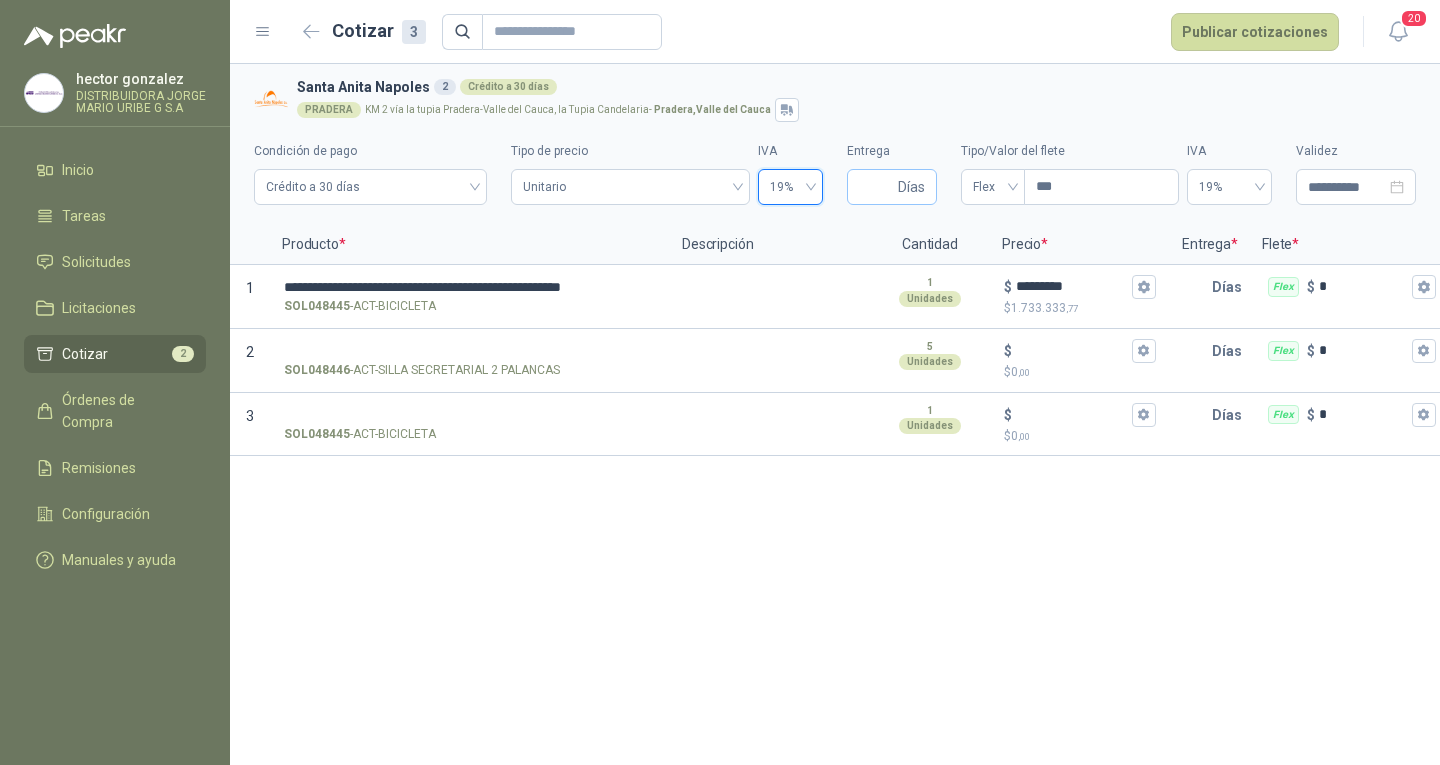 type 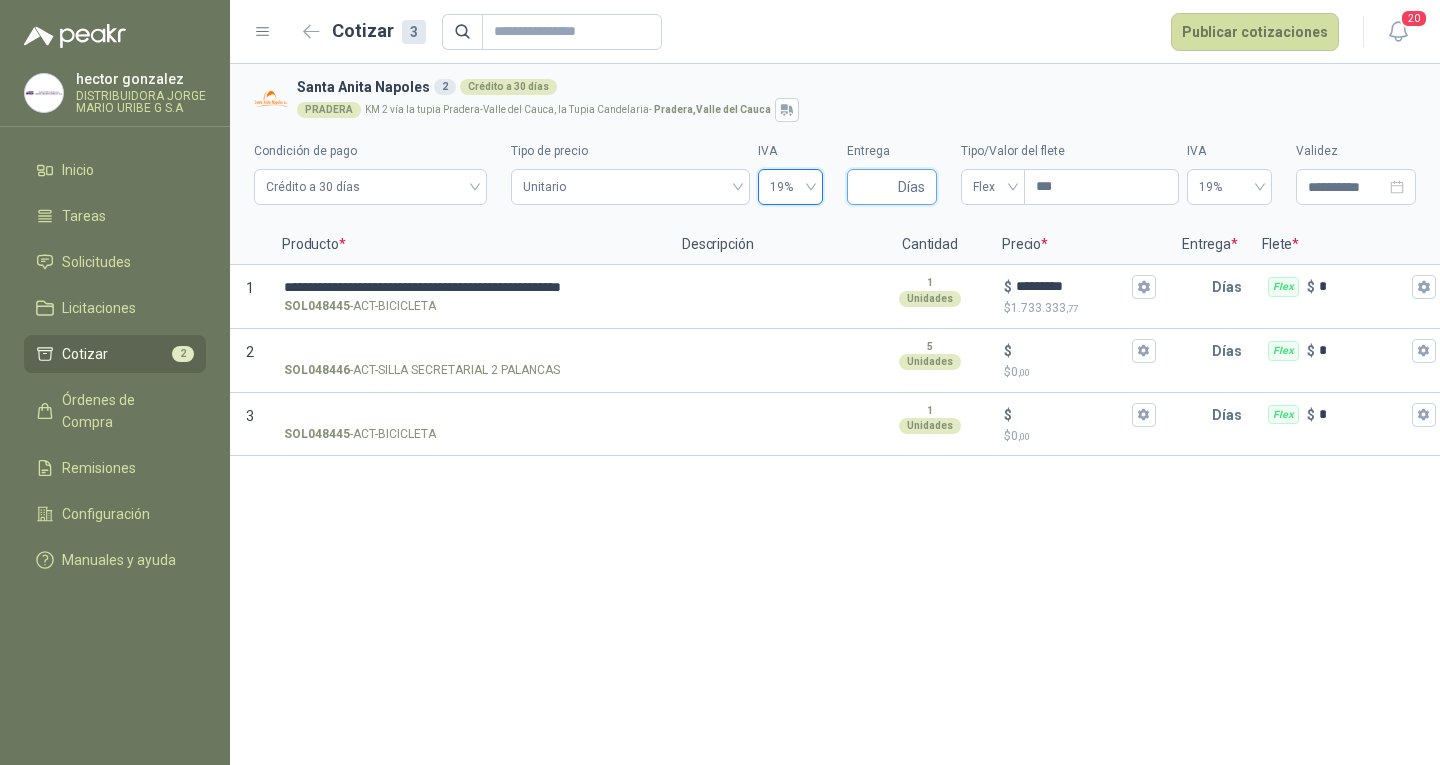 click on "Entrega" at bounding box center [876, 187] 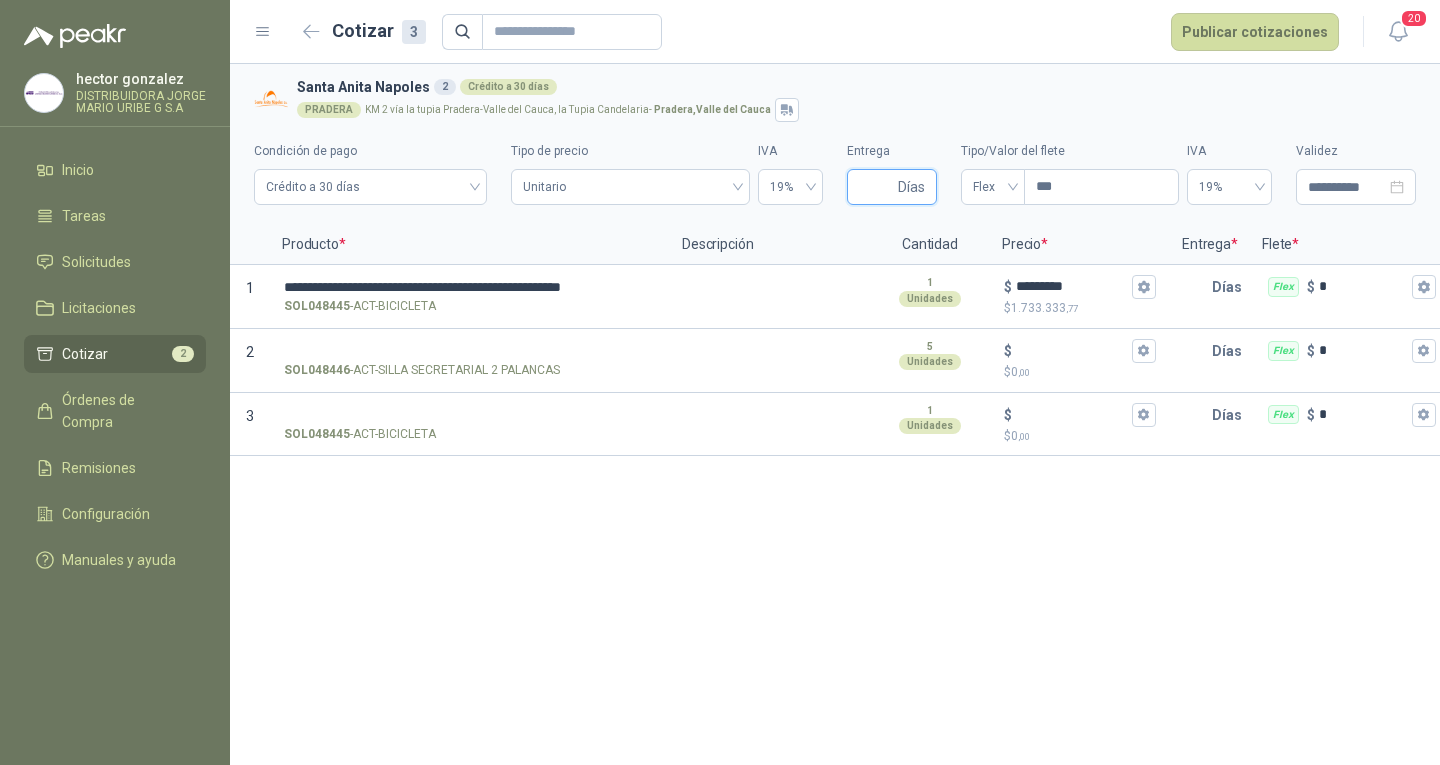 type on "*" 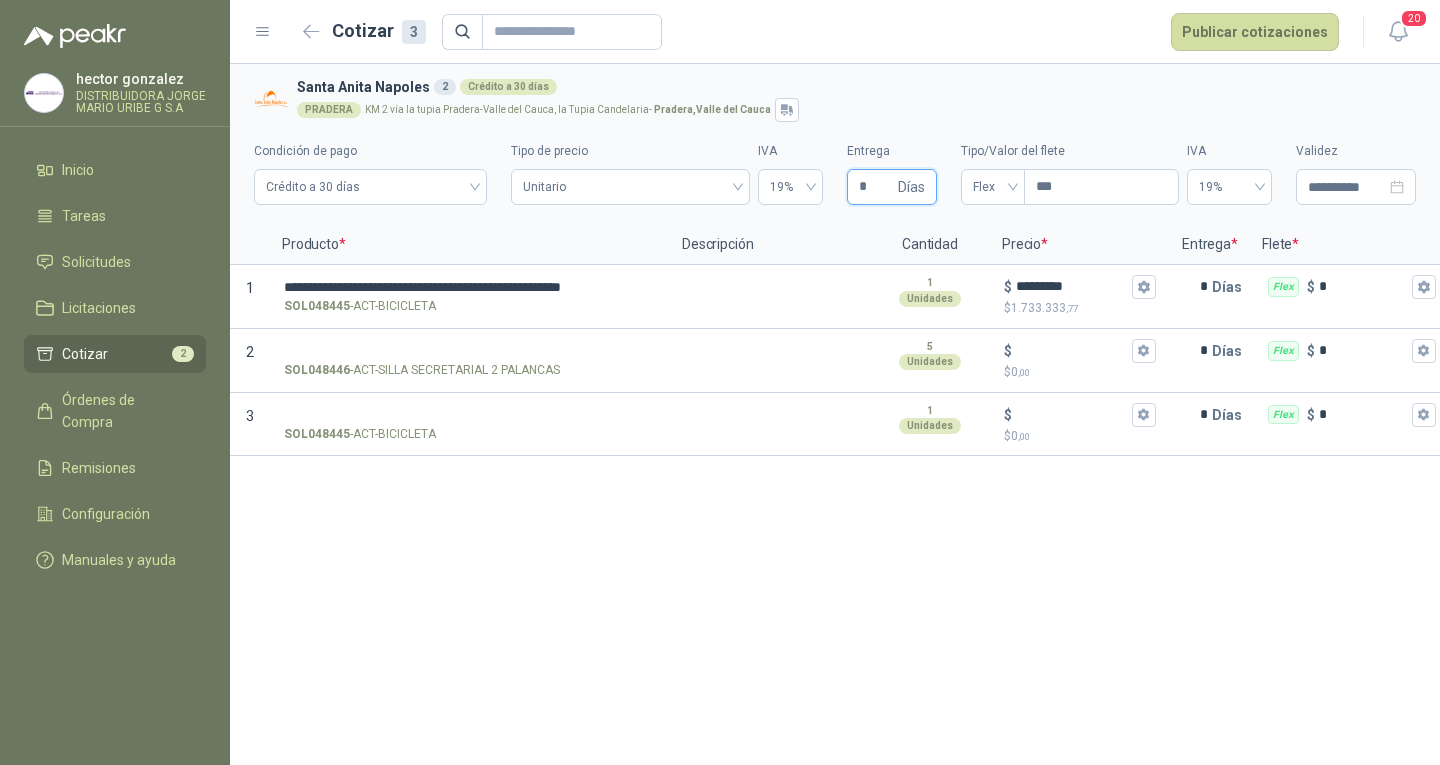 type 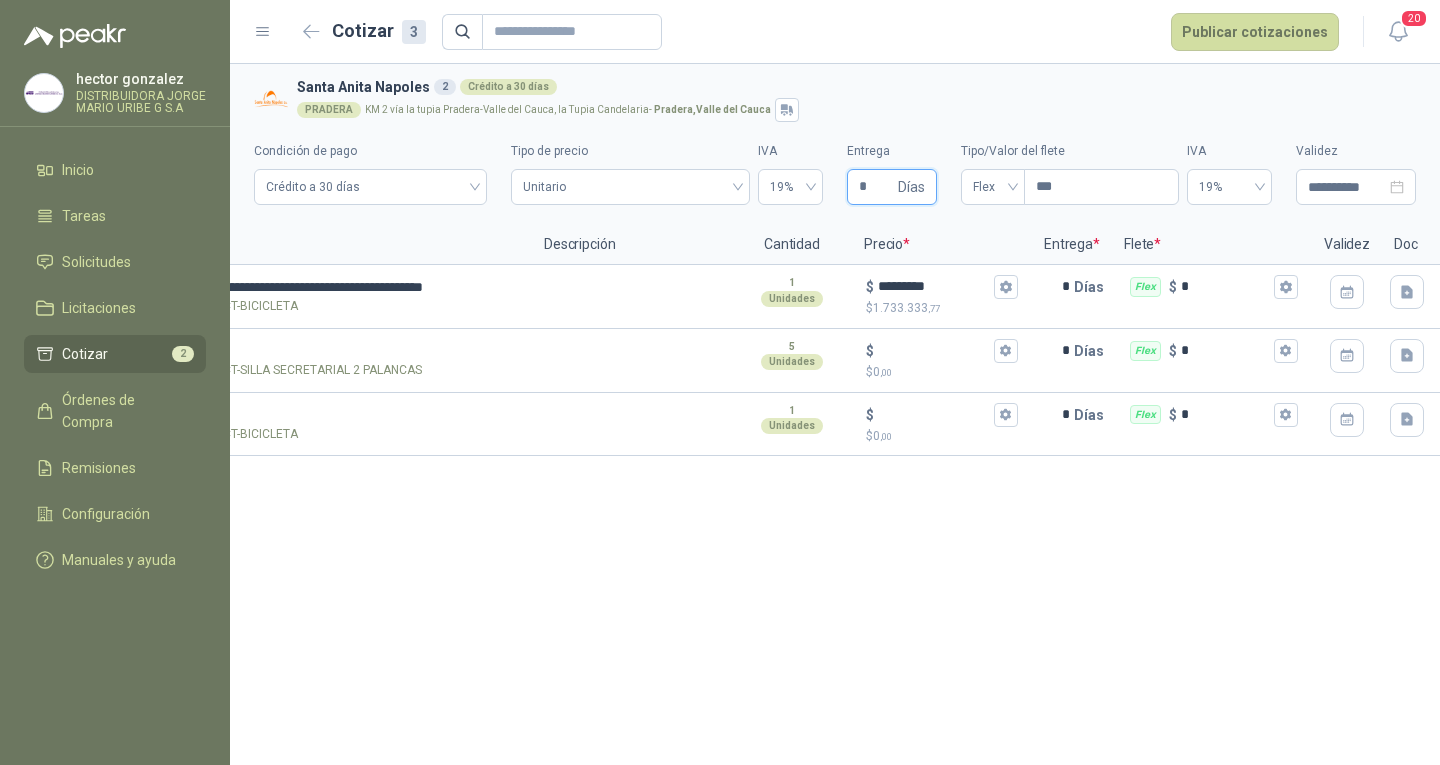 scroll, scrollTop: 0, scrollLeft: 186, axis: horizontal 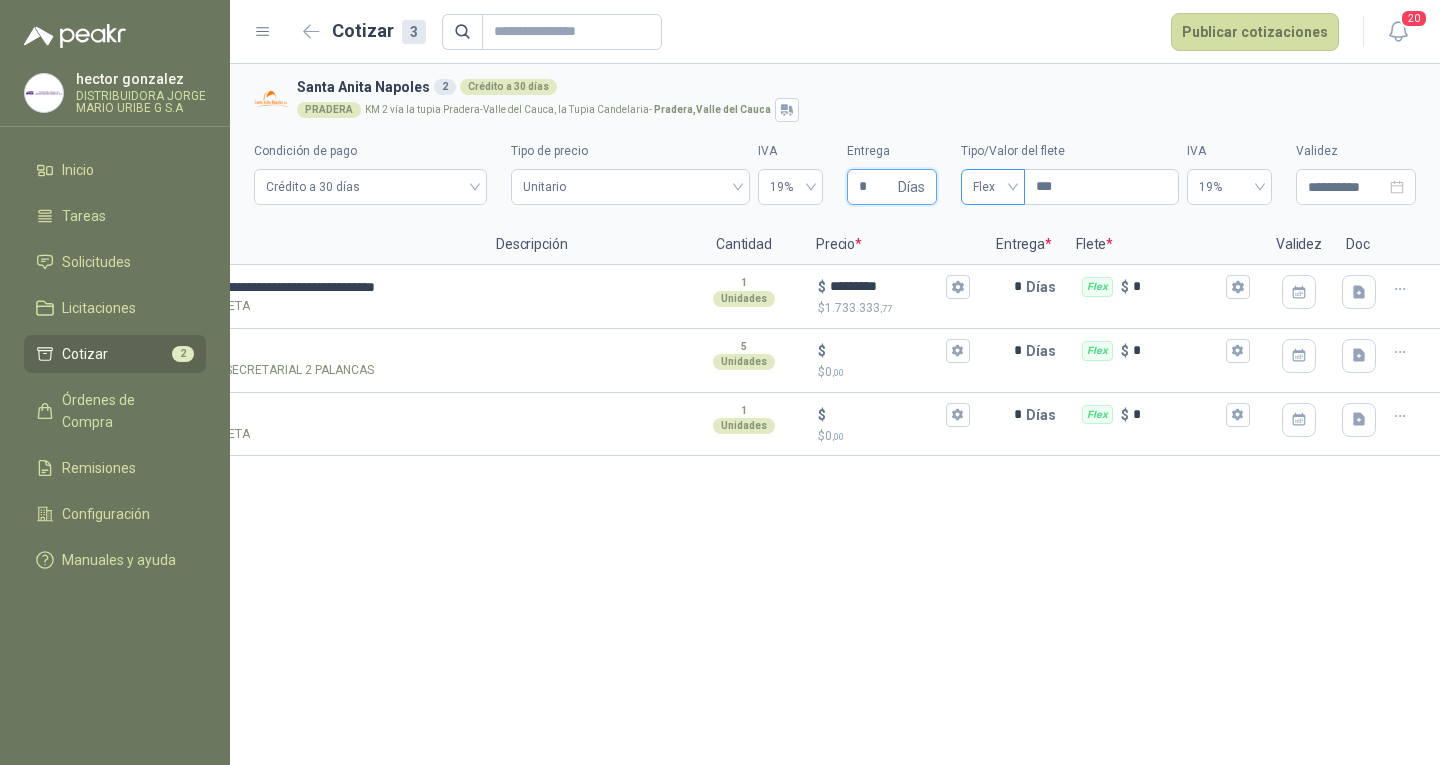 click on "Flex" at bounding box center (993, 187) 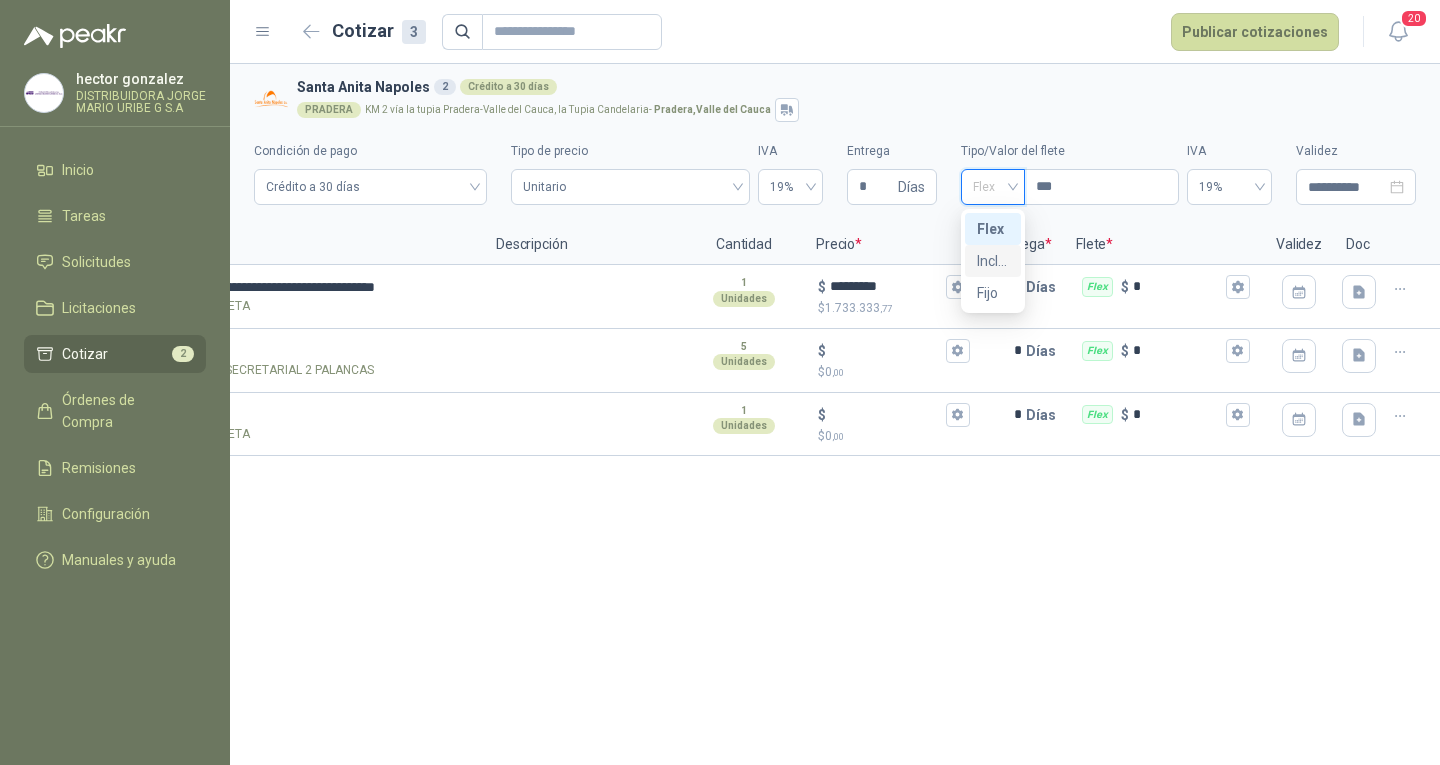 click on "Incluido" at bounding box center [993, 261] 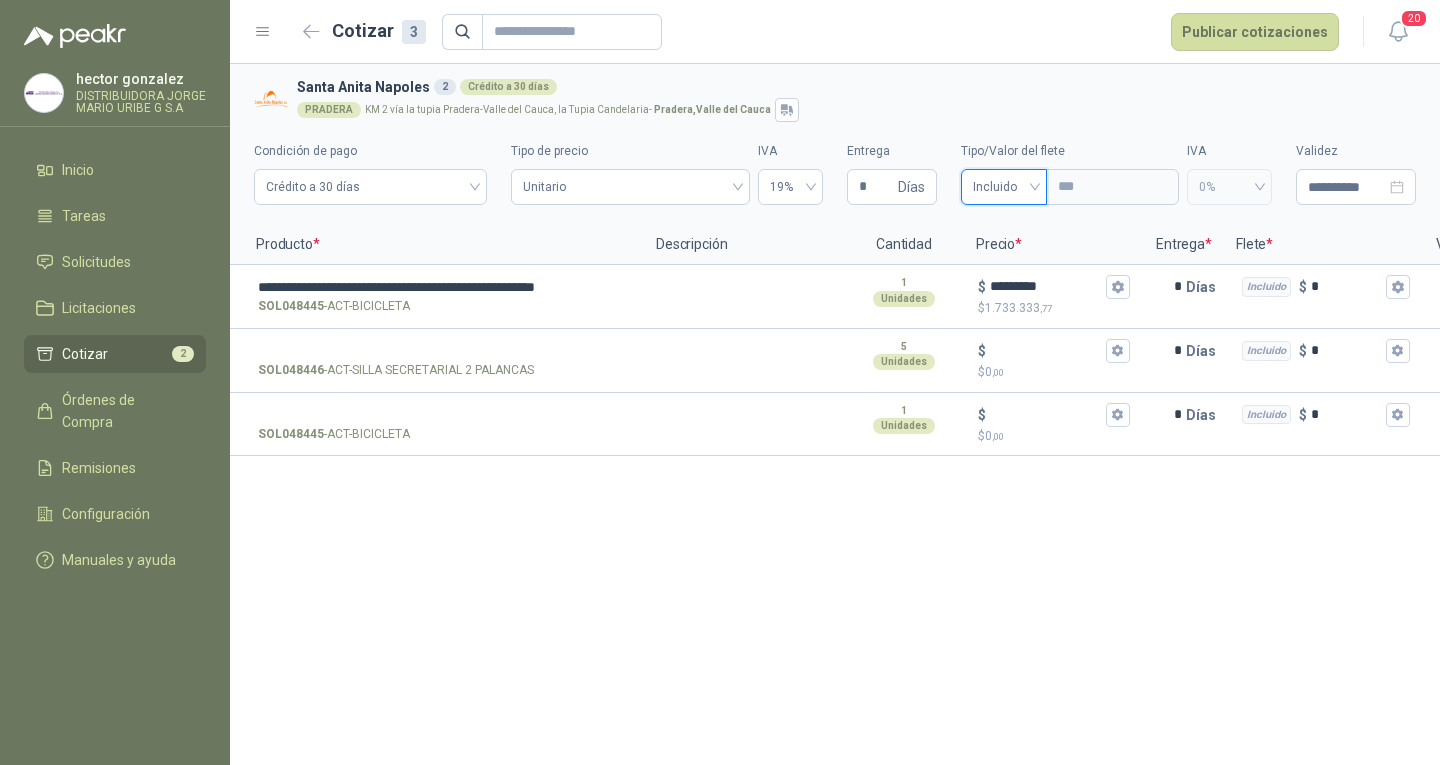 scroll, scrollTop: 0, scrollLeft: 0, axis: both 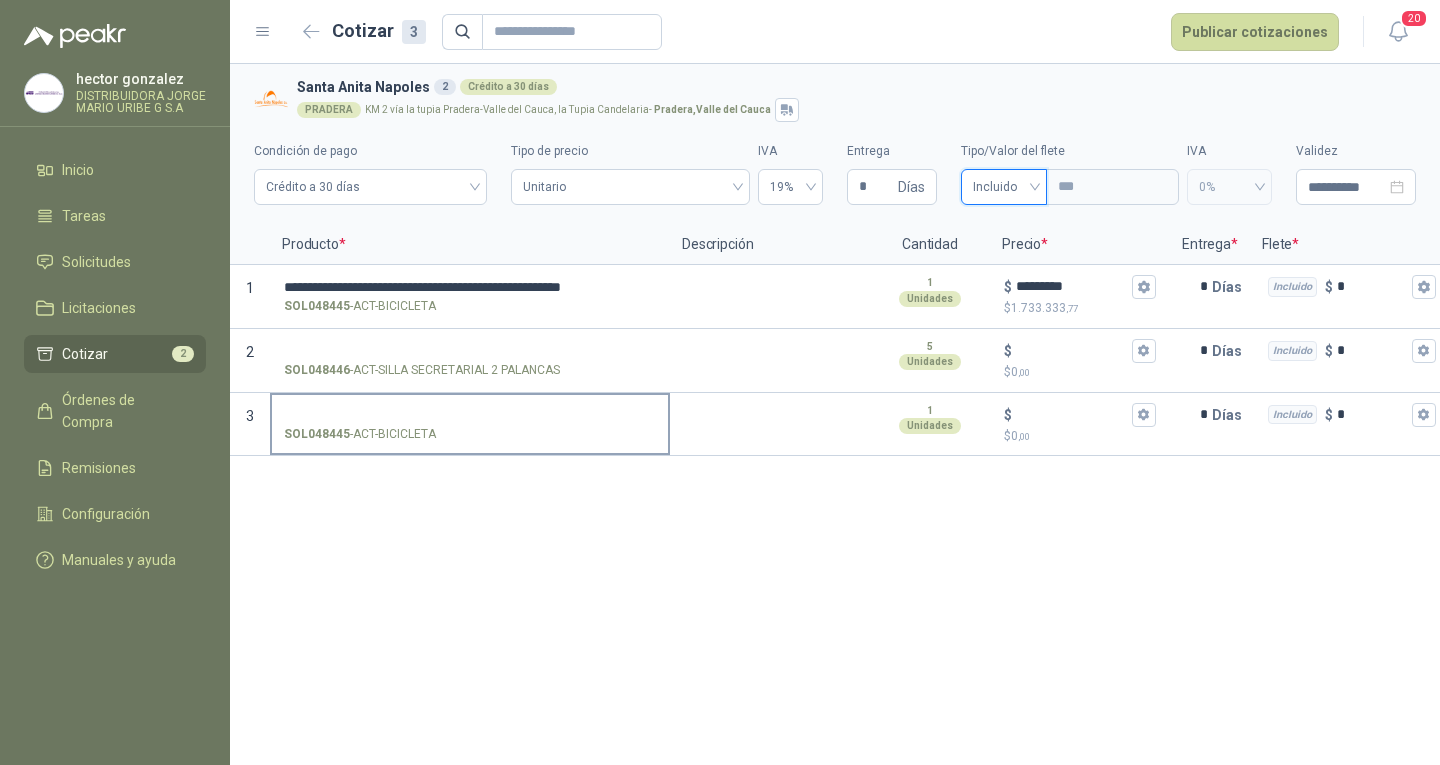 click on "SOL048445  -  ACT-BICICLETA" at bounding box center [470, 423] 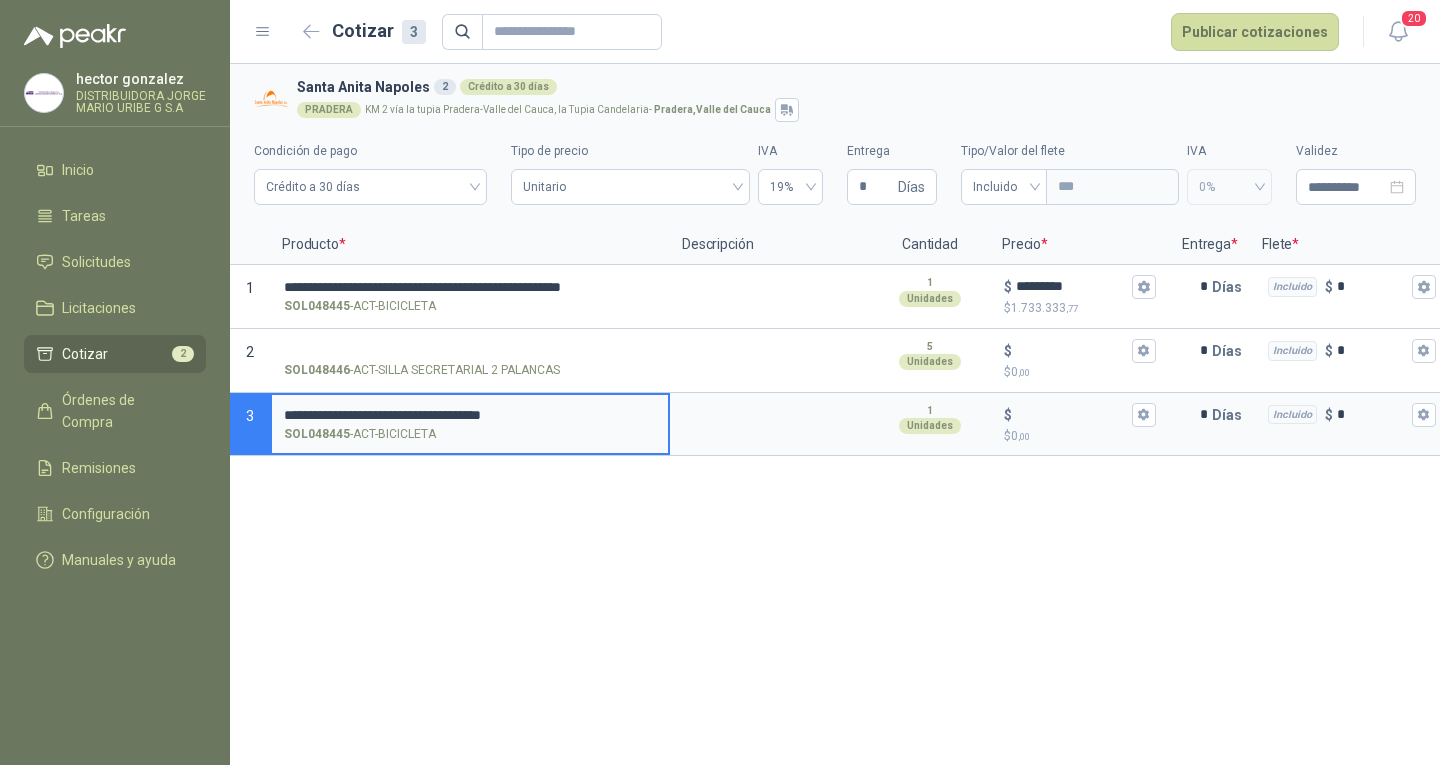 type 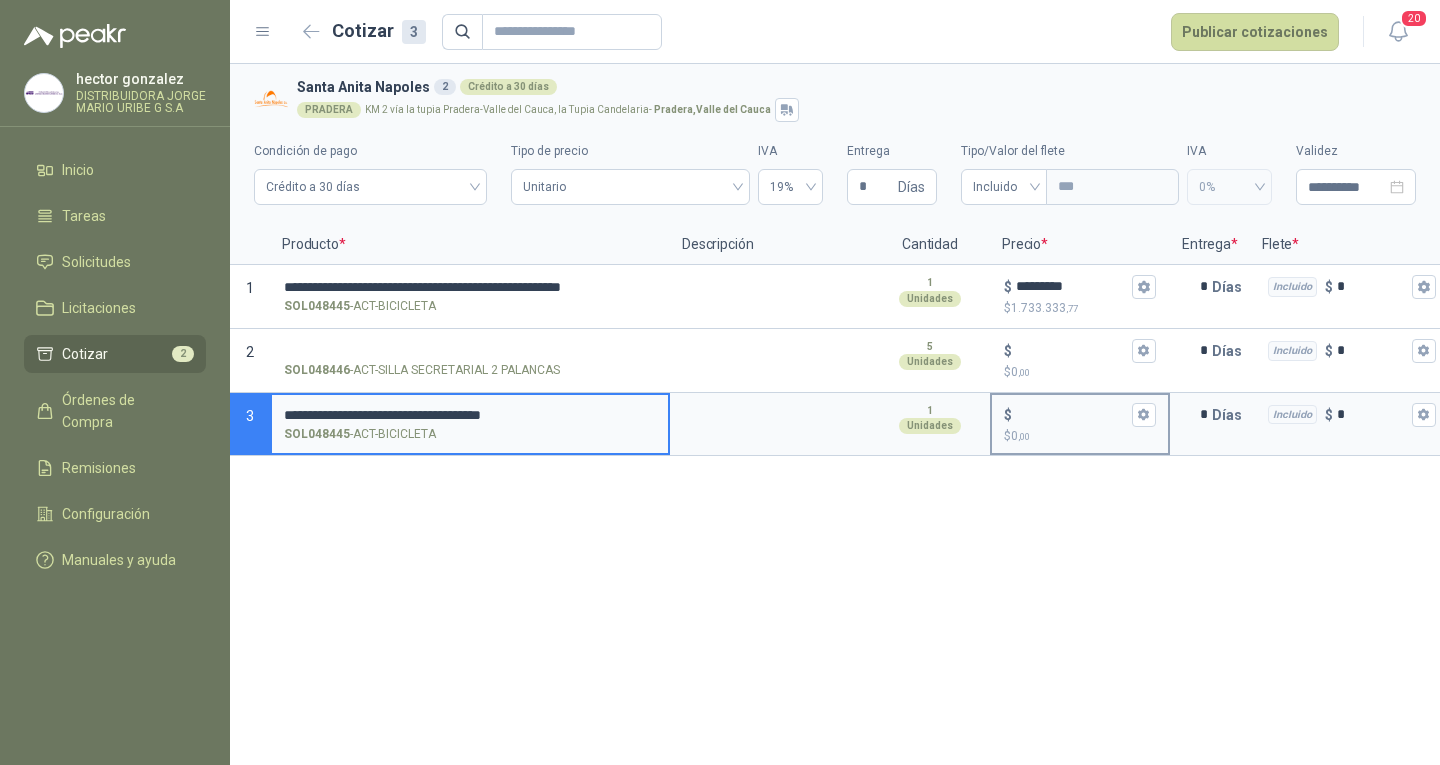 click on "$ $  0 ,00" at bounding box center (1072, 414) 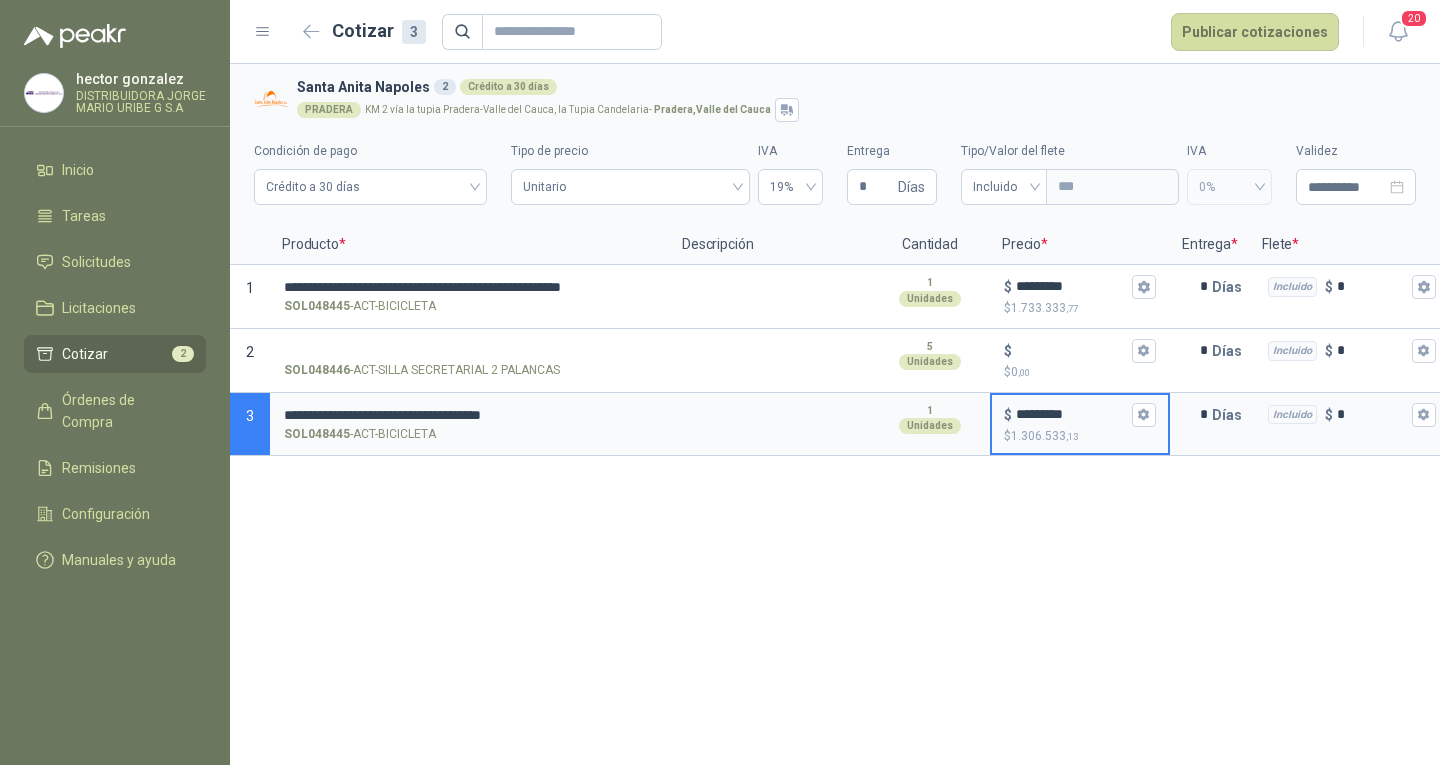 click on "**********" at bounding box center [835, 414] 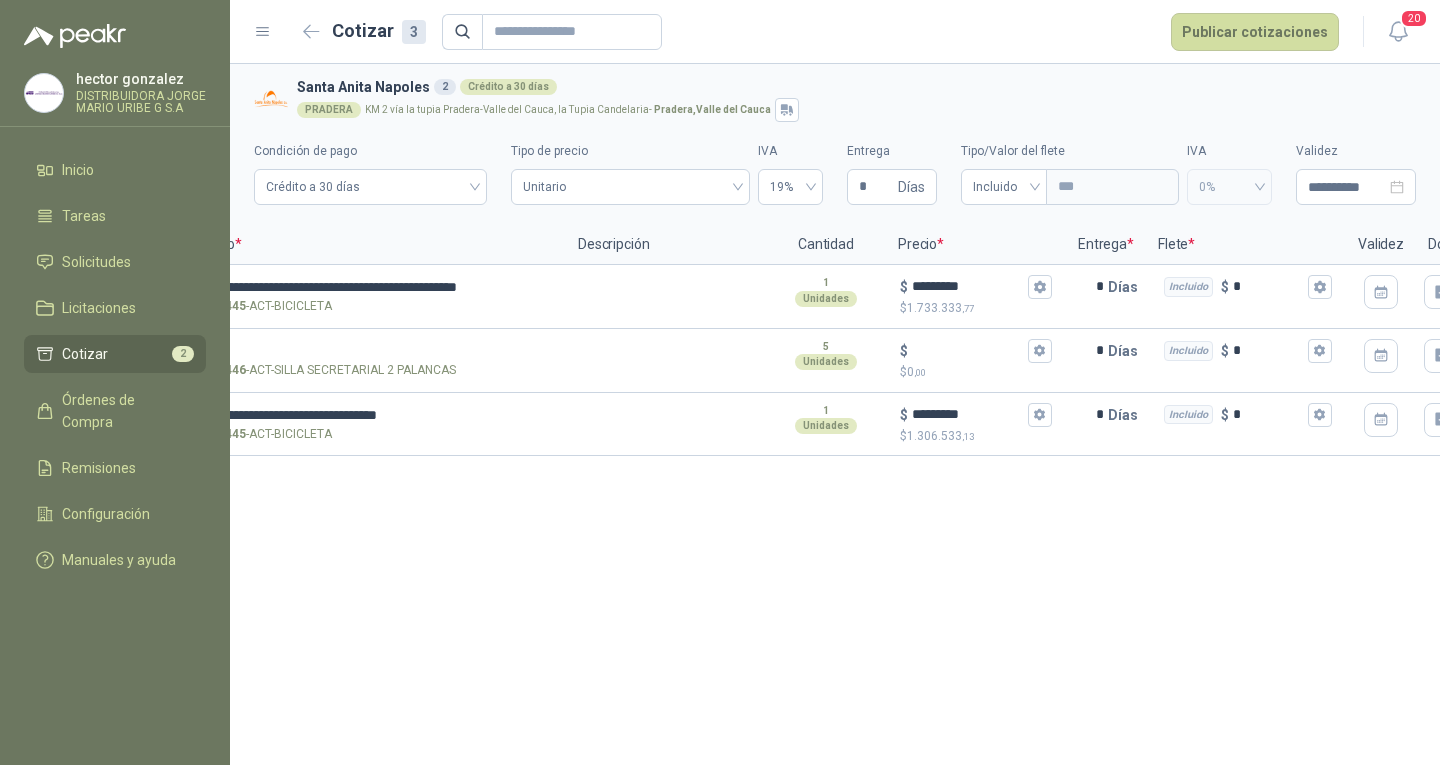 scroll, scrollTop: 0, scrollLeft: 186, axis: horizontal 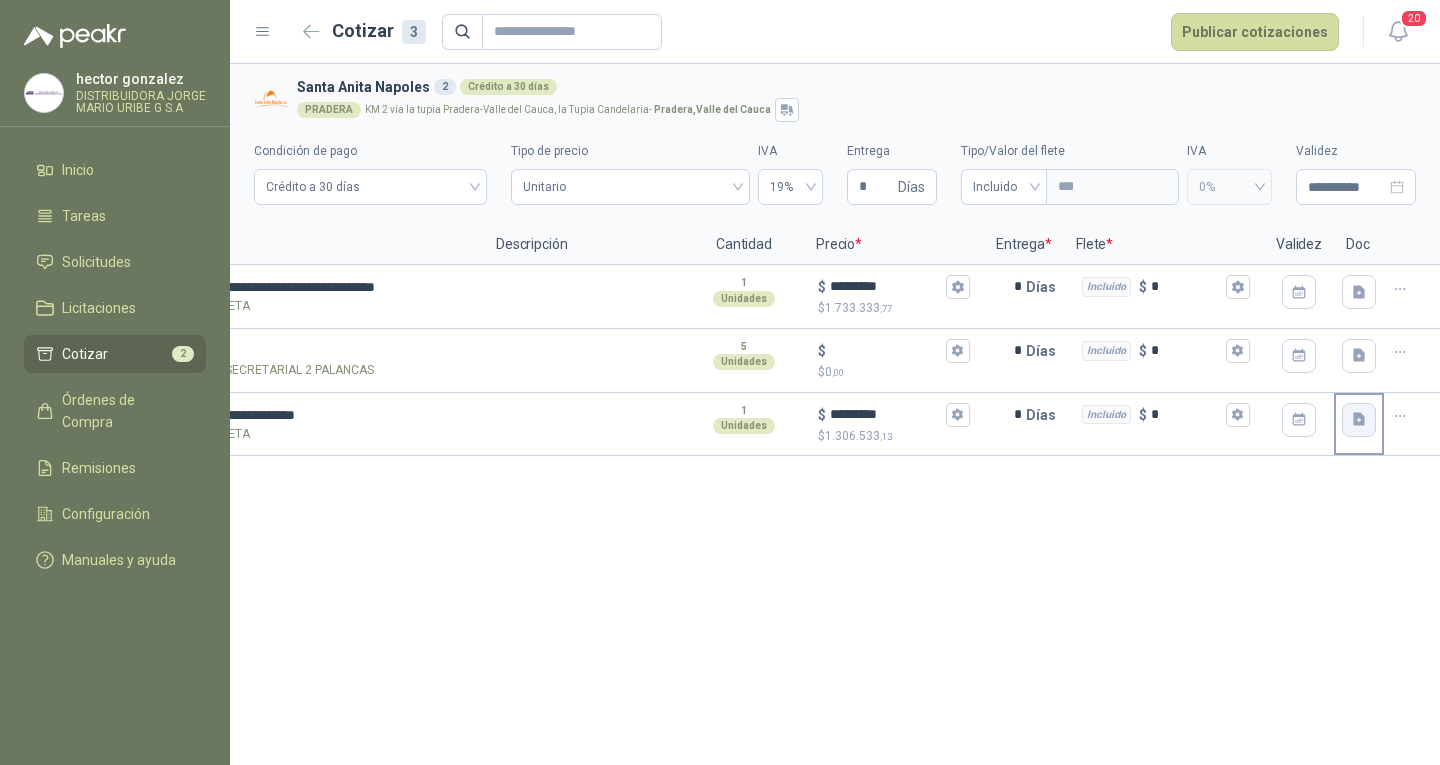click at bounding box center [1359, 420] 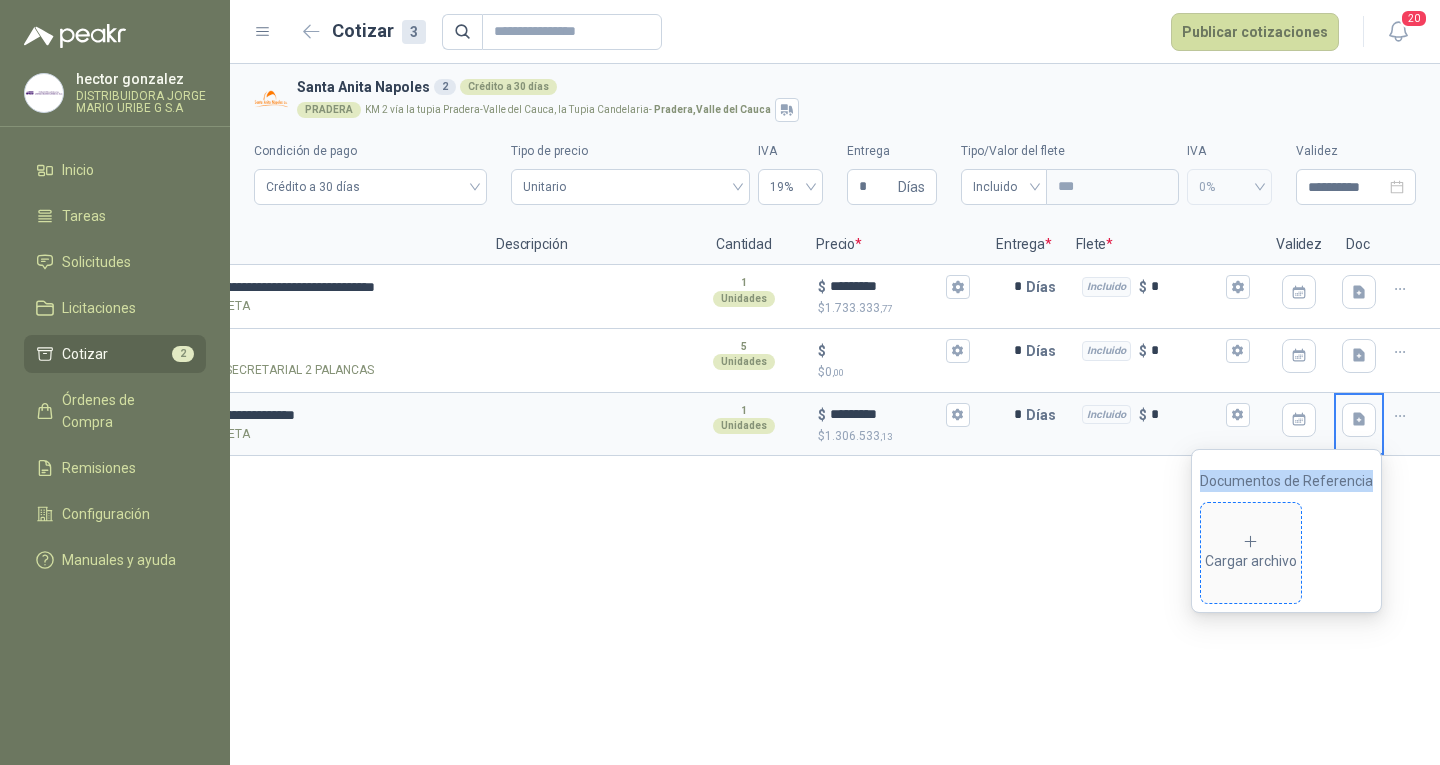 click on "Cargar archivo" at bounding box center (1251, 553) 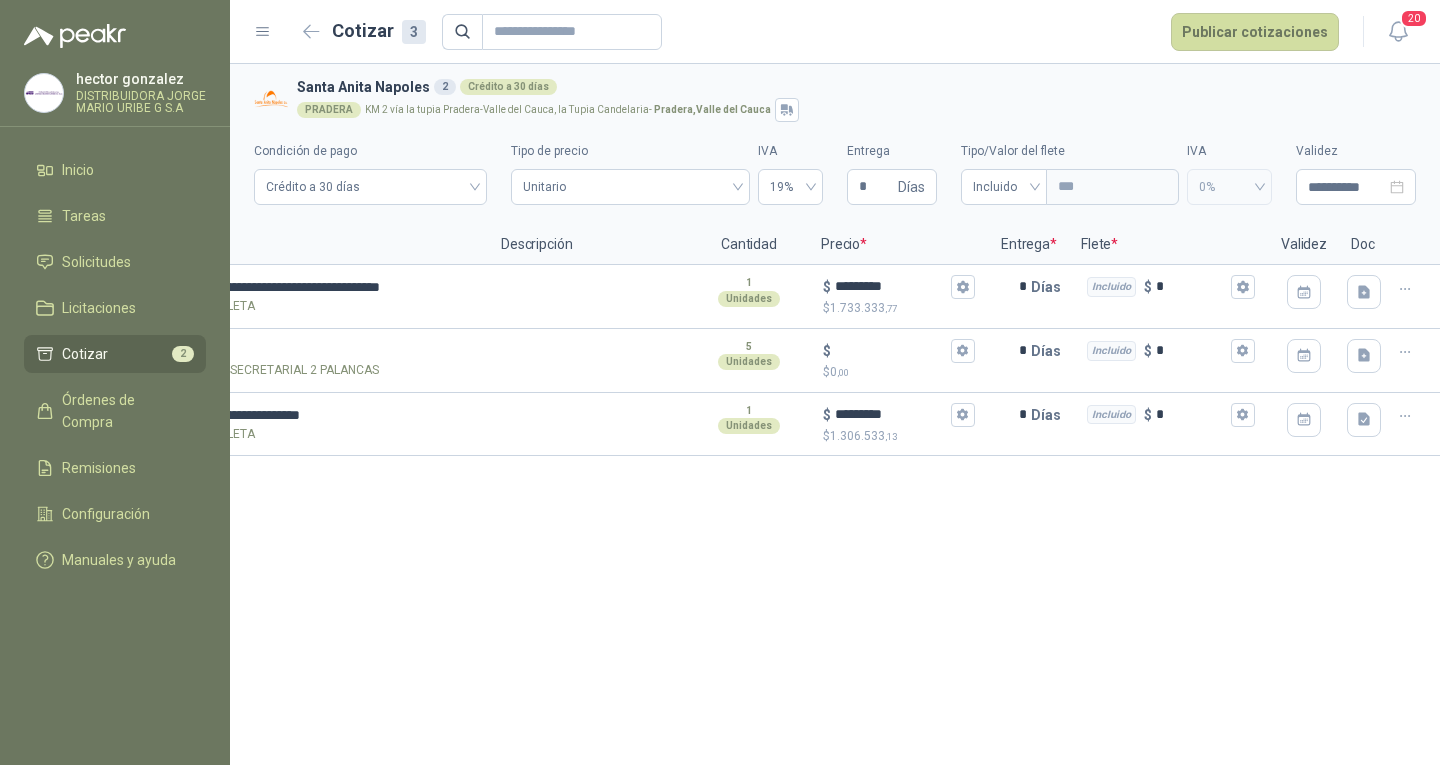 scroll, scrollTop: 0, scrollLeft: 171, axis: horizontal 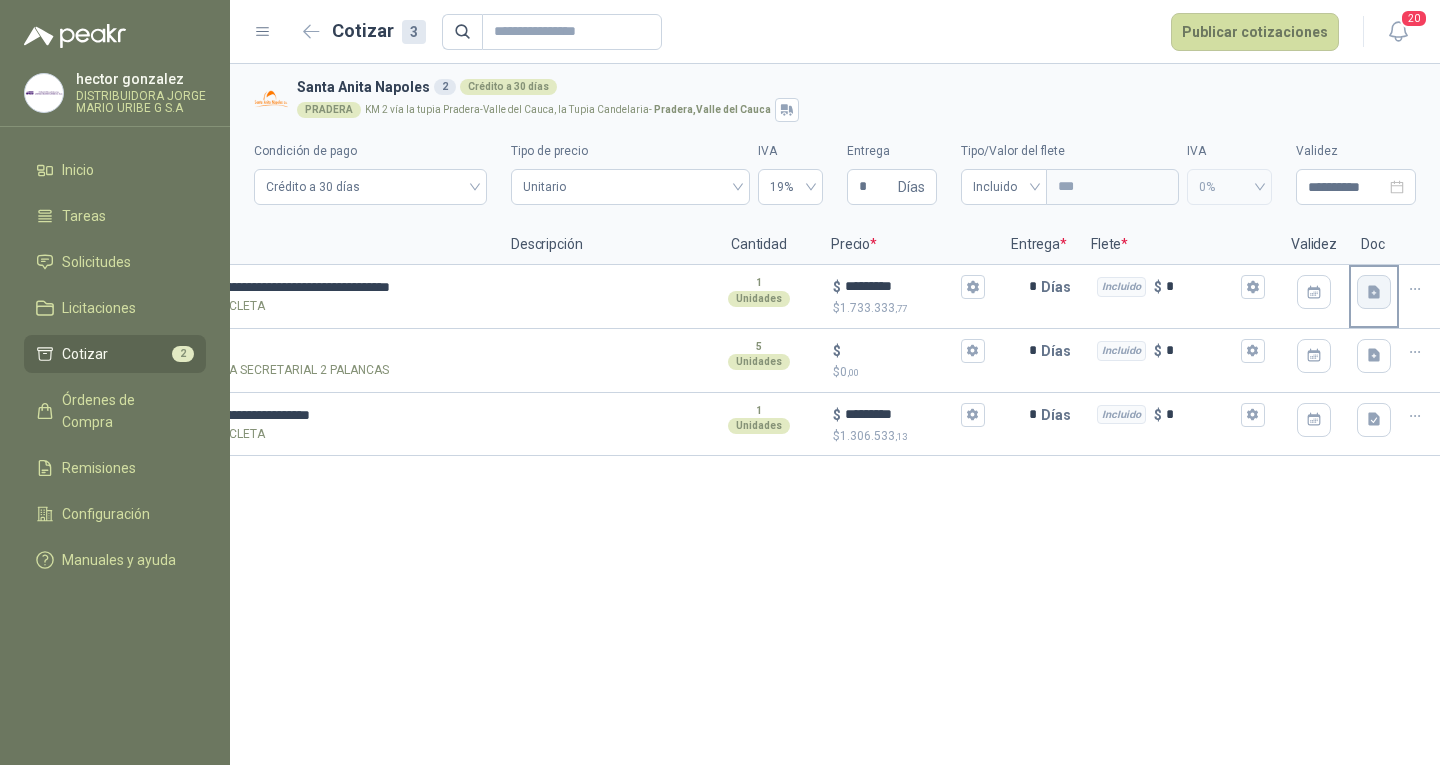 click 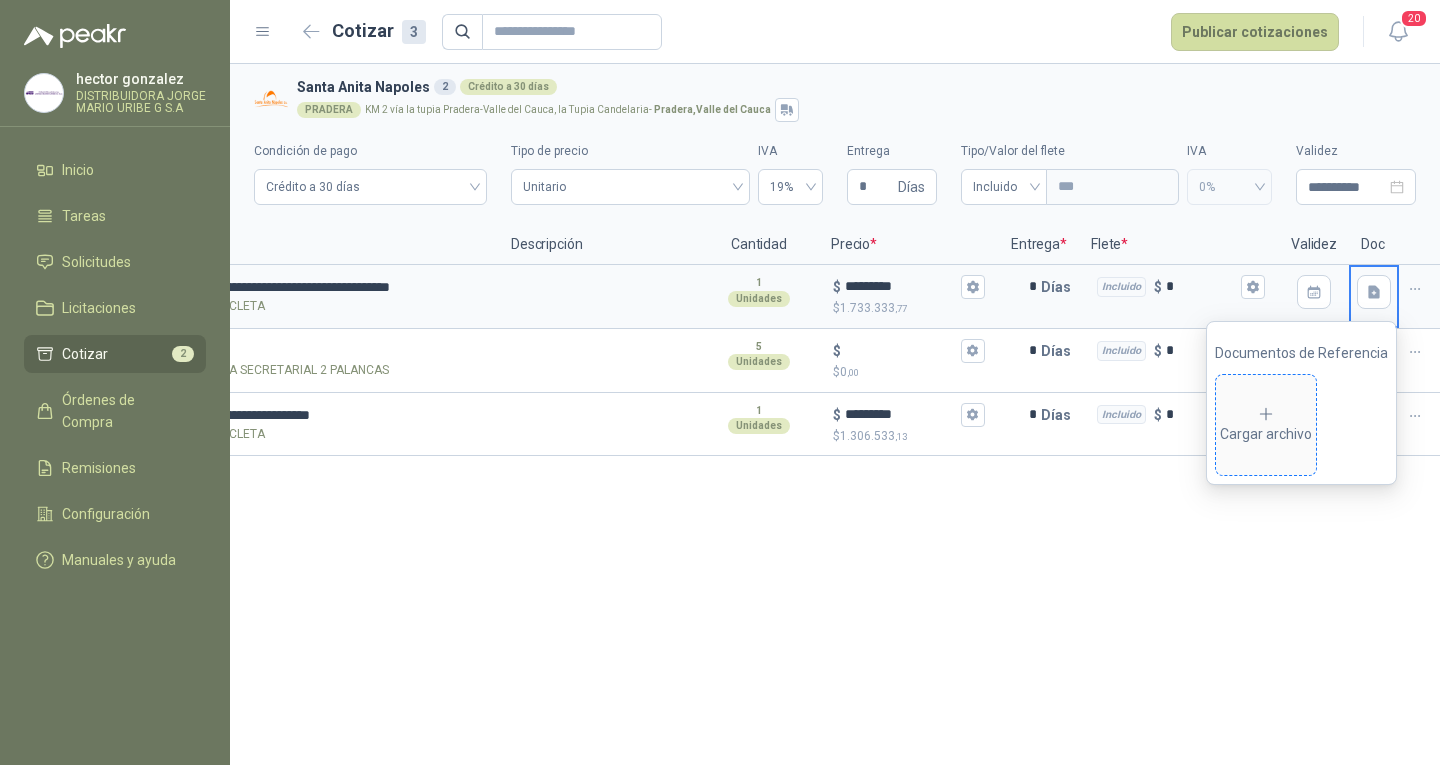 click on "Cargar archivo" at bounding box center (1266, 425) 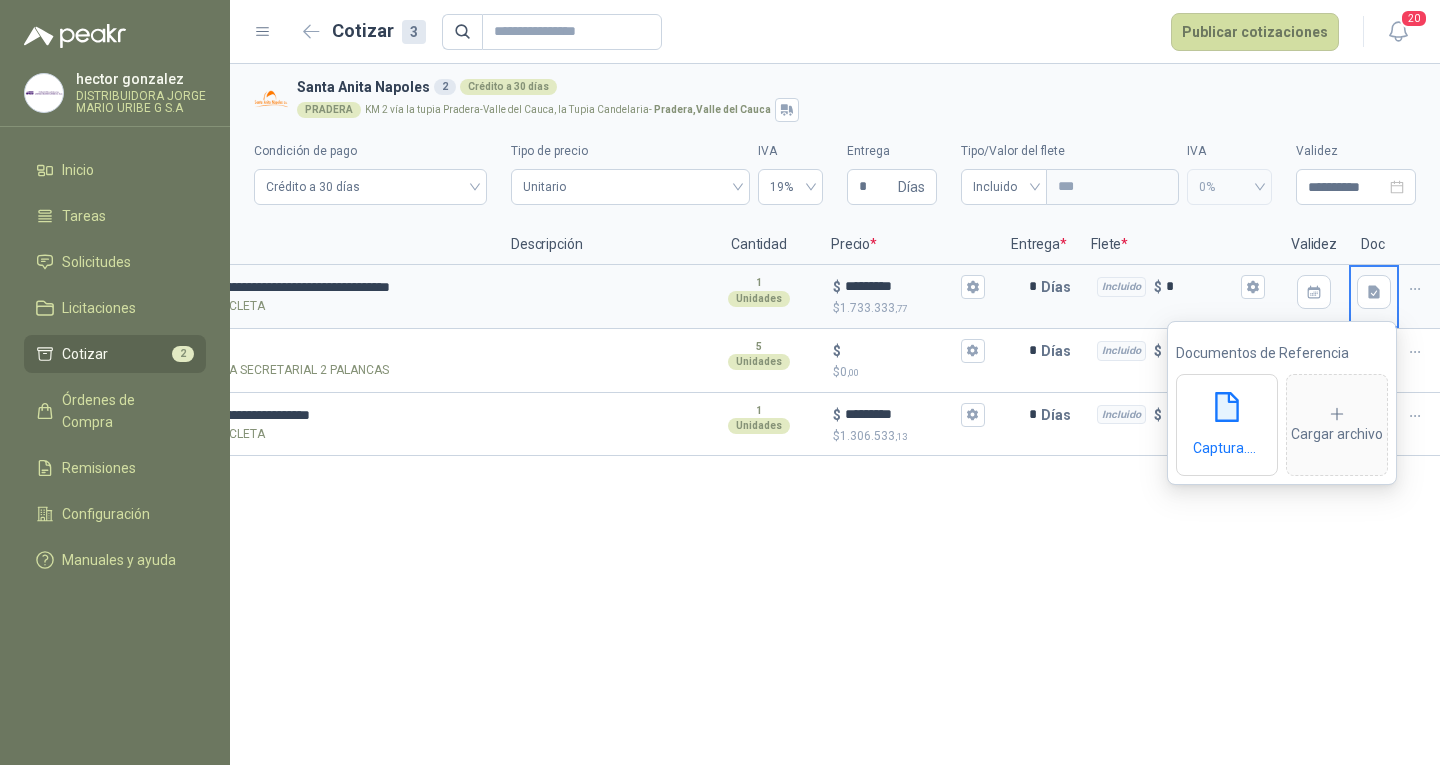 click on "**********" at bounding box center (835, 414) 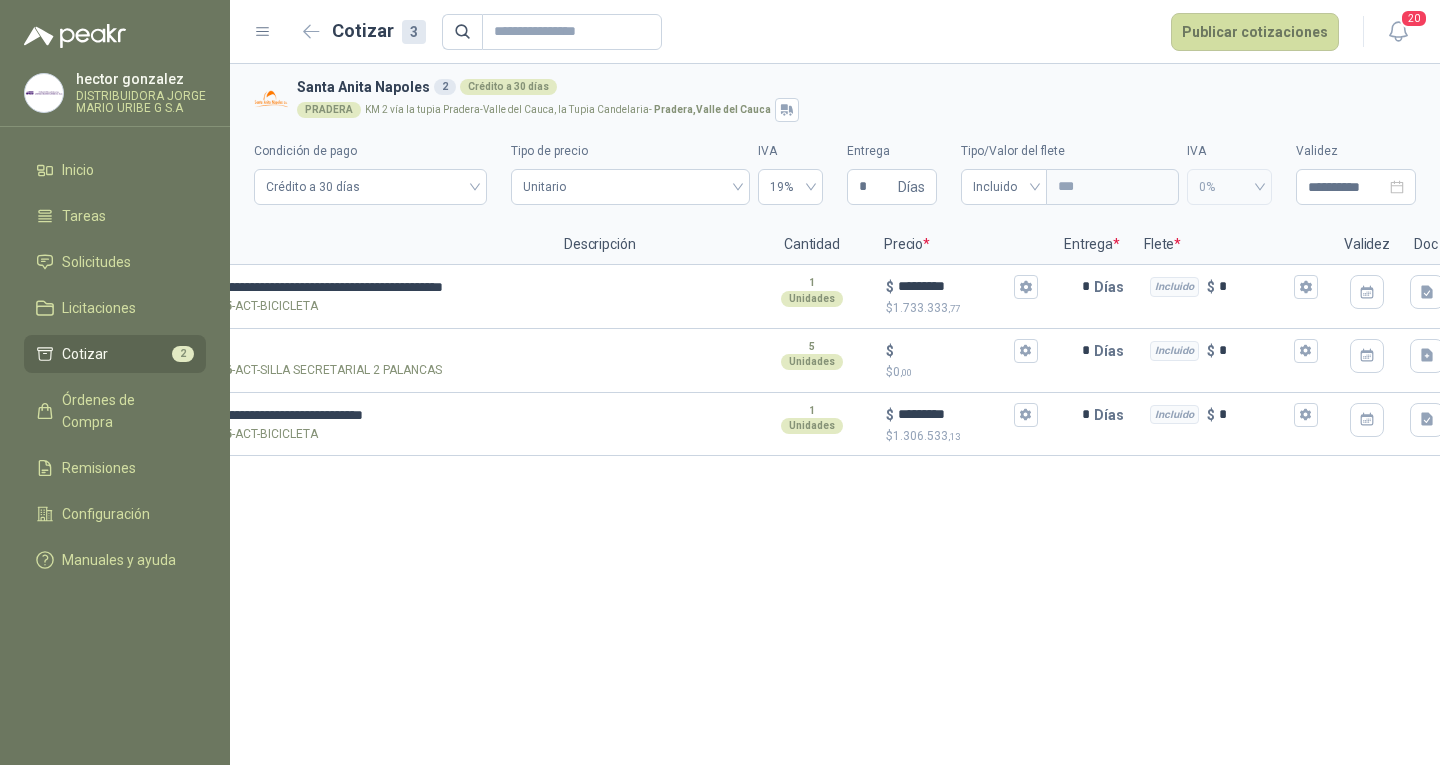 scroll, scrollTop: 0, scrollLeft: 0, axis: both 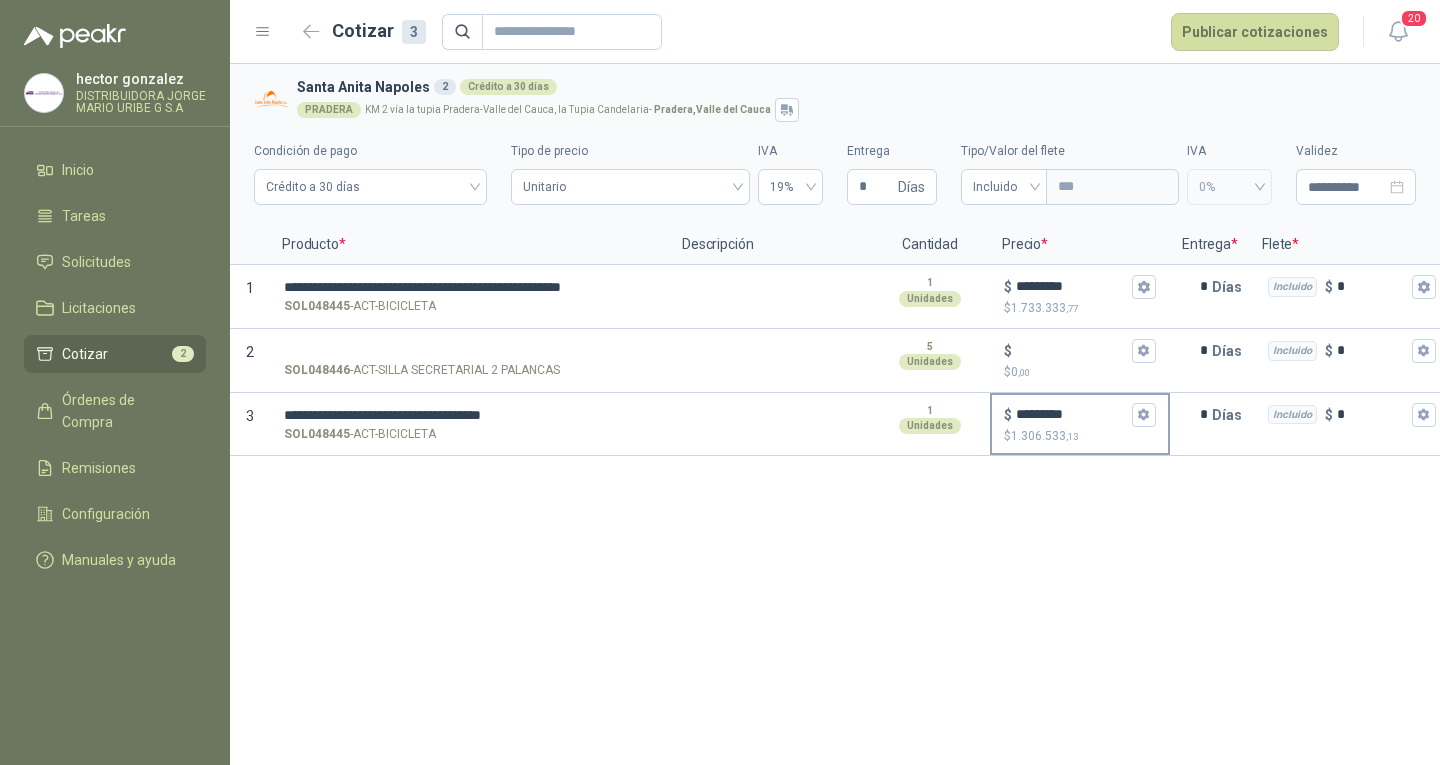 click on "*********" at bounding box center (1072, 414) 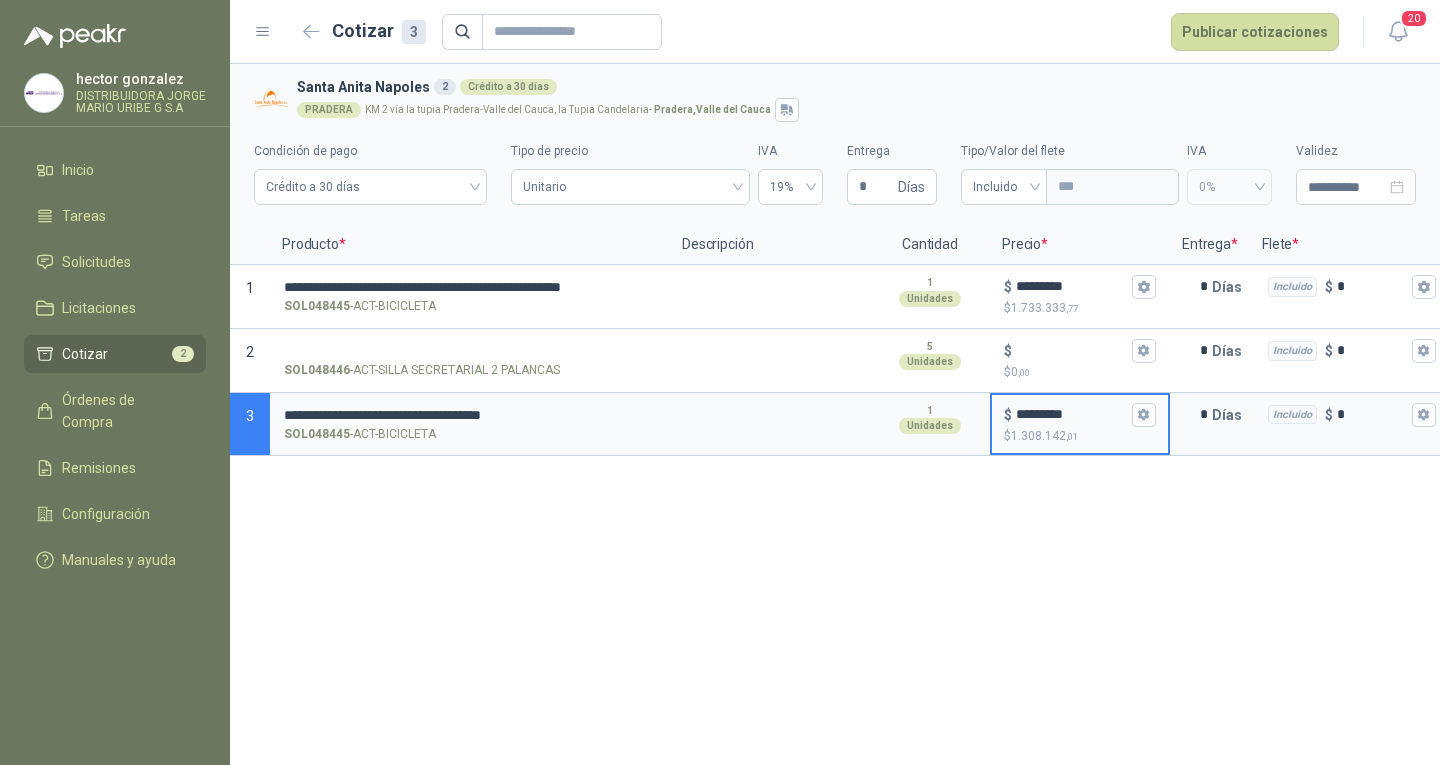 type on "*********" 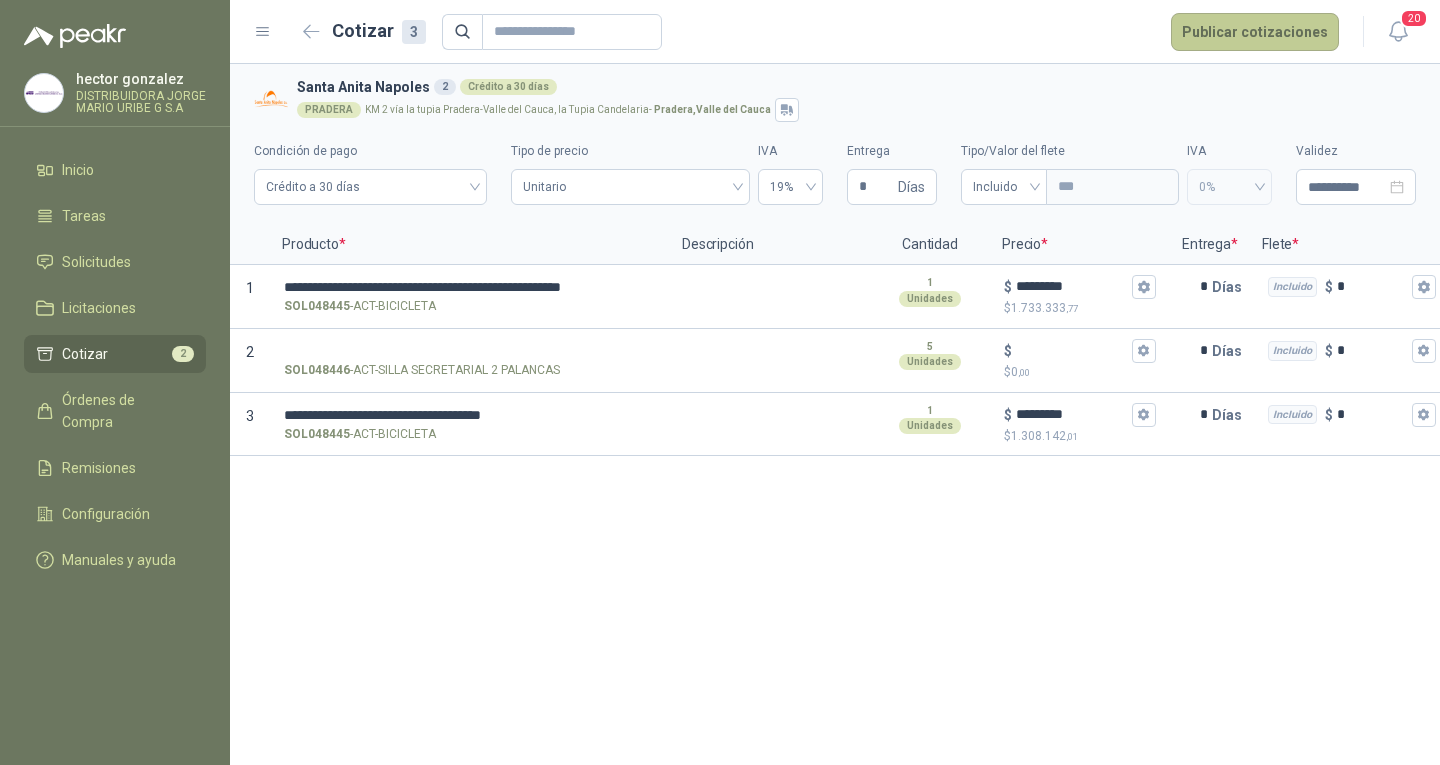 click on "Publicar cotizaciones" at bounding box center [1255, 32] 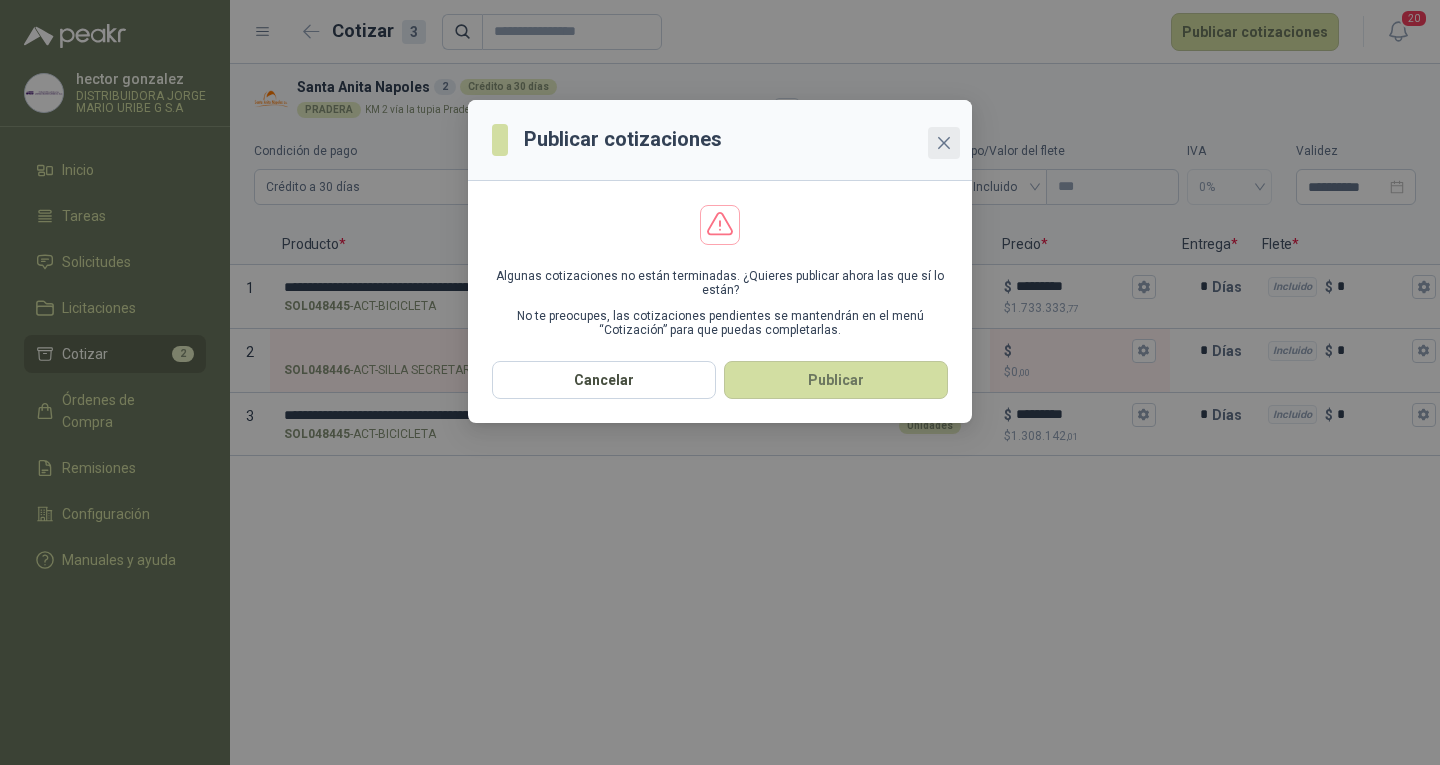 click 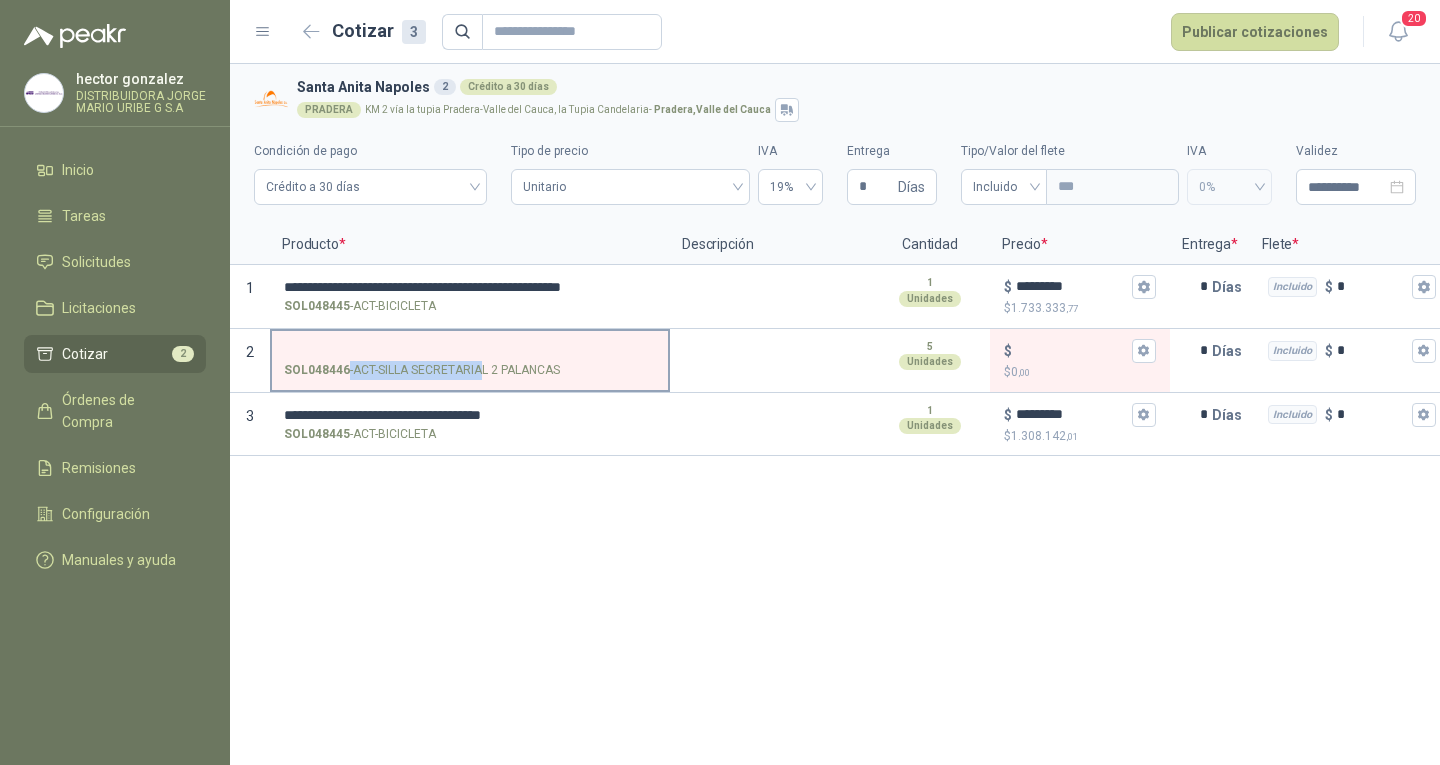 drag, startPoint x: 374, startPoint y: 362, endPoint x: 507, endPoint y: 369, distance: 133.18408 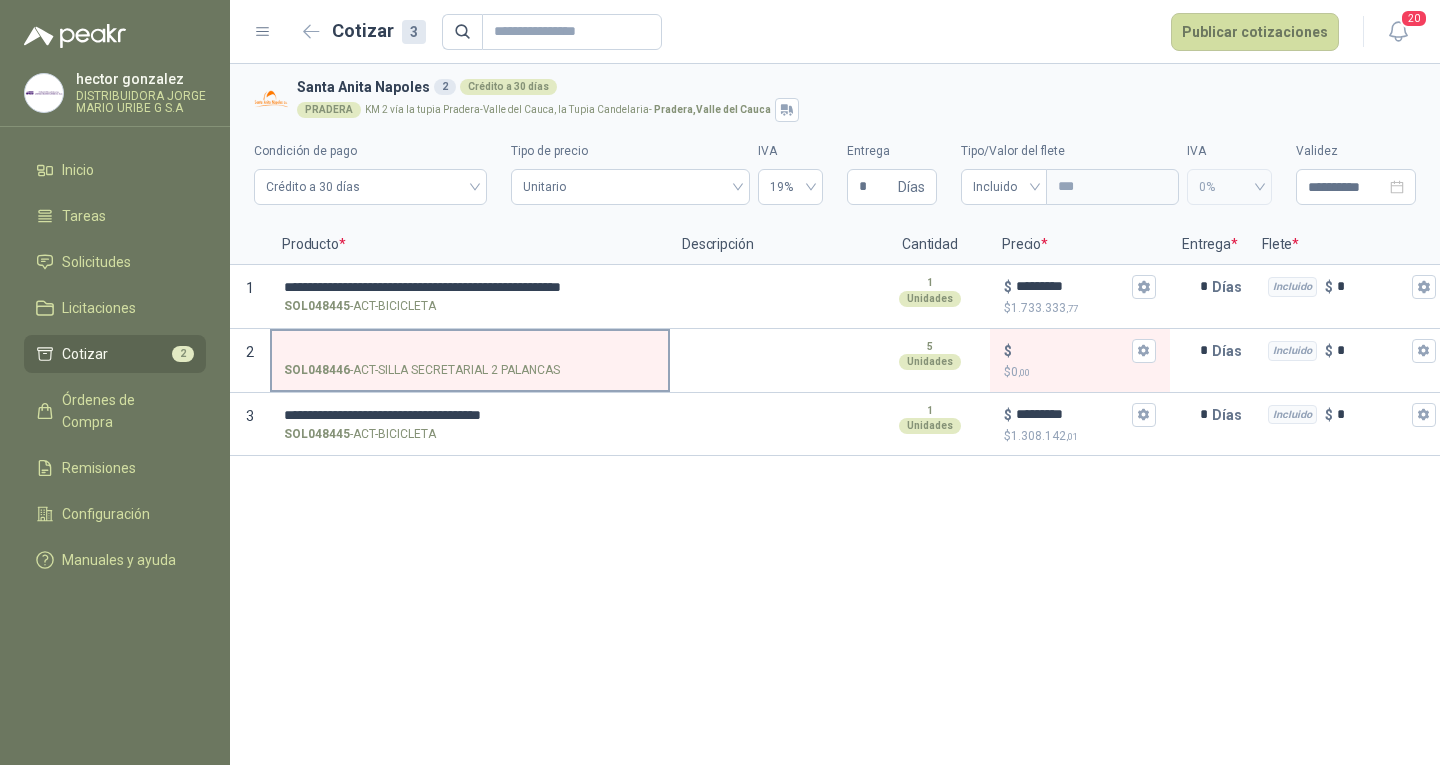 click on "SOL048446  -  ACT-SILLA SECRETARIAL 2 PALANCAS" at bounding box center [422, 370] 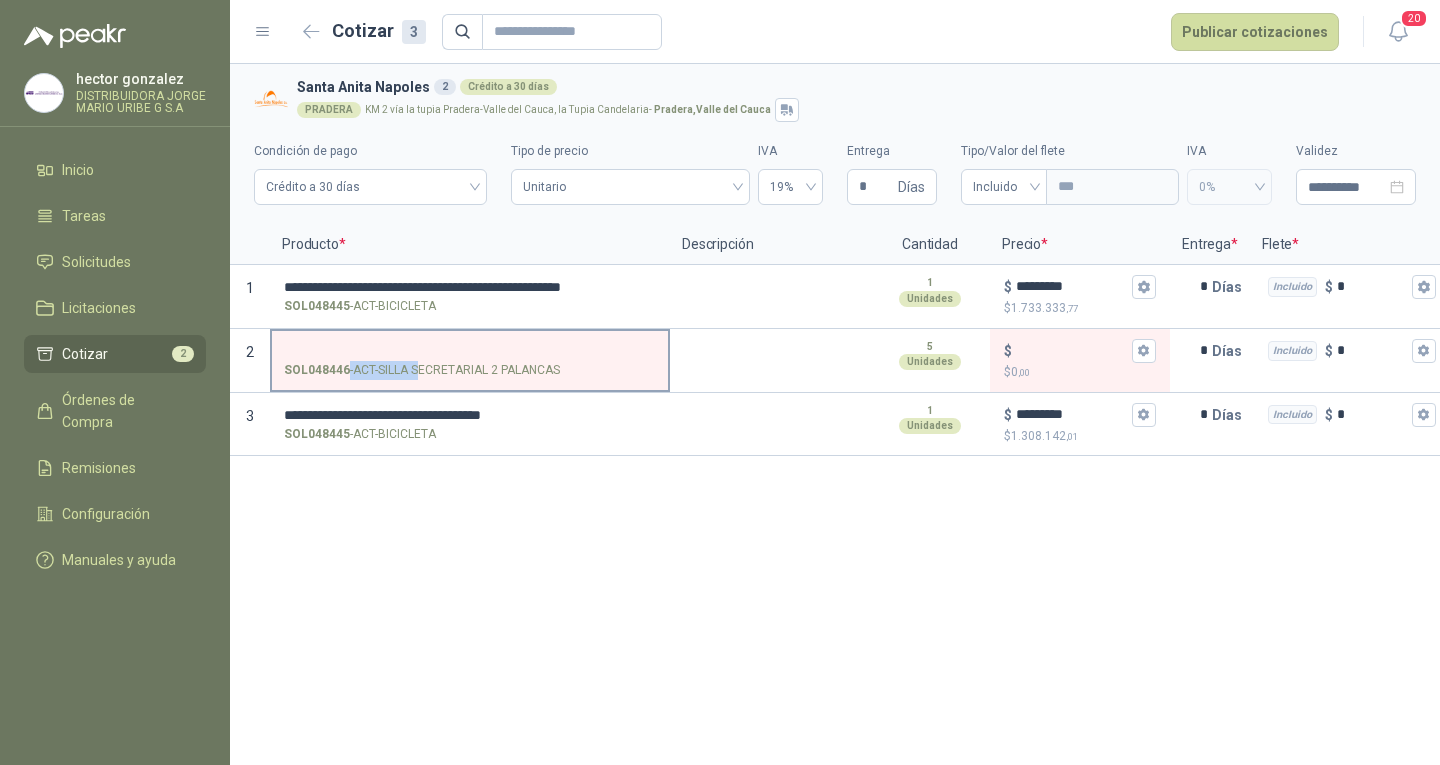 drag, startPoint x: 567, startPoint y: 367, endPoint x: 437, endPoint y: 376, distance: 130.31117 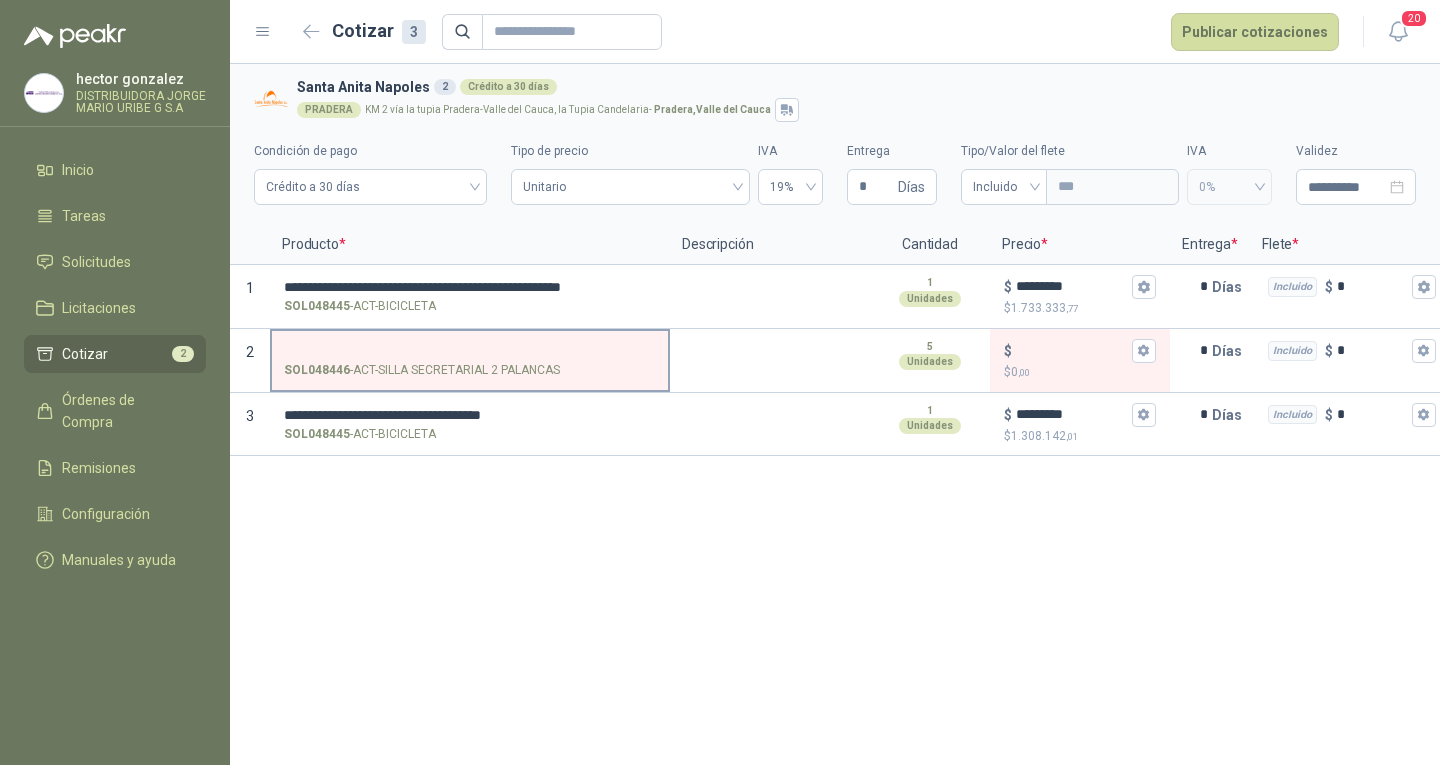click on "SOL048446  -  ACT-SILLA SECRETARIAL 2 PALANCAS" at bounding box center [422, 370] 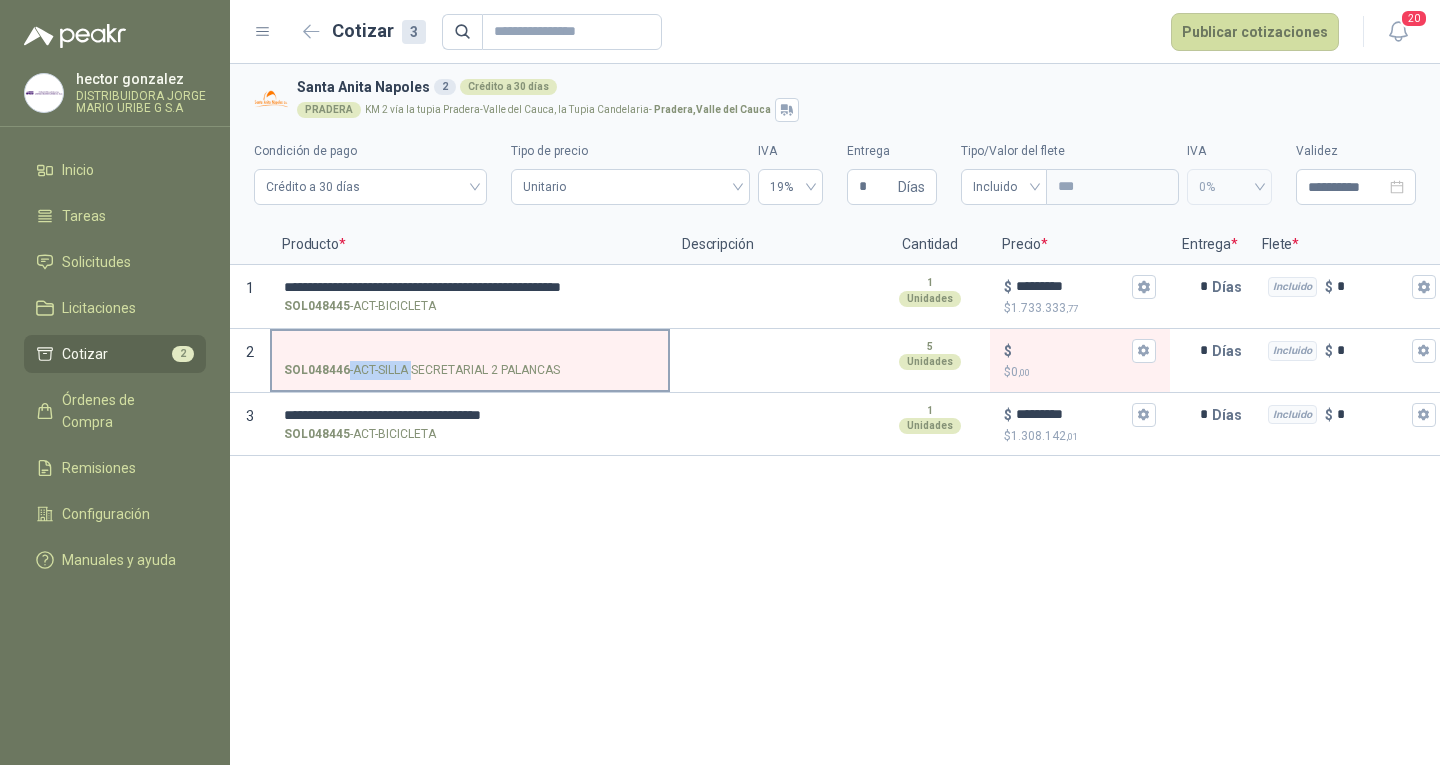 drag, startPoint x: 454, startPoint y: 370, endPoint x: 409, endPoint y: 368, distance: 45.044422 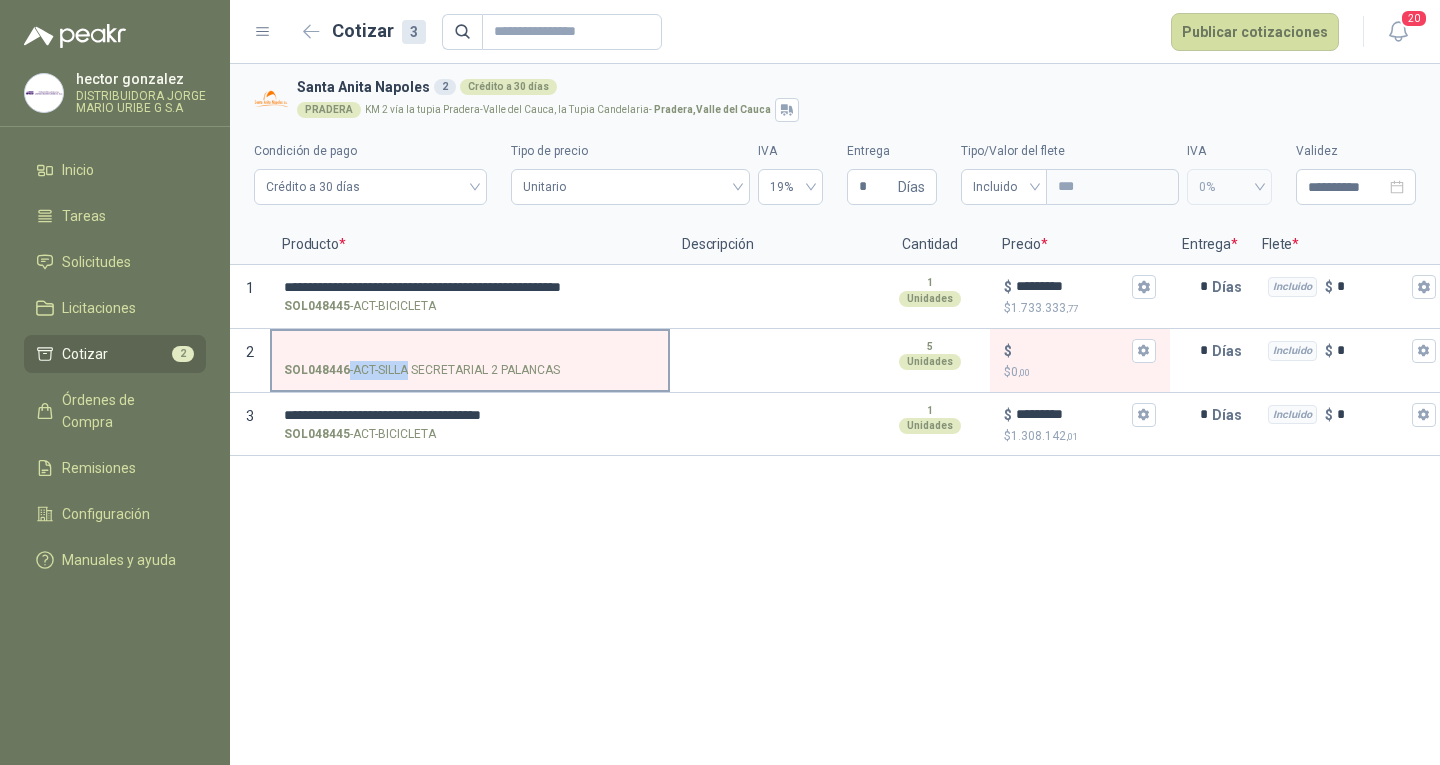 drag, startPoint x: 409, startPoint y: 368, endPoint x: 381, endPoint y: 365, distance: 28.160255 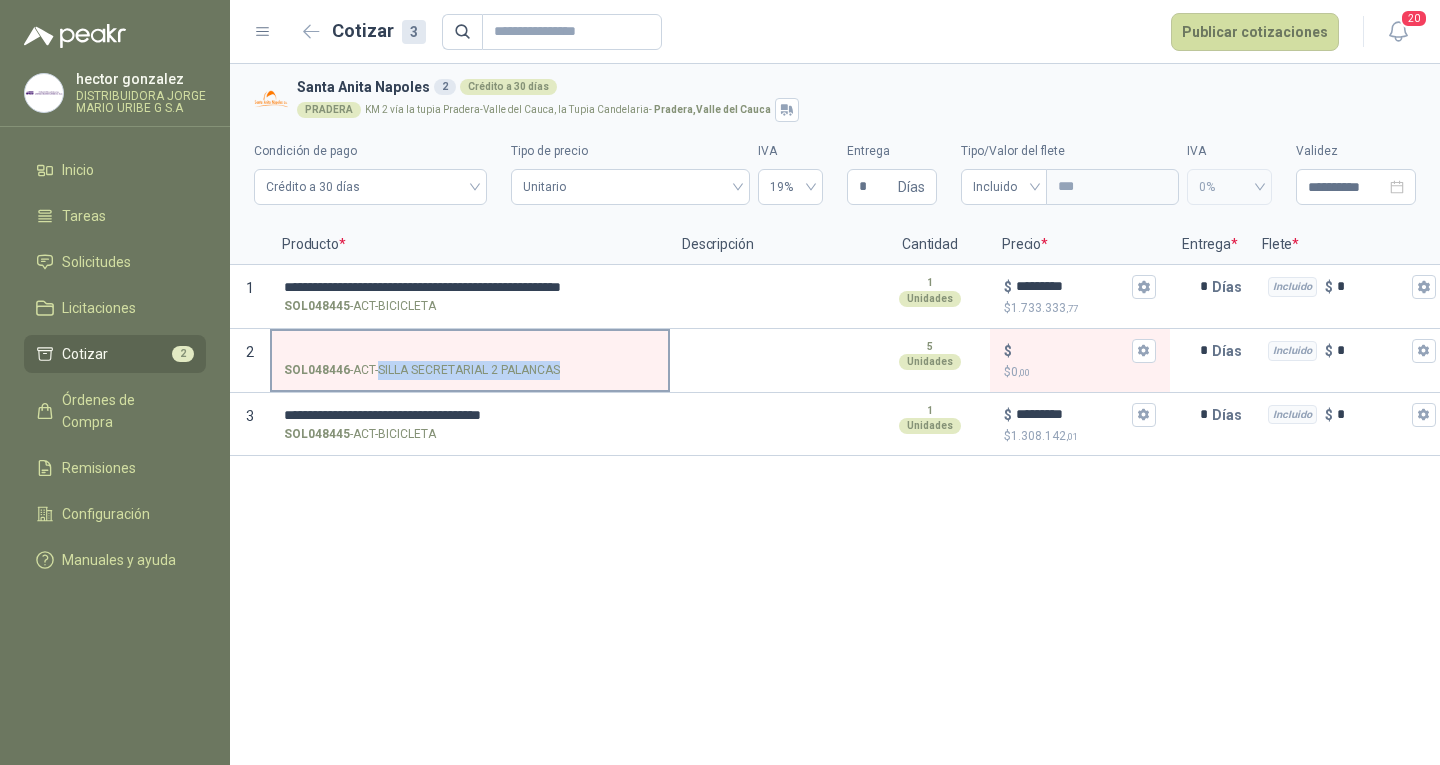 drag, startPoint x: 379, startPoint y: 365, endPoint x: 560, endPoint y: 375, distance: 181.27603 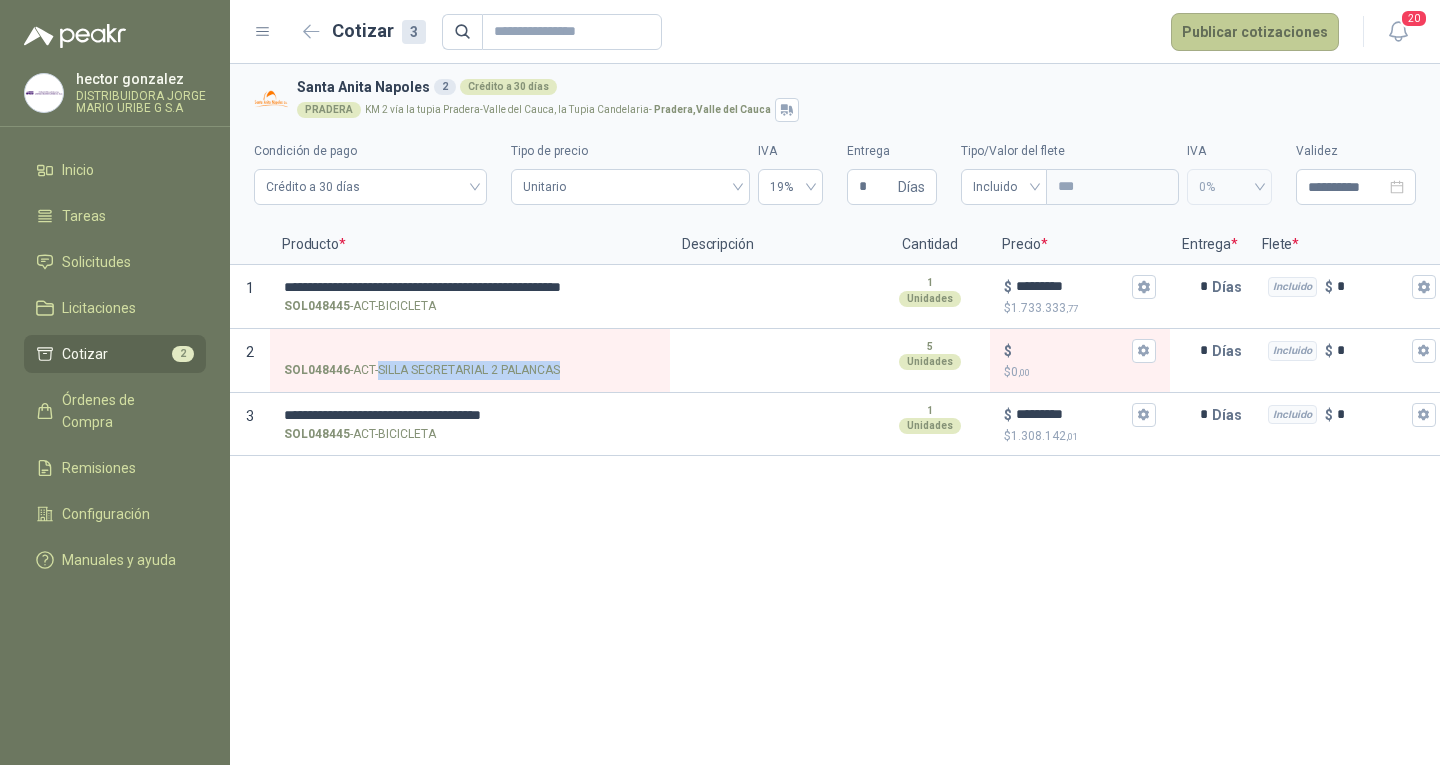 click on "Publicar cotizaciones" at bounding box center (1255, 32) 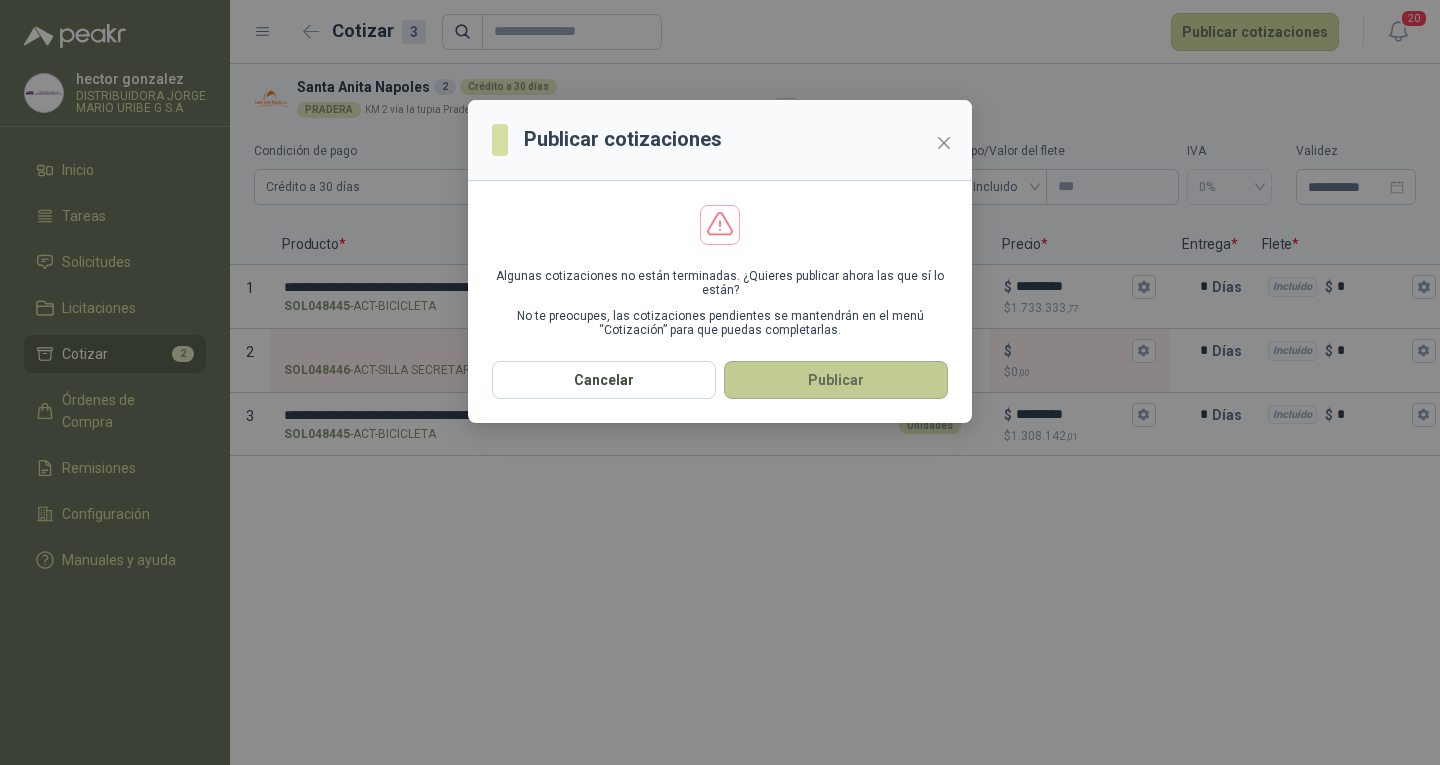 click on "Publicar" at bounding box center [836, 380] 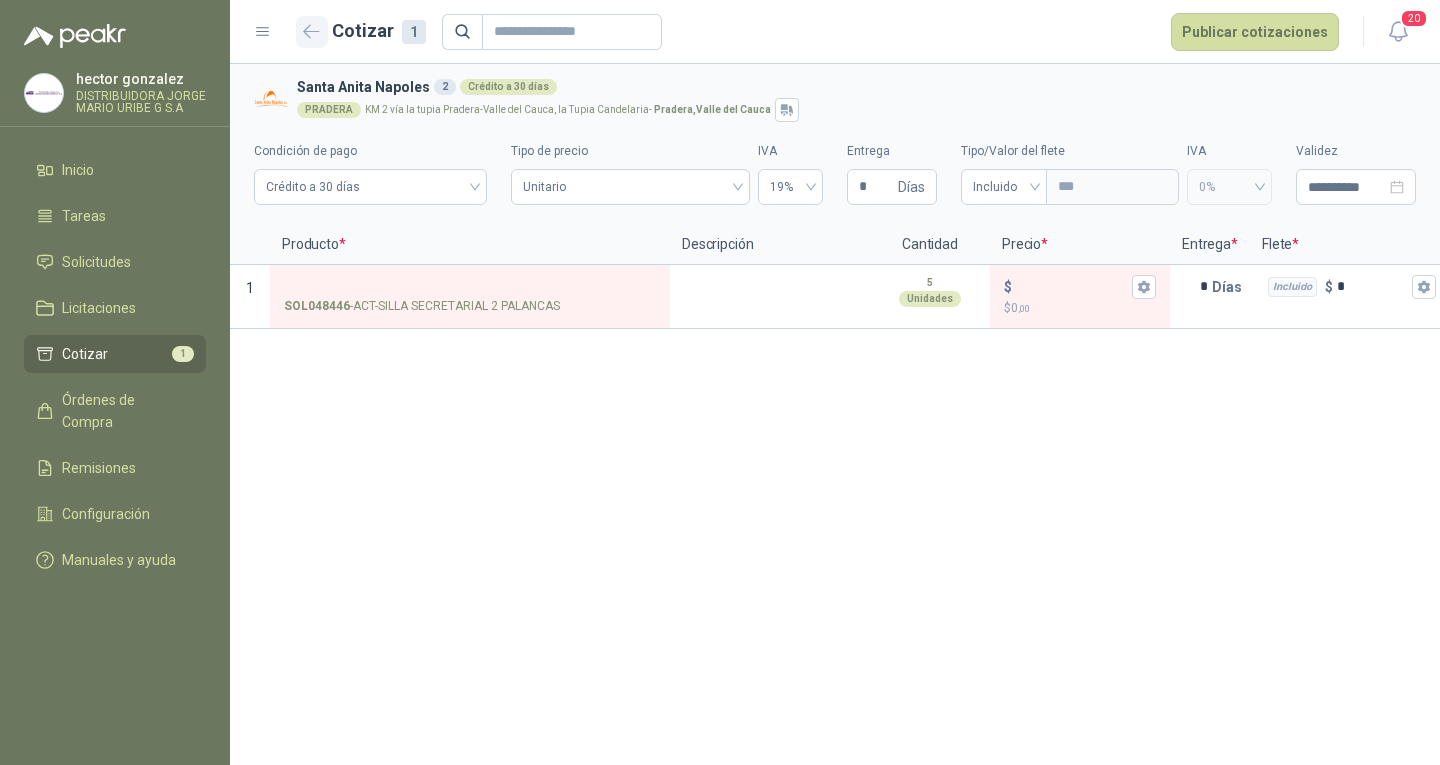 click 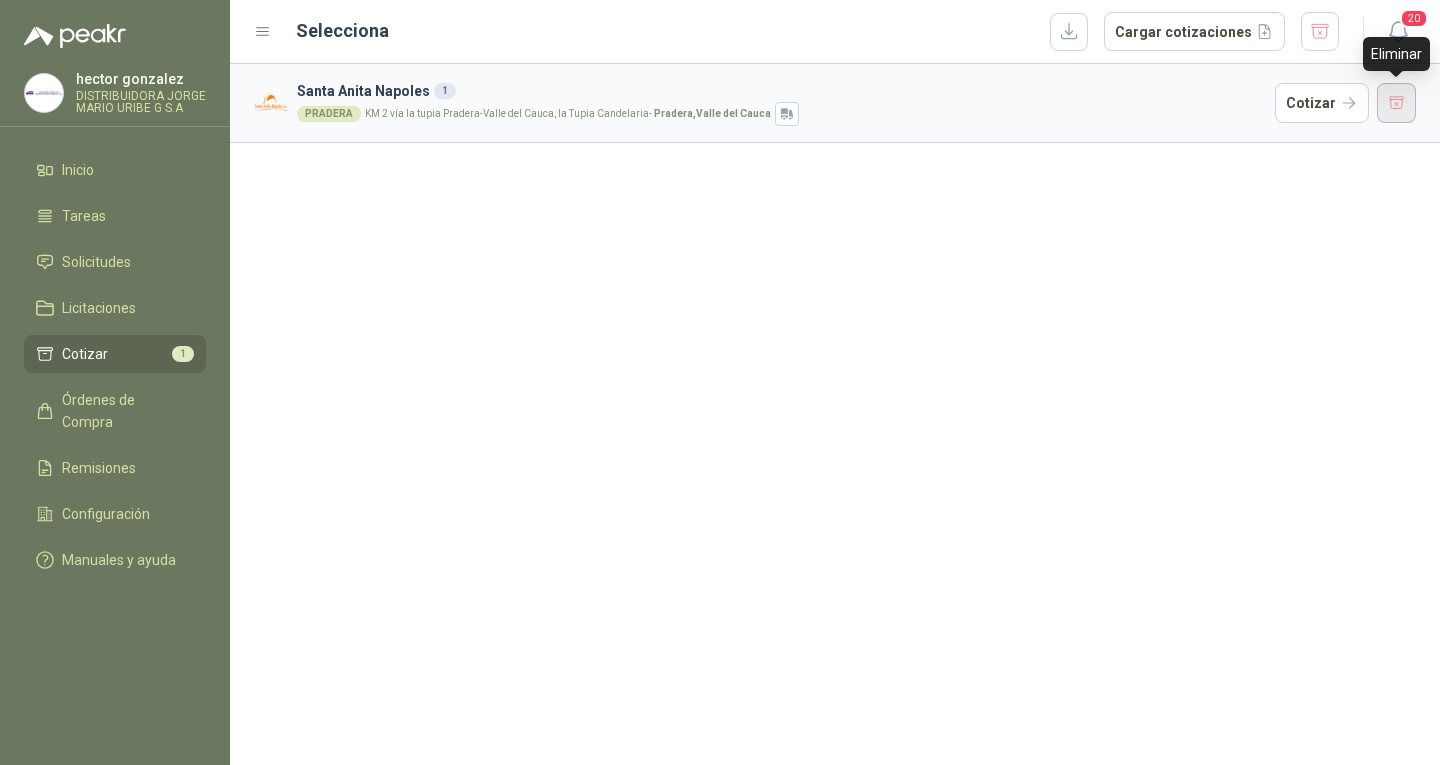 click at bounding box center (1397, 103) 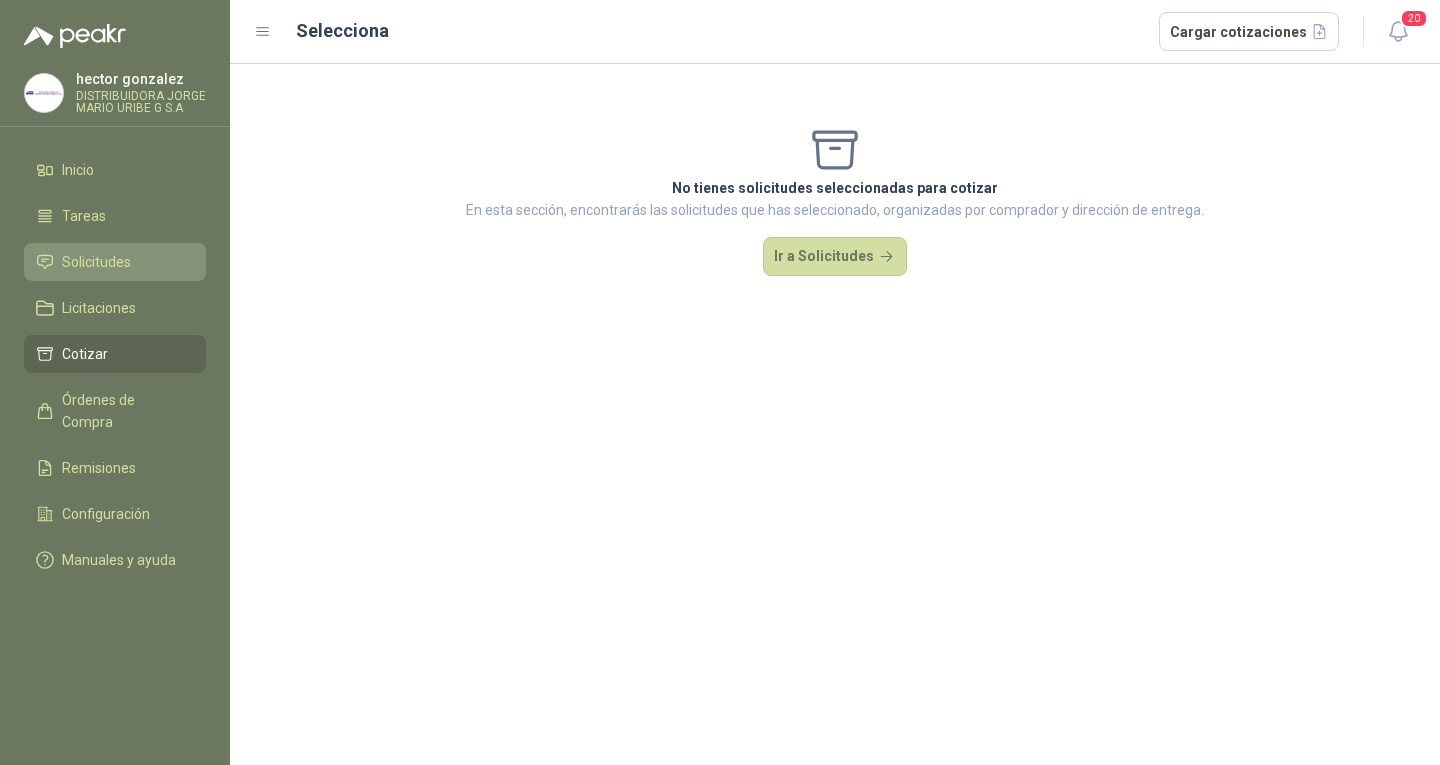 click on "Solicitudes" at bounding box center [115, 262] 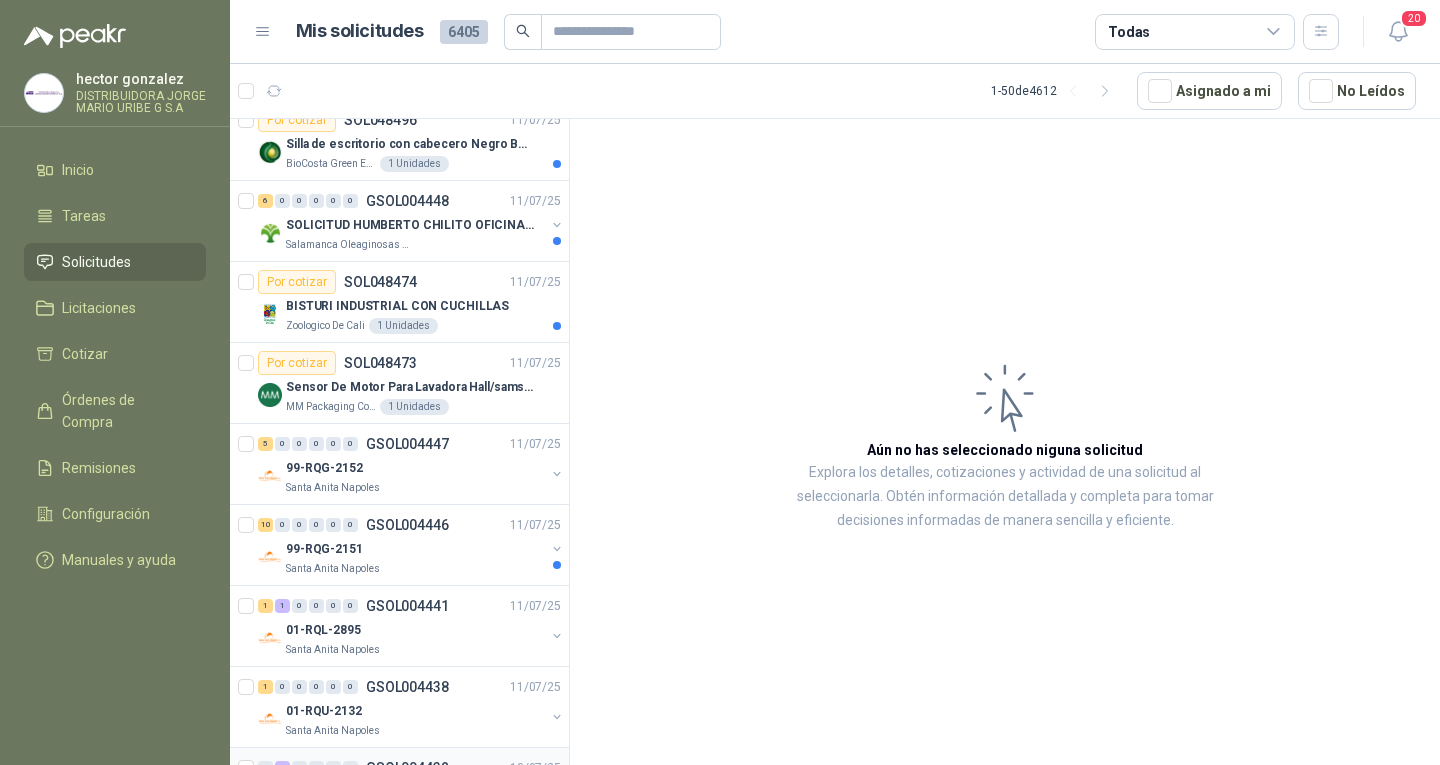 scroll, scrollTop: 300, scrollLeft: 0, axis: vertical 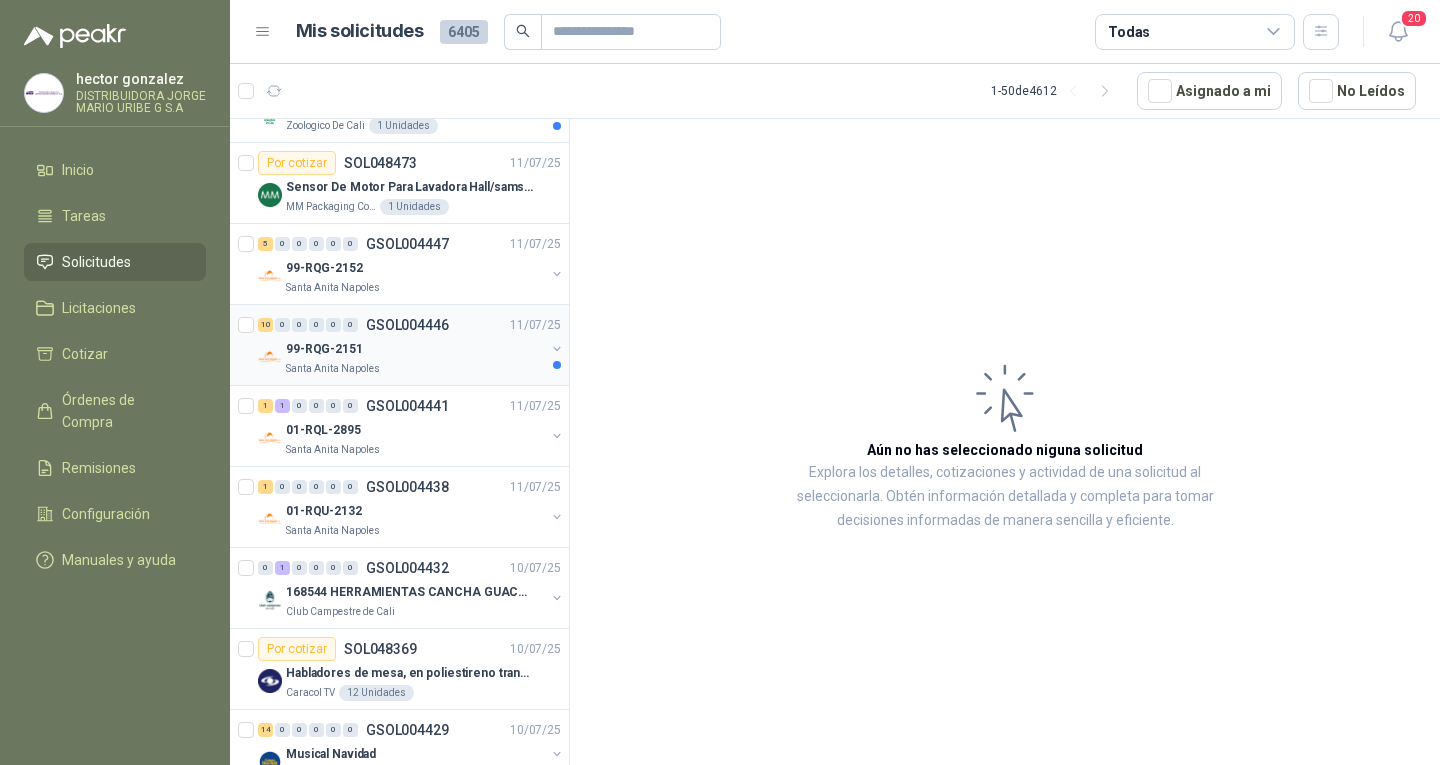 click on "Santa Anita Napoles" at bounding box center [415, 369] 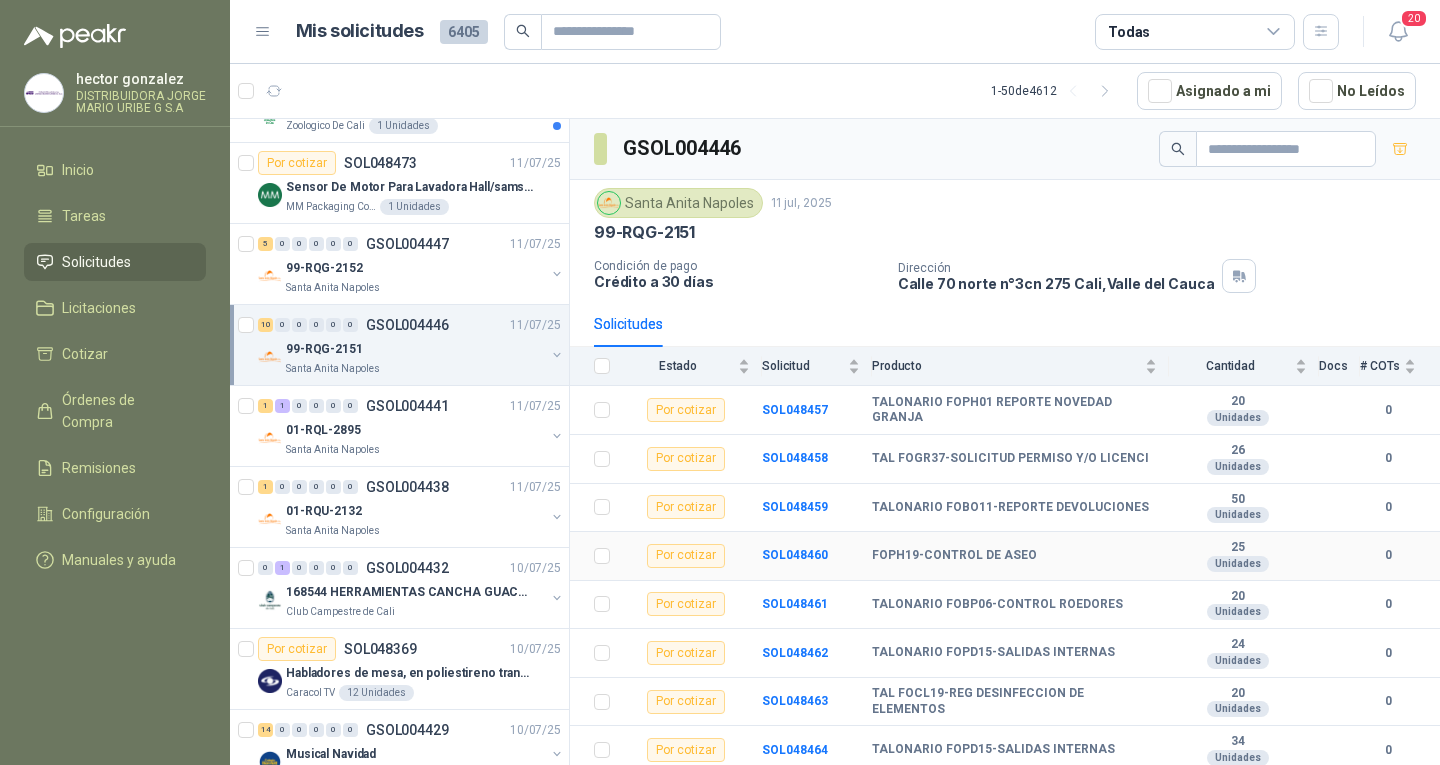 scroll, scrollTop: 100, scrollLeft: 0, axis: vertical 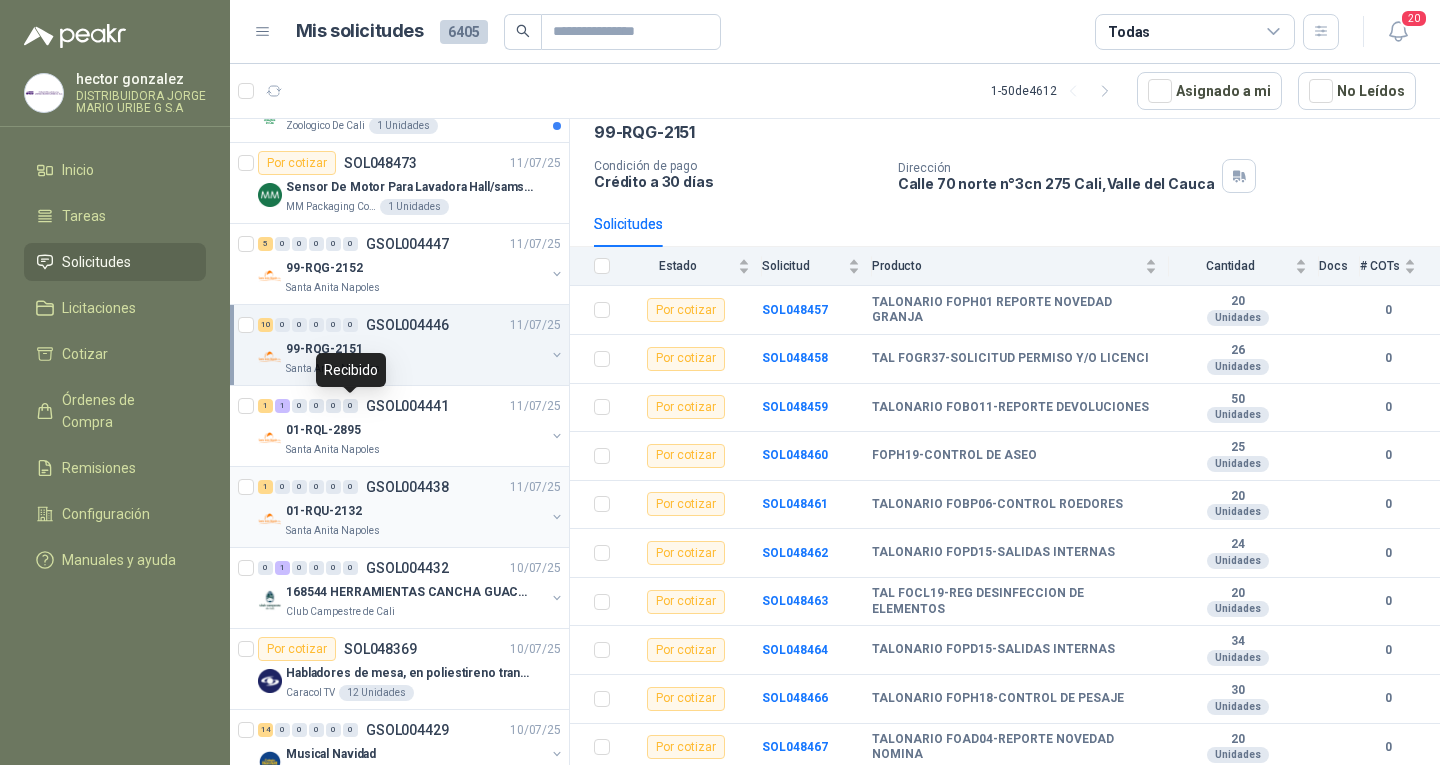 click on "01-RQU-2132" at bounding box center [324, 511] 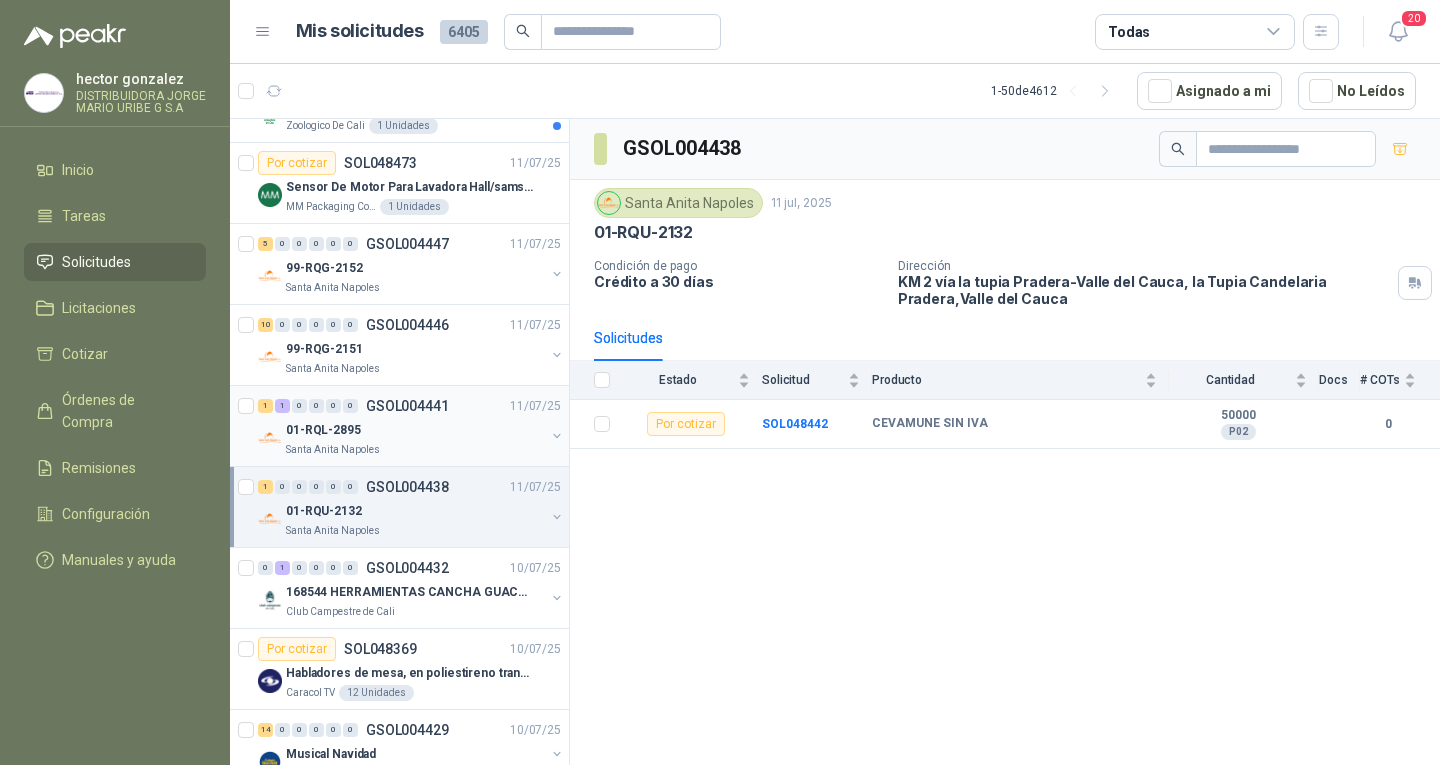 scroll, scrollTop: 0, scrollLeft: 0, axis: both 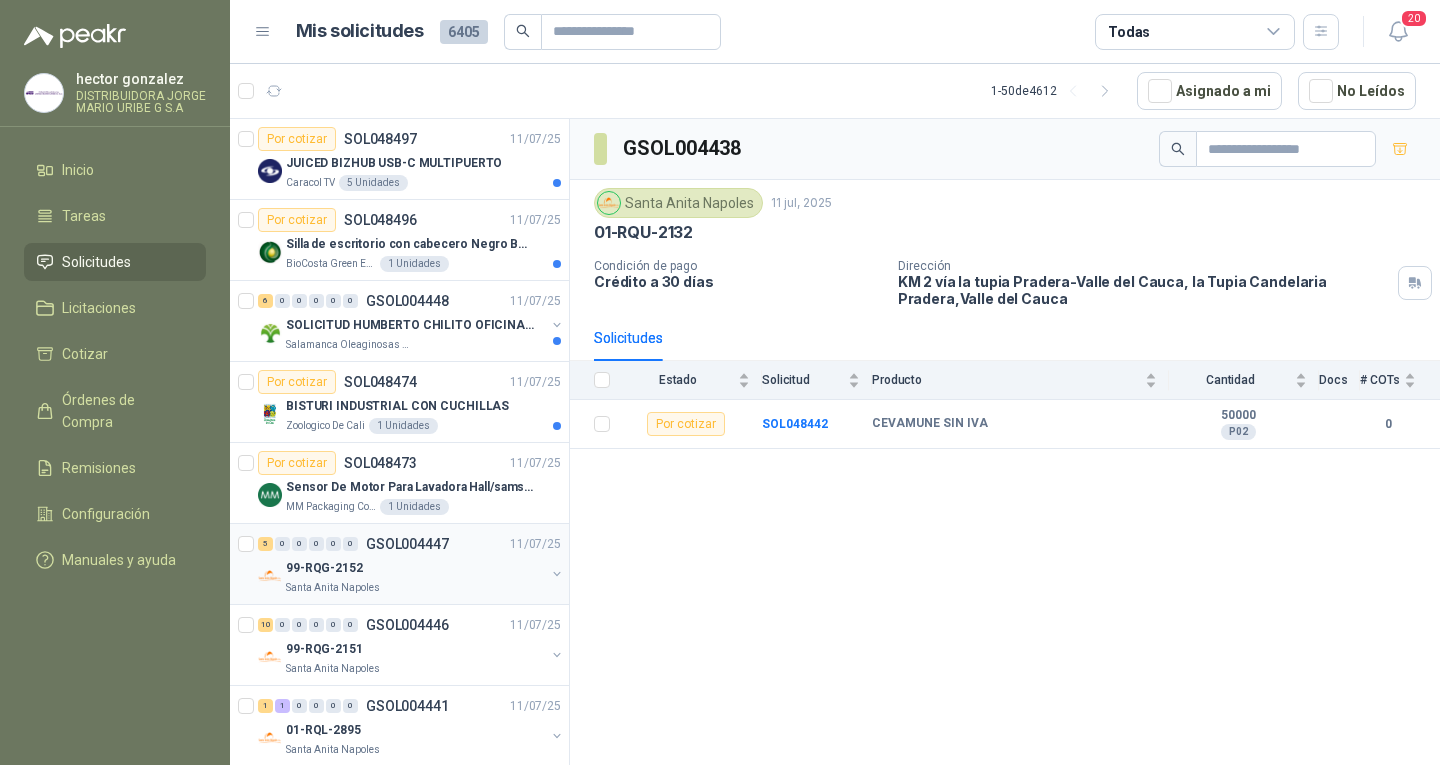 click on "Santa Anita Napoles" at bounding box center (415, 588) 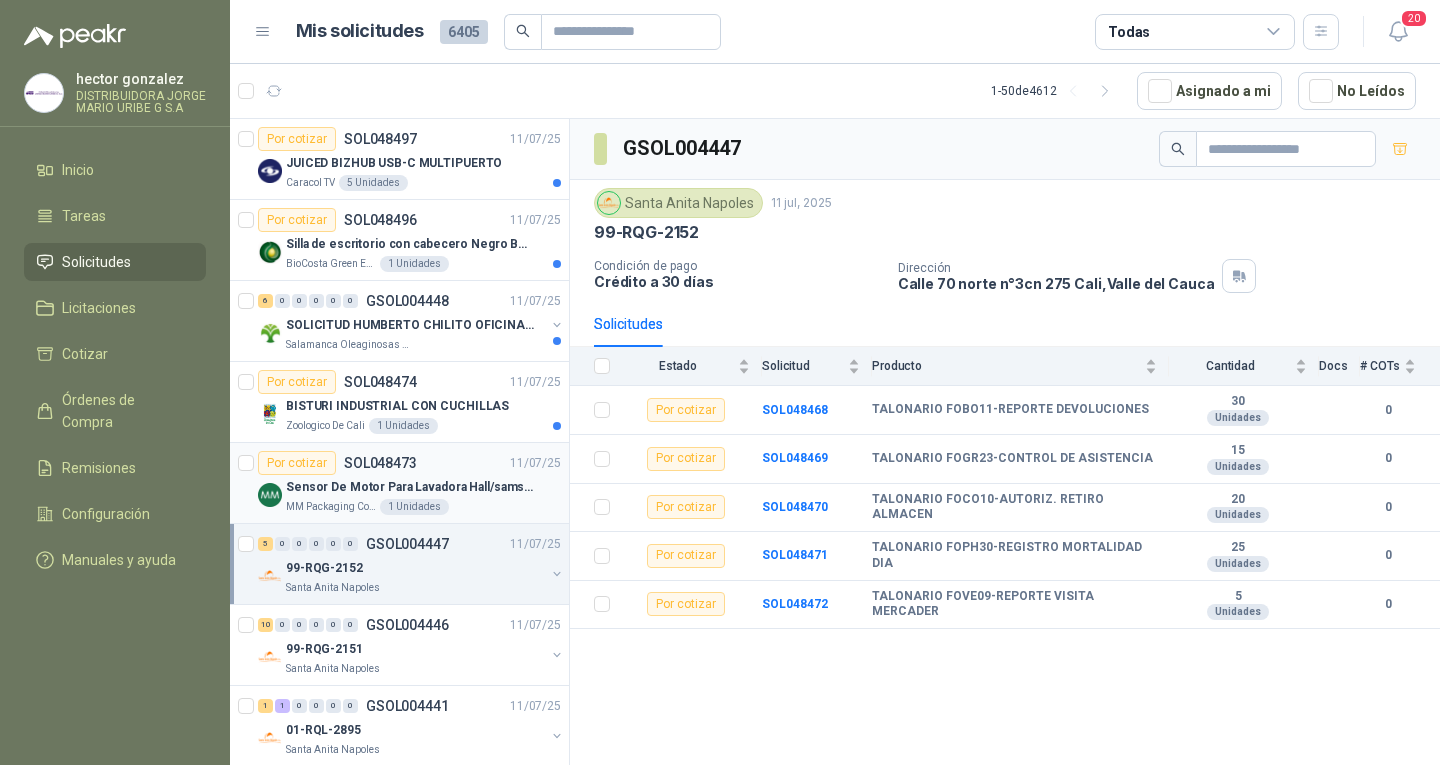 click on "Sensor De Motor Para Lavadora Hall/samsung" at bounding box center [410, 487] 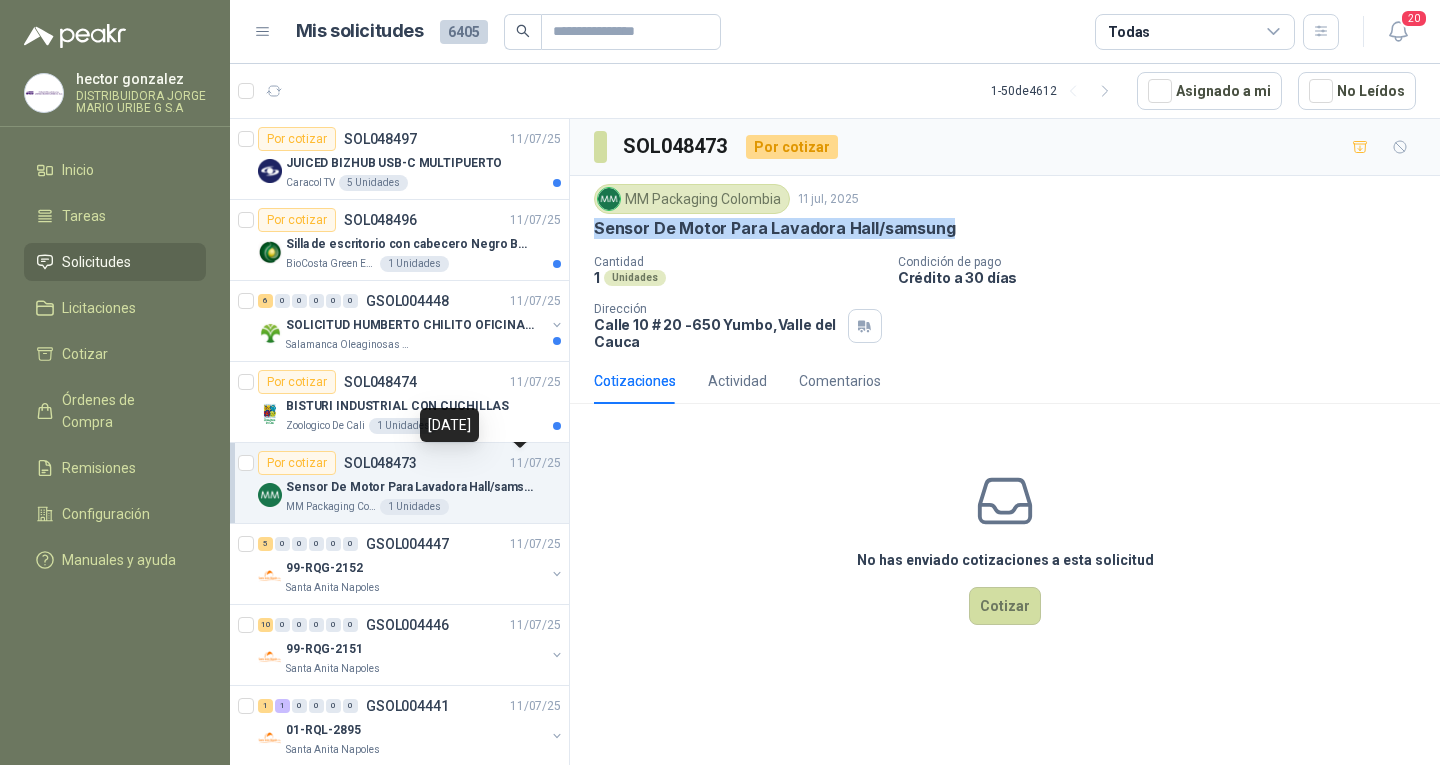 drag, startPoint x: 594, startPoint y: 229, endPoint x: 968, endPoint y: 233, distance: 374.0214 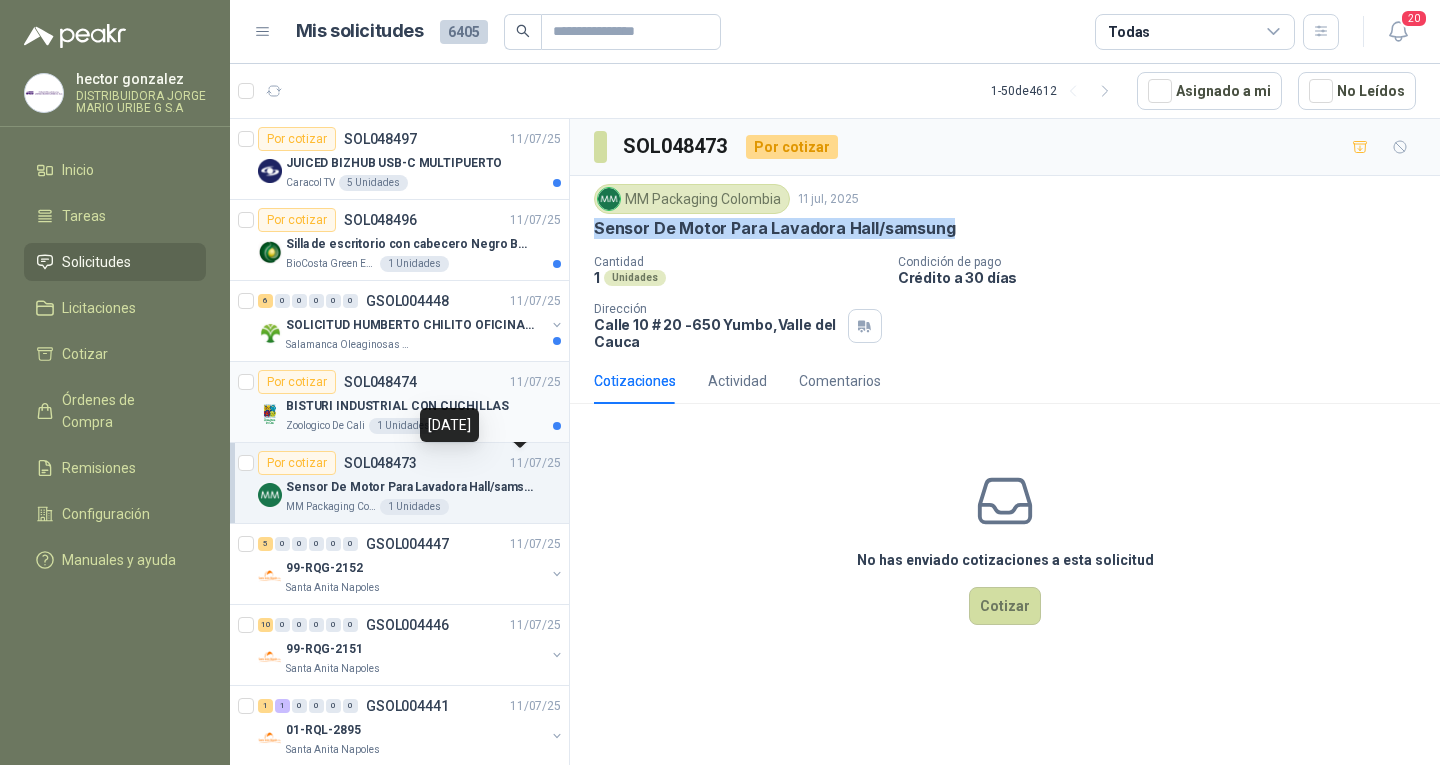 click on "SOL048474" at bounding box center (380, 382) 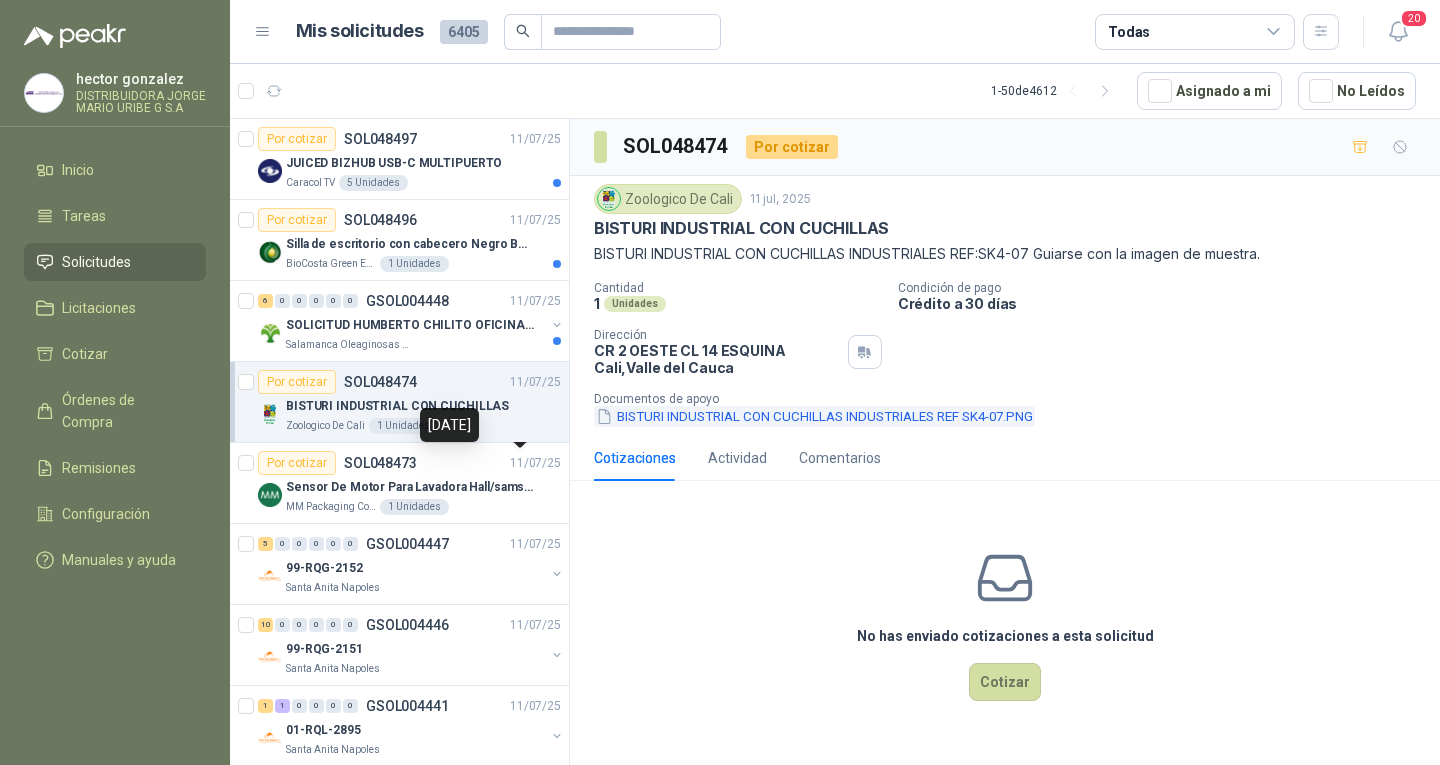 click on "BISTURI INDUSTRIAL CON CUCHILLAS INDUSTRIALES REF SK4-07.PNG" at bounding box center (814, 416) 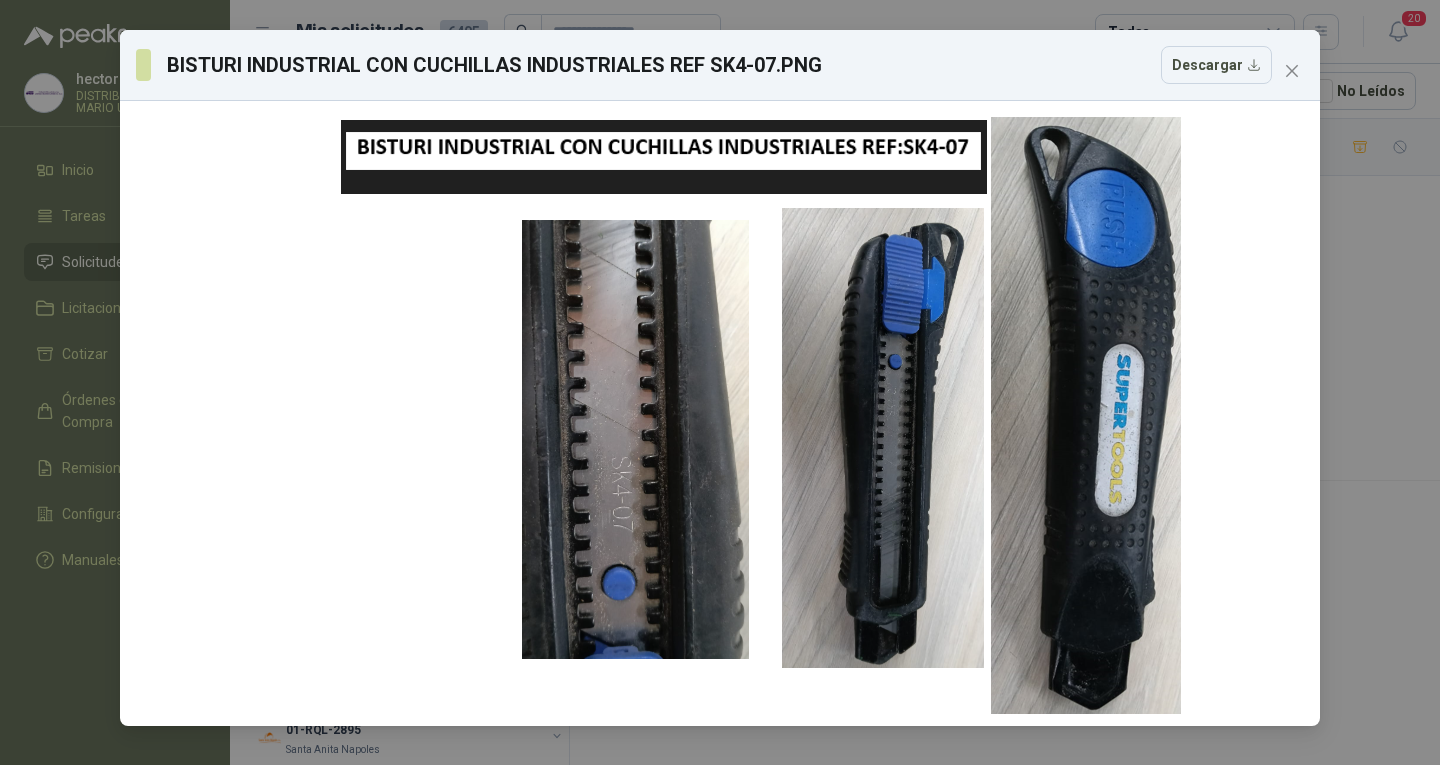 click 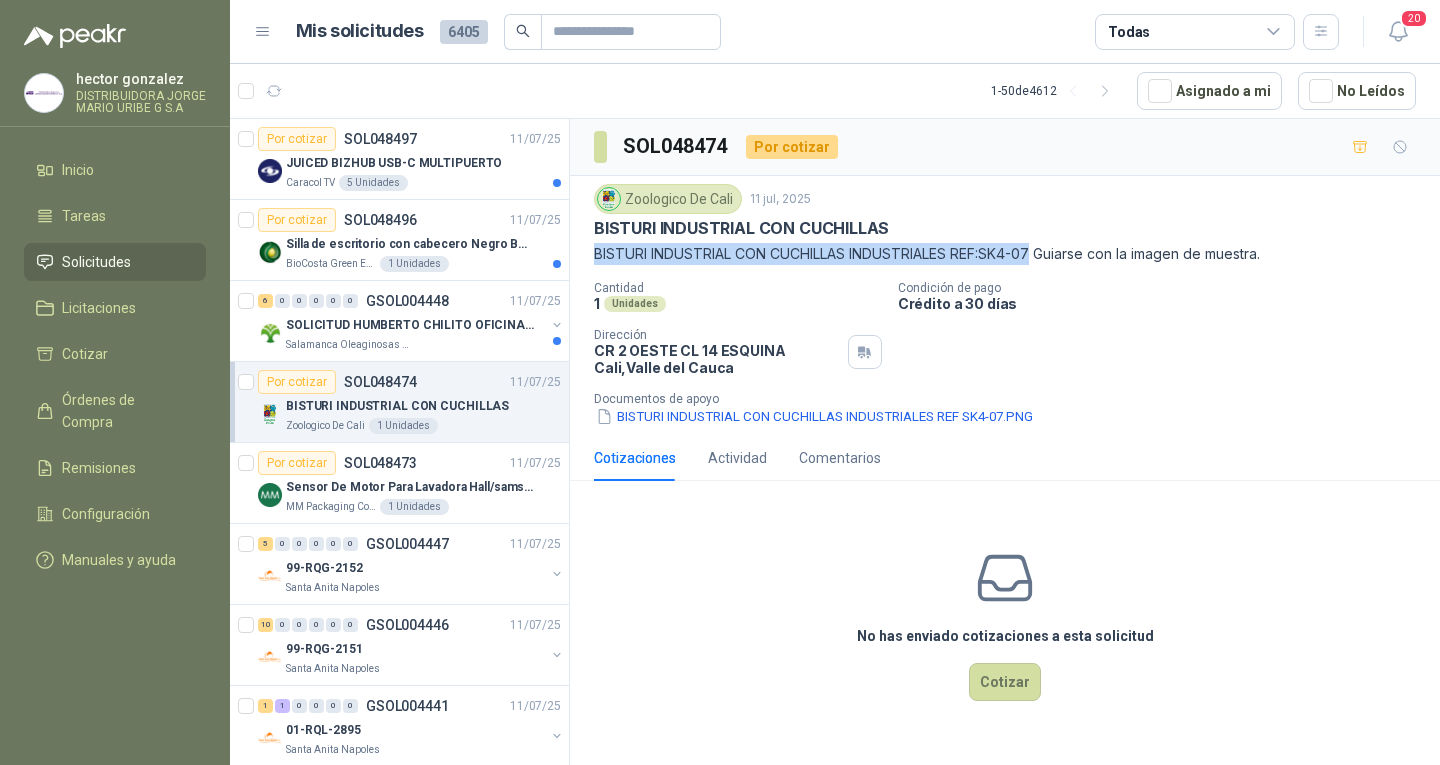 drag, startPoint x: 594, startPoint y: 253, endPoint x: 1044, endPoint y: 258, distance: 450.02777 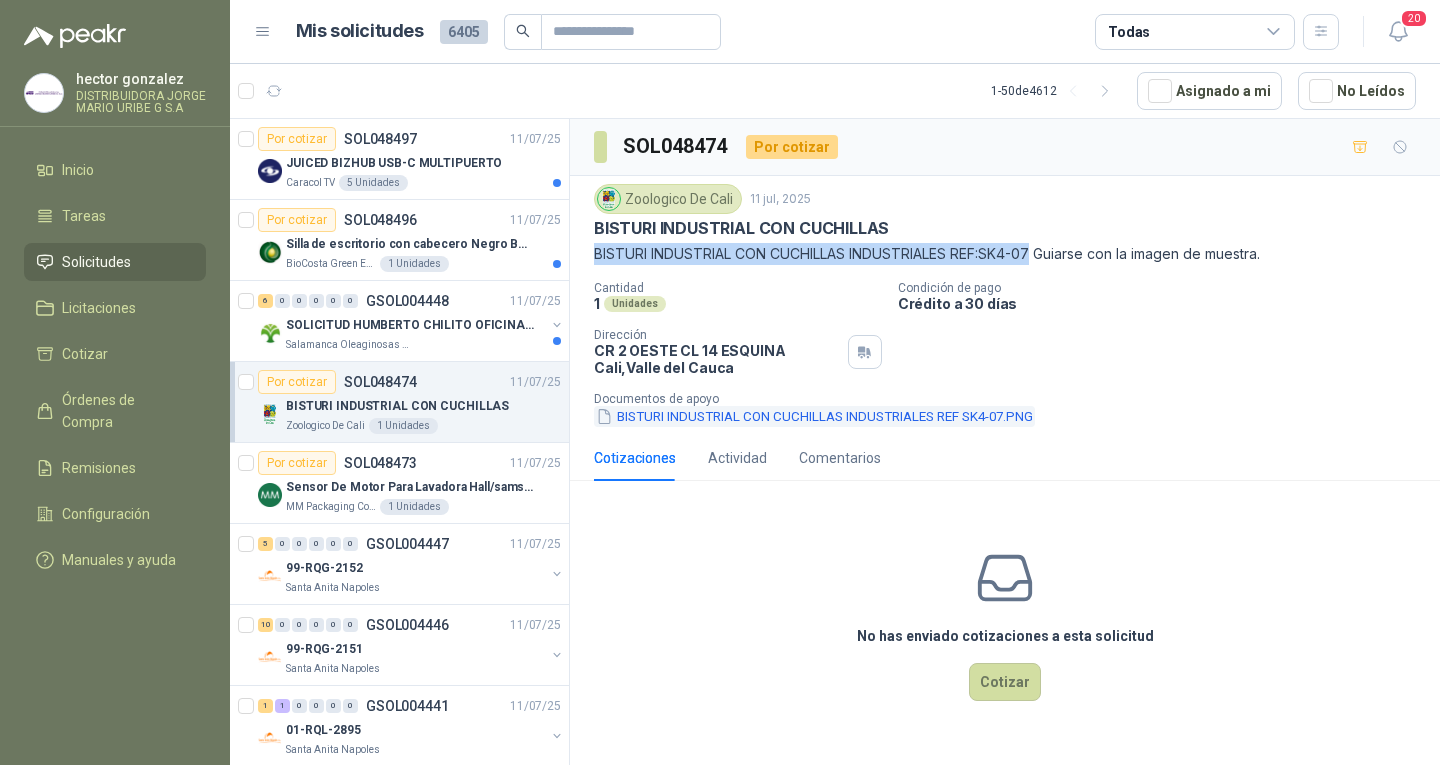 click on "BISTURI INDUSTRIAL CON CUCHILLAS INDUSTRIALES REF SK4-07.PNG" at bounding box center [814, 416] 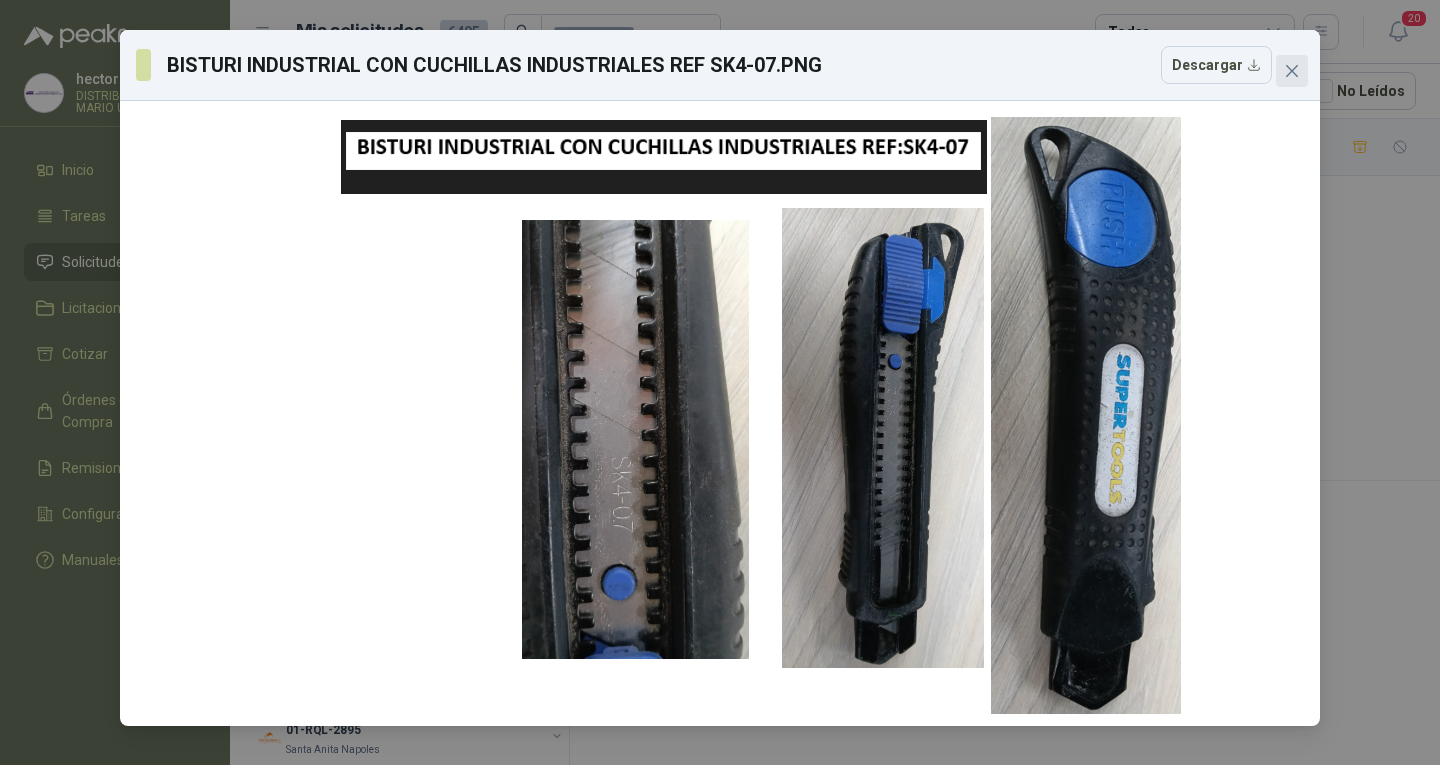click 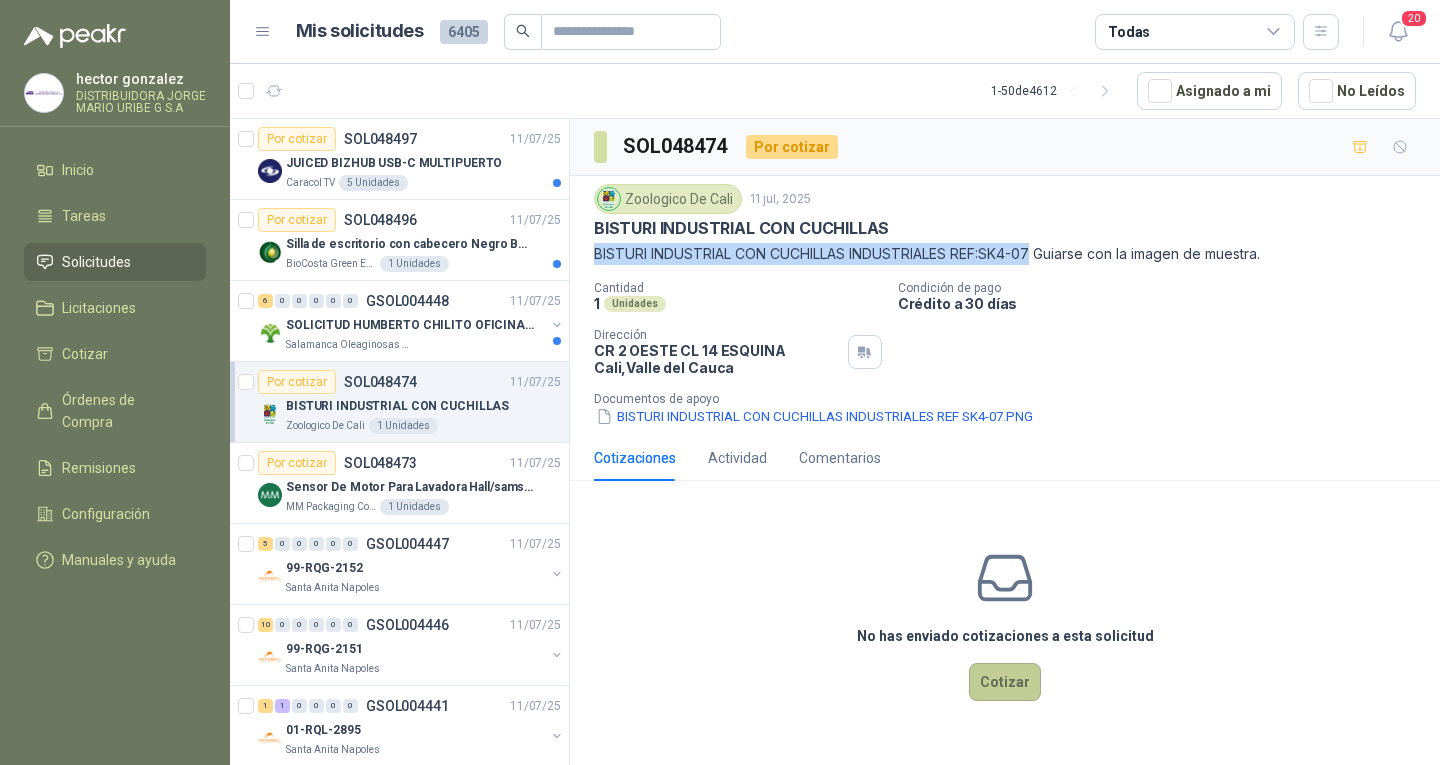 click on "Cotizar" at bounding box center [1005, 682] 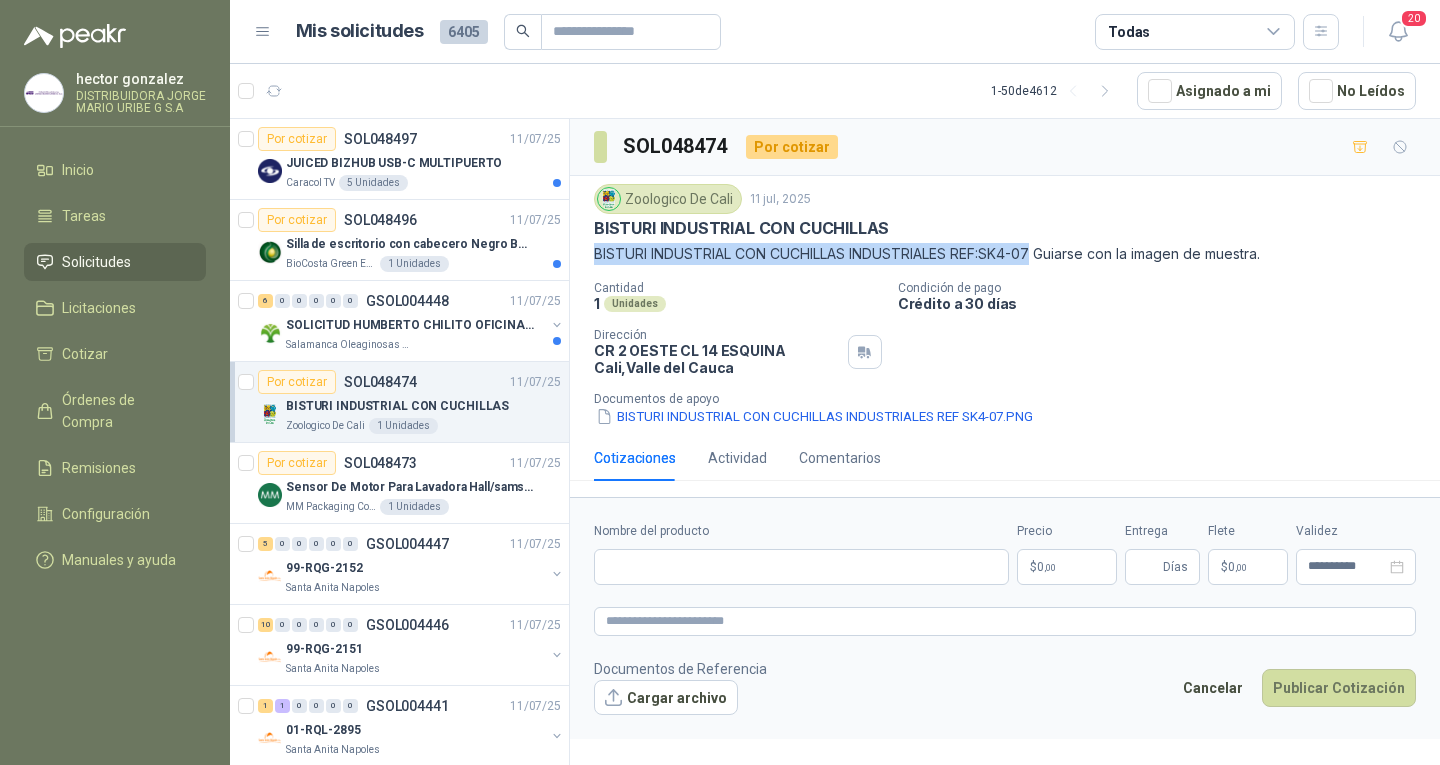 type 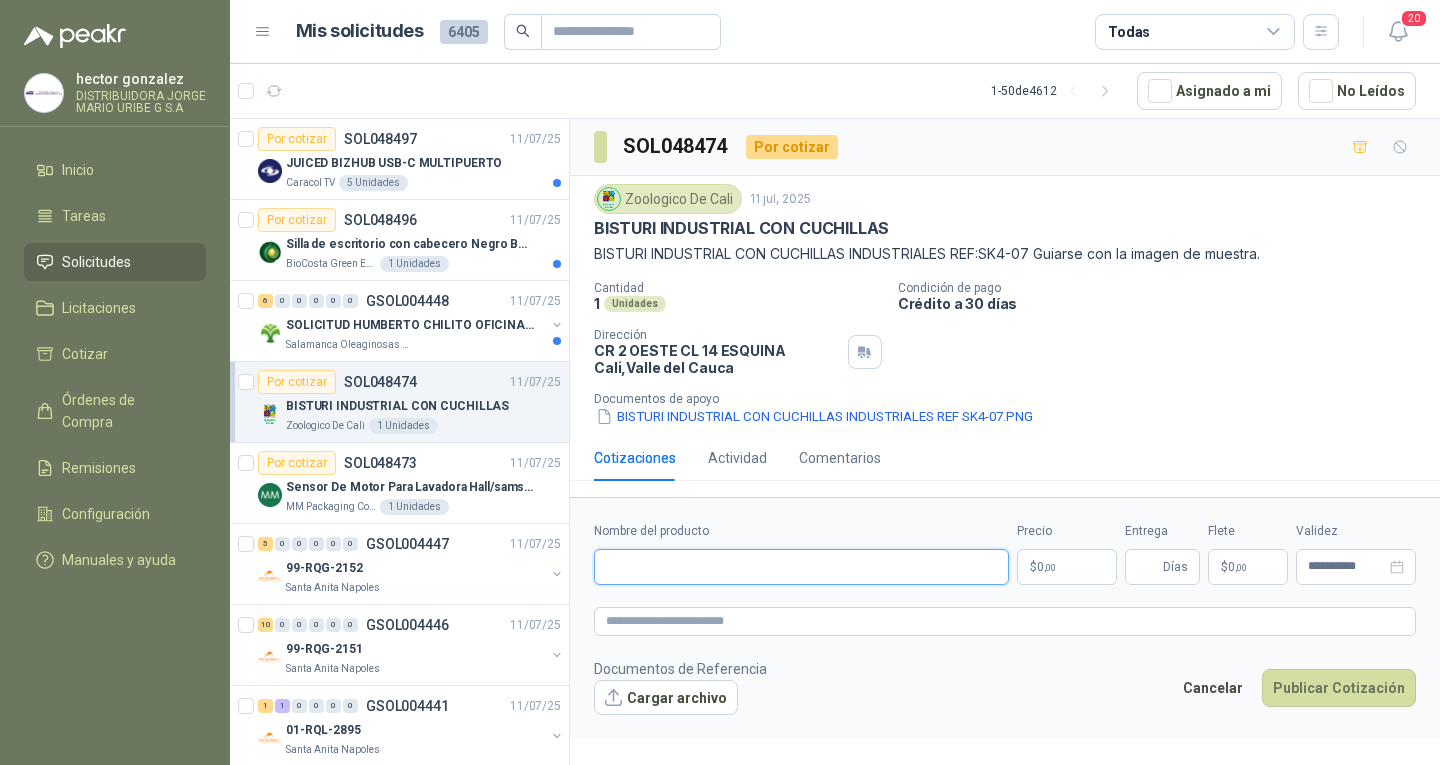 paste on "**********" 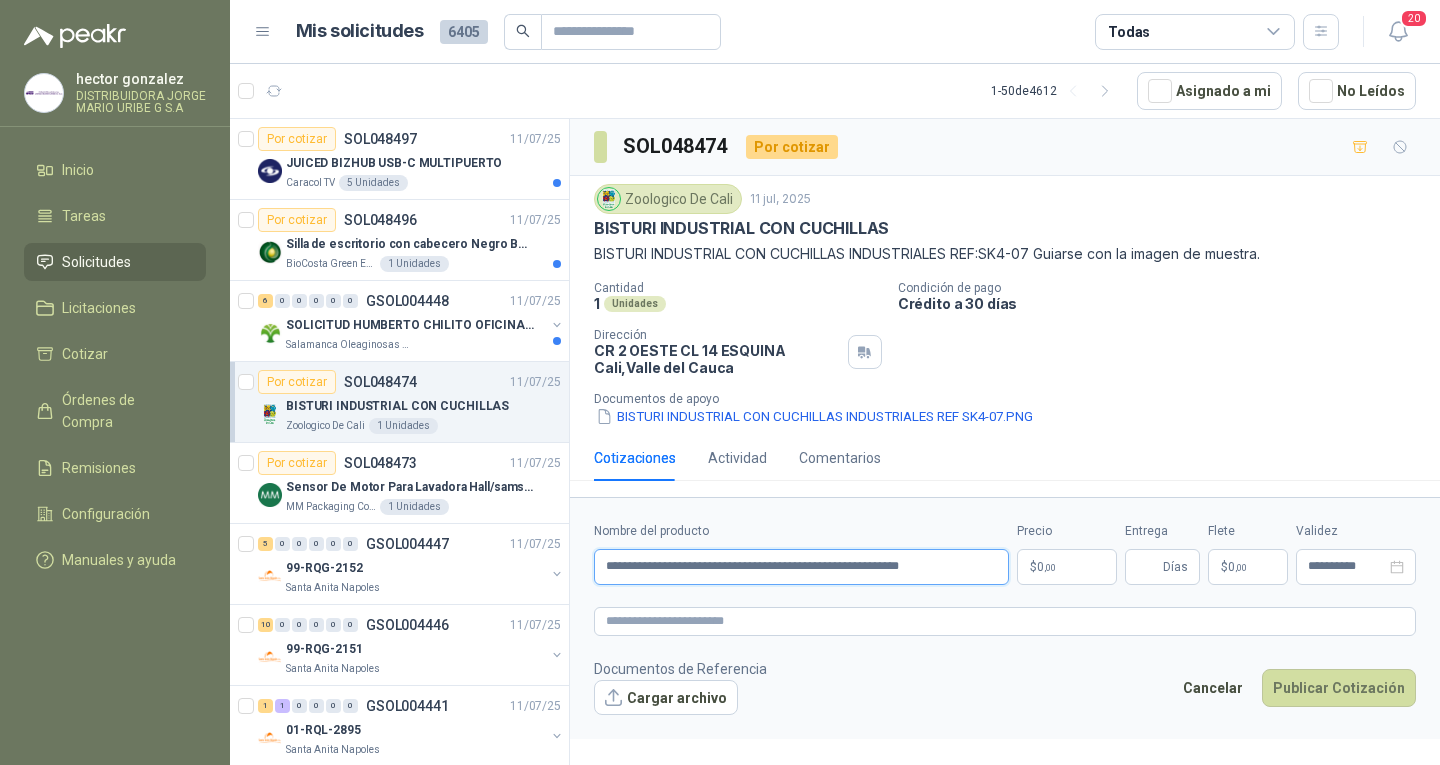 type on "**********" 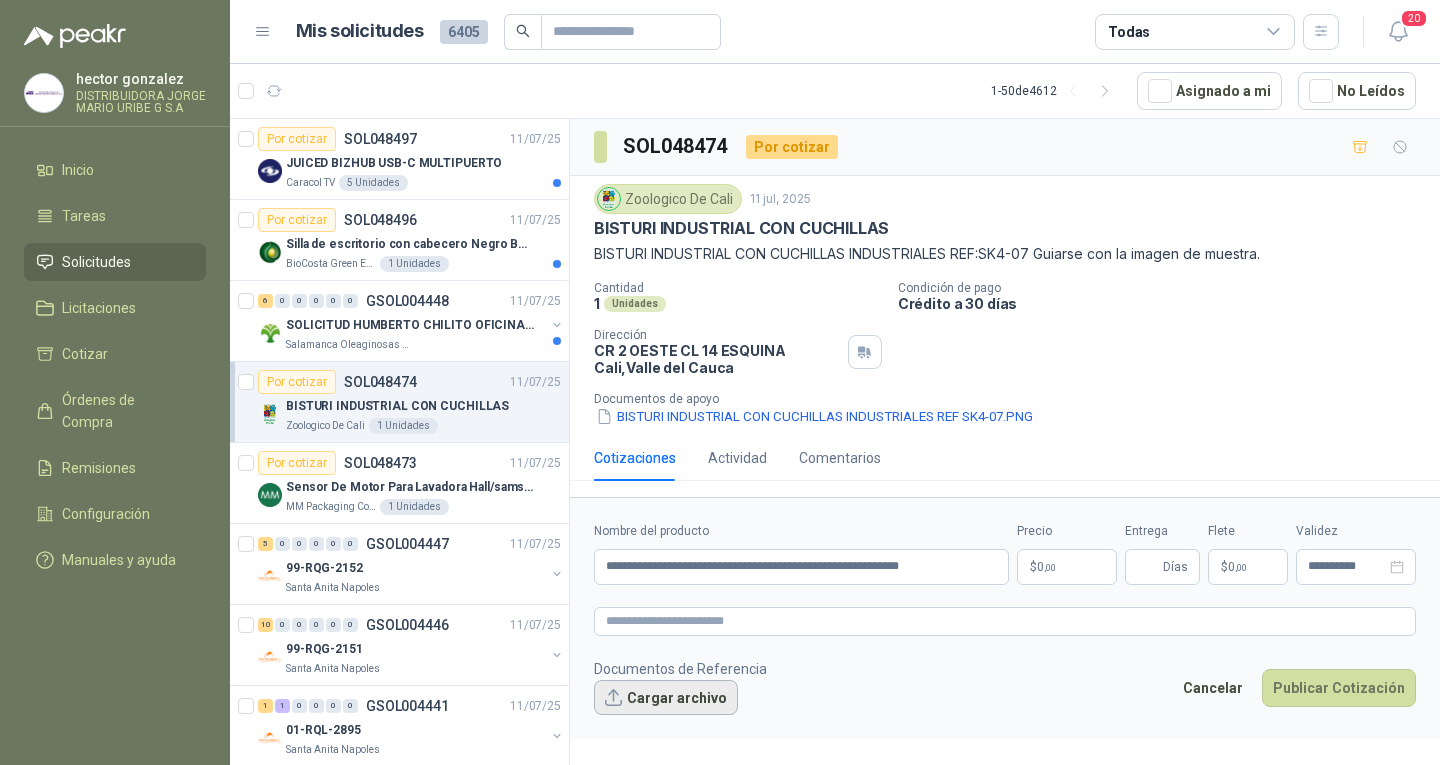 click on "Cargar archivo" at bounding box center (666, 698) 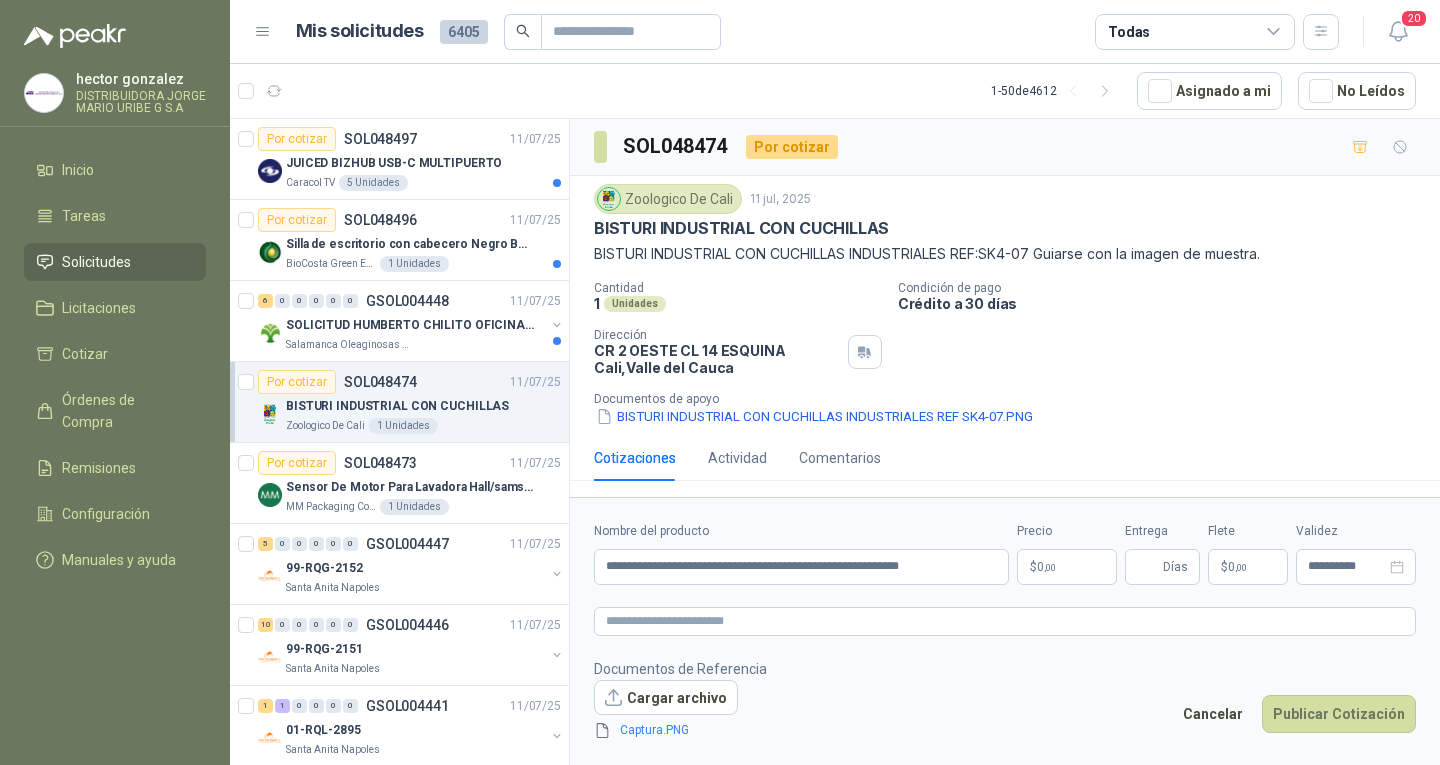 click on "hector   gonzalez DISTRIBUIDORA JORGE MARIO URIBE G S.A   Inicio   Tareas   Solicitudes   Licitaciones   Cotizar   Órdenes de Compra   Remisiones   Configuración   Manuales y ayuda Mis solicitudes 6405 Todas 20 1 - 50  de  4612 Asignado a mi No Leídos Por cotizar SOL048497 11/07/25   JUICED BIZHUB USB-C MULTIPUERTO Caracol TV 5   Unidades Por cotizar SOL048496 11/07/25   Silla de escritorio con cabecero Negro Bonno Sam Syncro BioCosta Green Energy S.A.S 1   Unidades 6   0   0   0   0   0   GSOL004448 11/07/25   SOLICITUD HUMBERTO CHILITO OFICINA - CALI Salamanca Oleaginosas SAS   Por cotizar SOL048474 11/07/25   BISTURI INDUSTRIAL CON CUCHILLAS Zoologico De Cali  1   Unidades Por cotizar SOL048473 11/07/25   Sensor De Motor Para Lavadora Hall/samsung MM Packaging Colombia 1   Unidades 5   0   0   0   0   0   GSOL004447 11/07/25   99-RQG-2152 Santa Anita Napoles   10   0   0   0   0   0   GSOL004446 11/07/25   99-RQG-2151 Santa Anita Napoles   1   1   0   0   0   0   GSOL004441 11/07/25   01-RQL-2895   1" at bounding box center (720, 382) 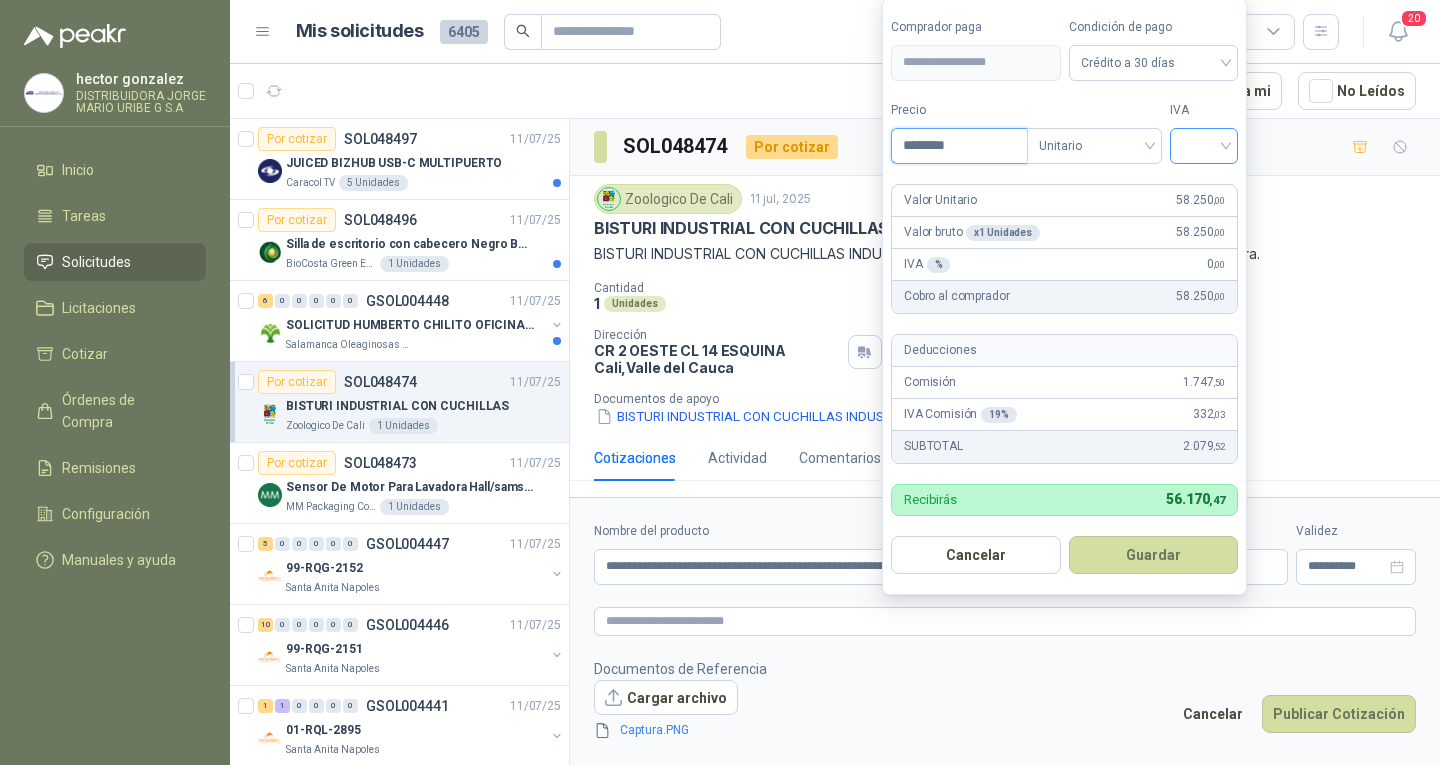 click at bounding box center (1204, 146) 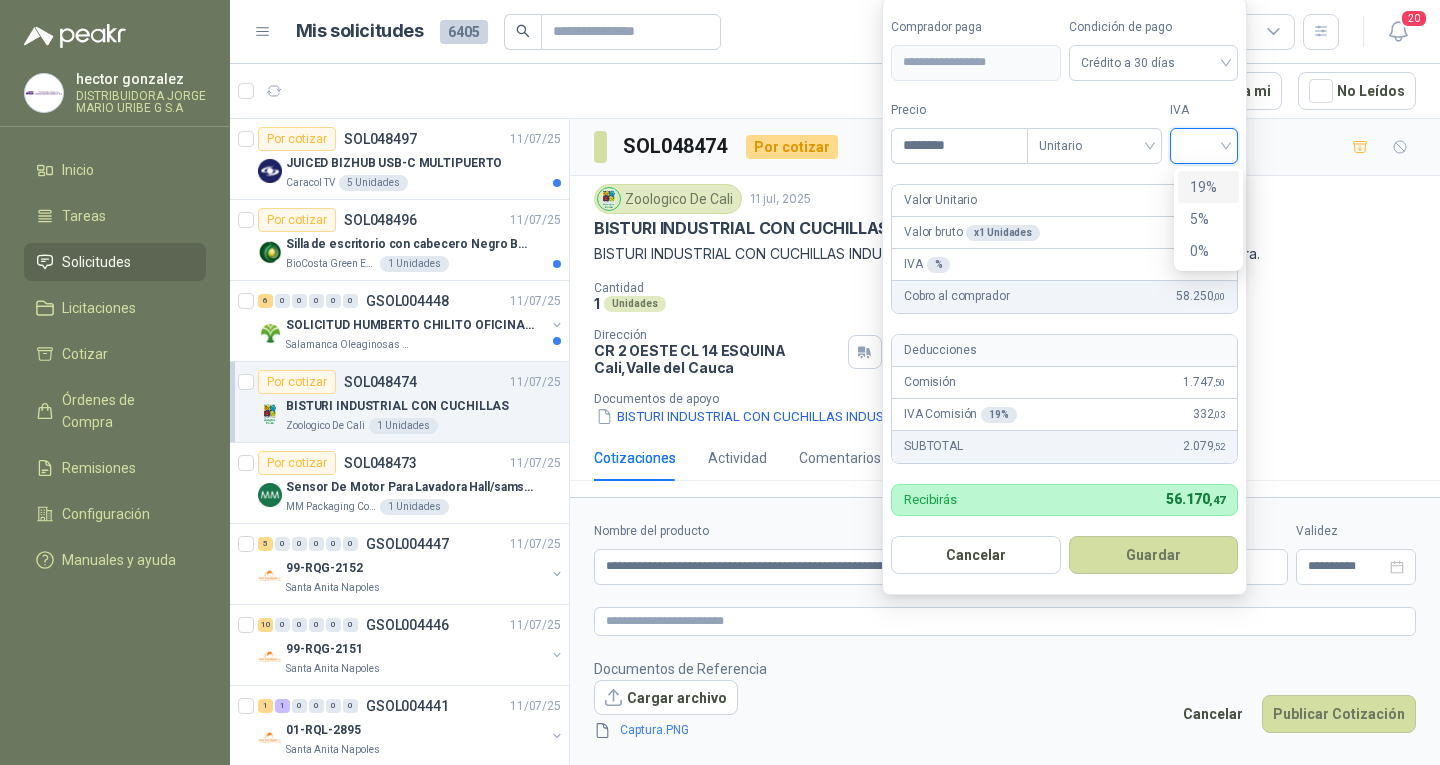 click on "19%" at bounding box center (1208, 187) 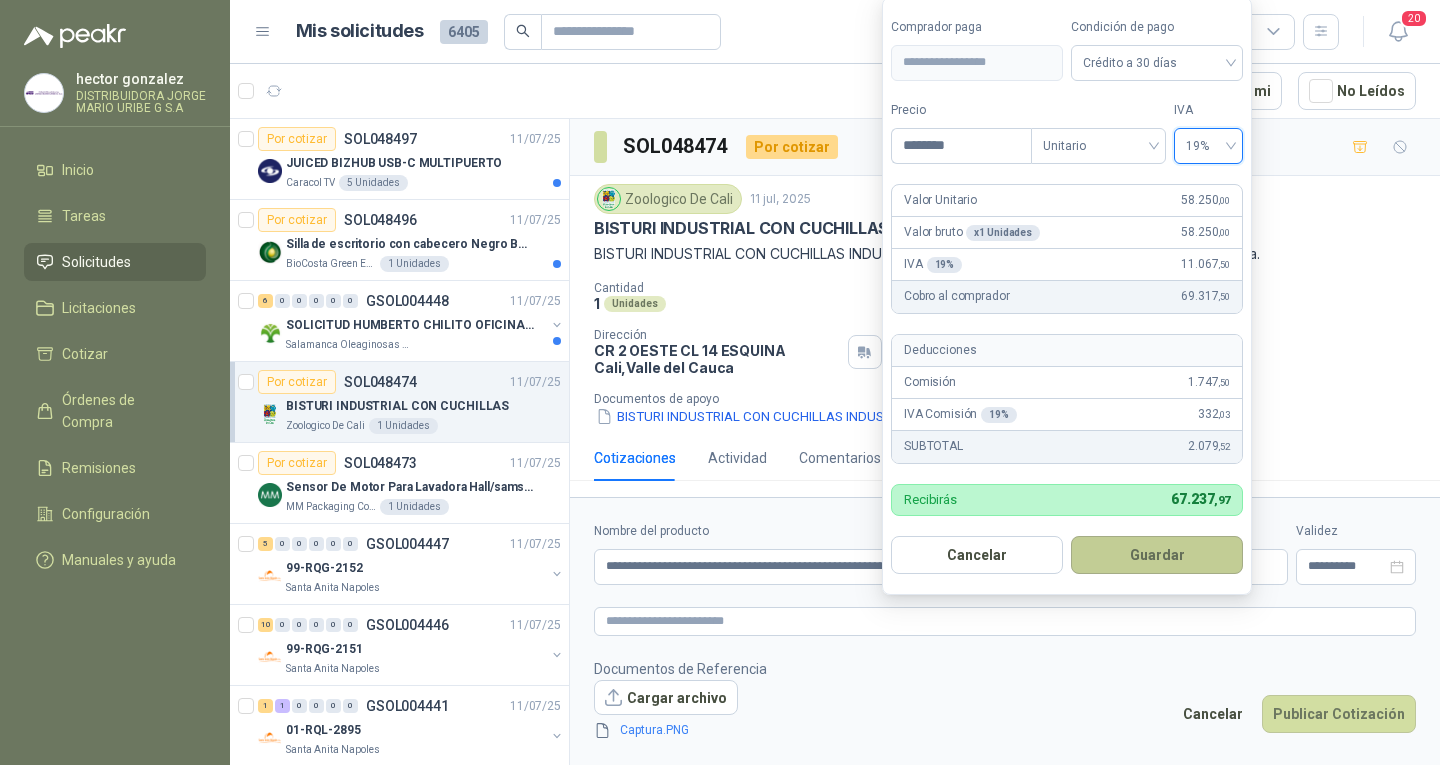 click on "Guardar" at bounding box center [1157, 555] 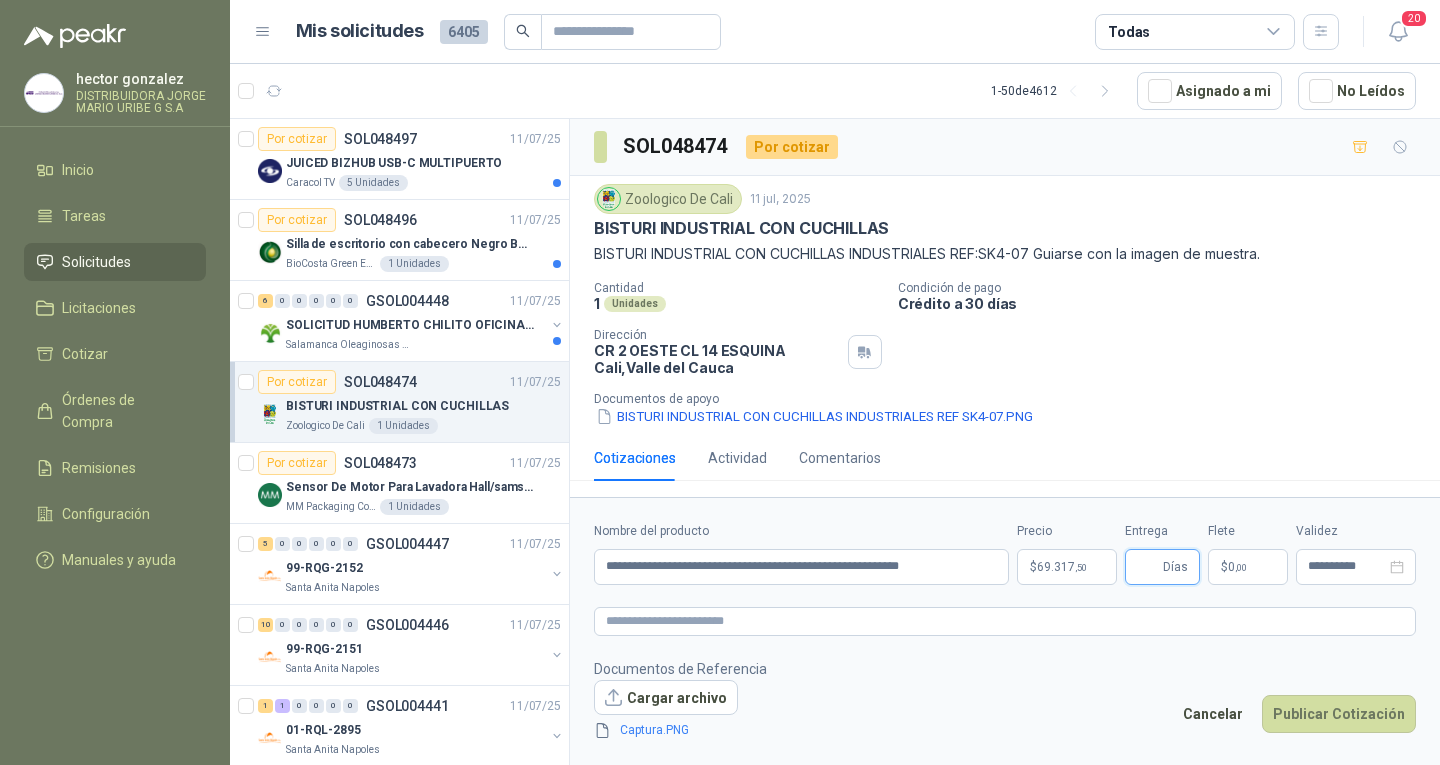 click on "Entrega" at bounding box center [1148, 567] 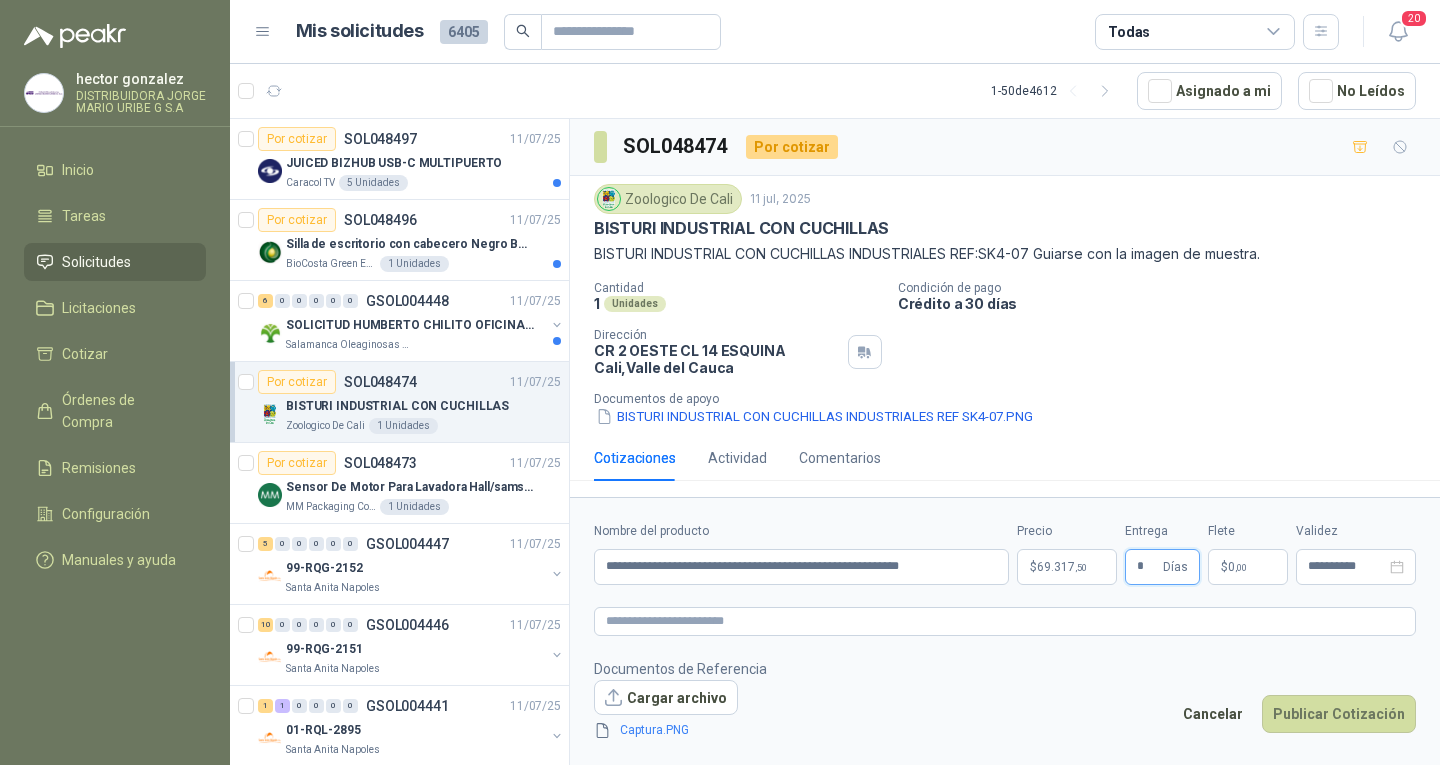 type on "*" 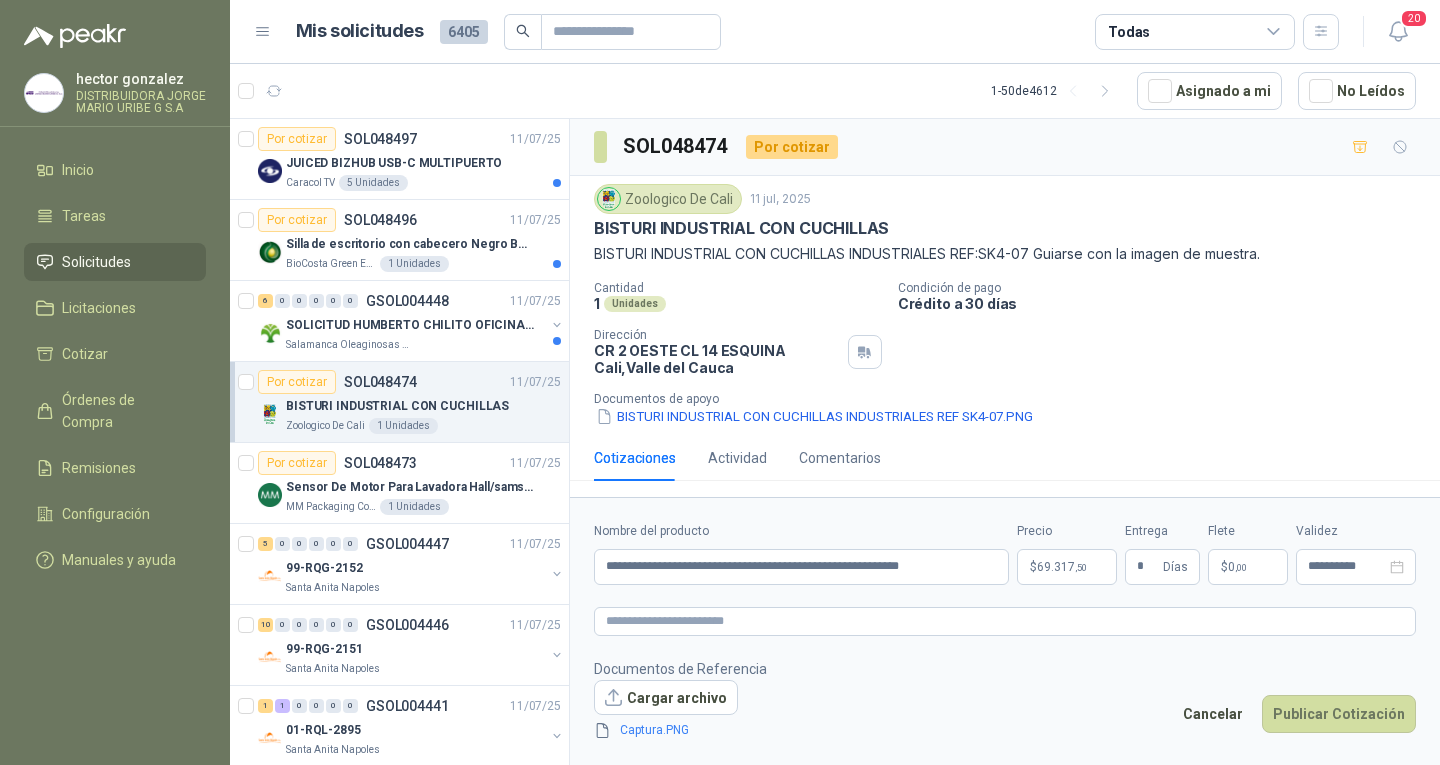 click on "0 ,00" at bounding box center (1237, 567) 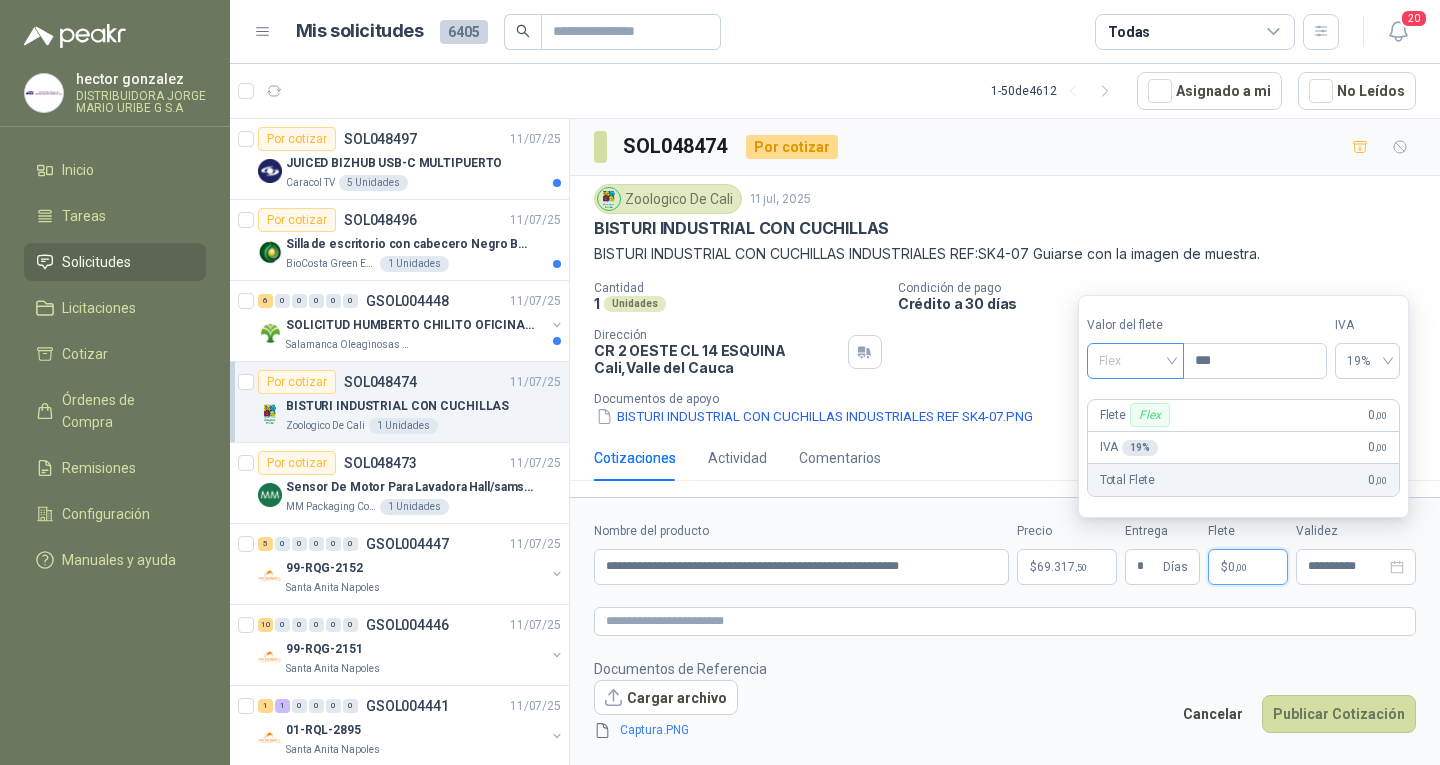 click on "Flex" at bounding box center [1135, 361] 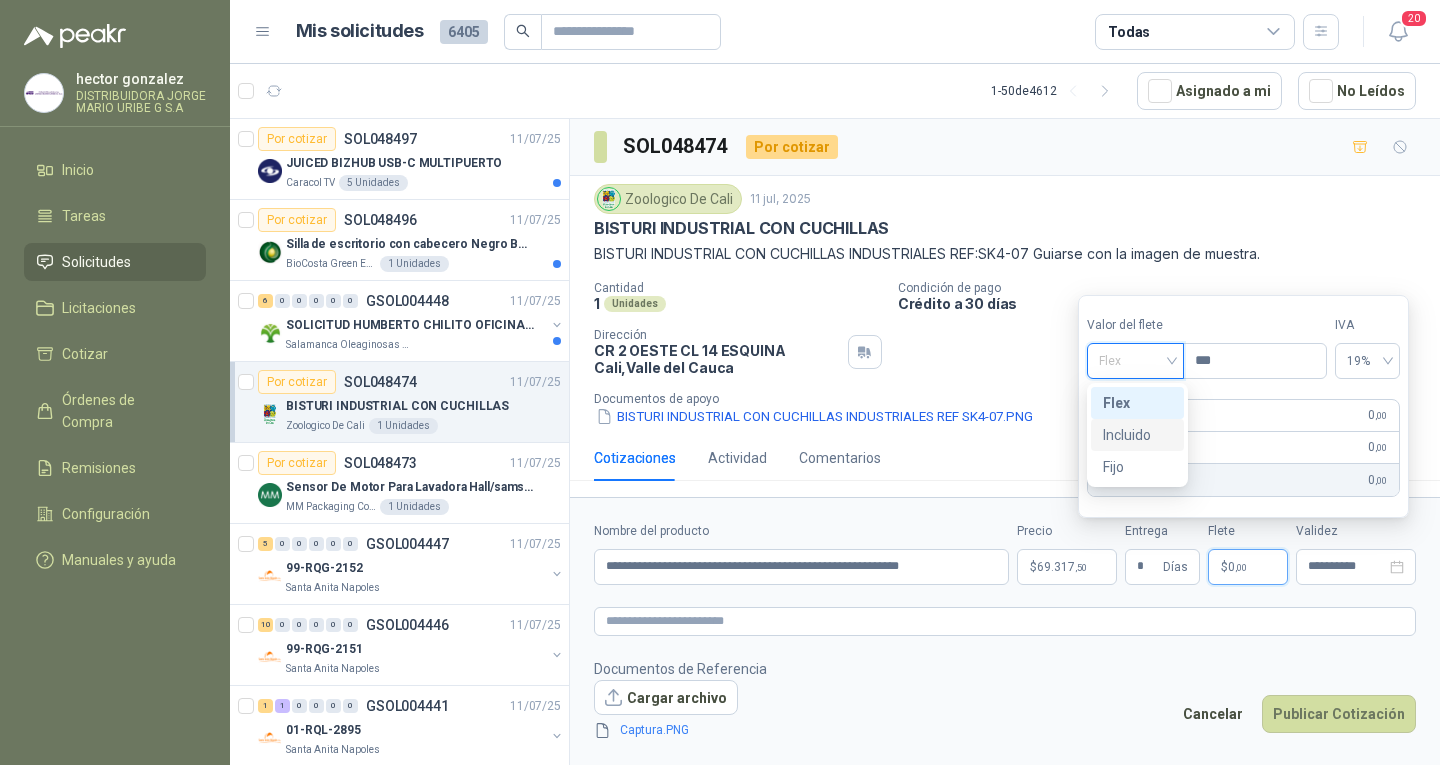 click on "Incluido" at bounding box center [1137, 435] 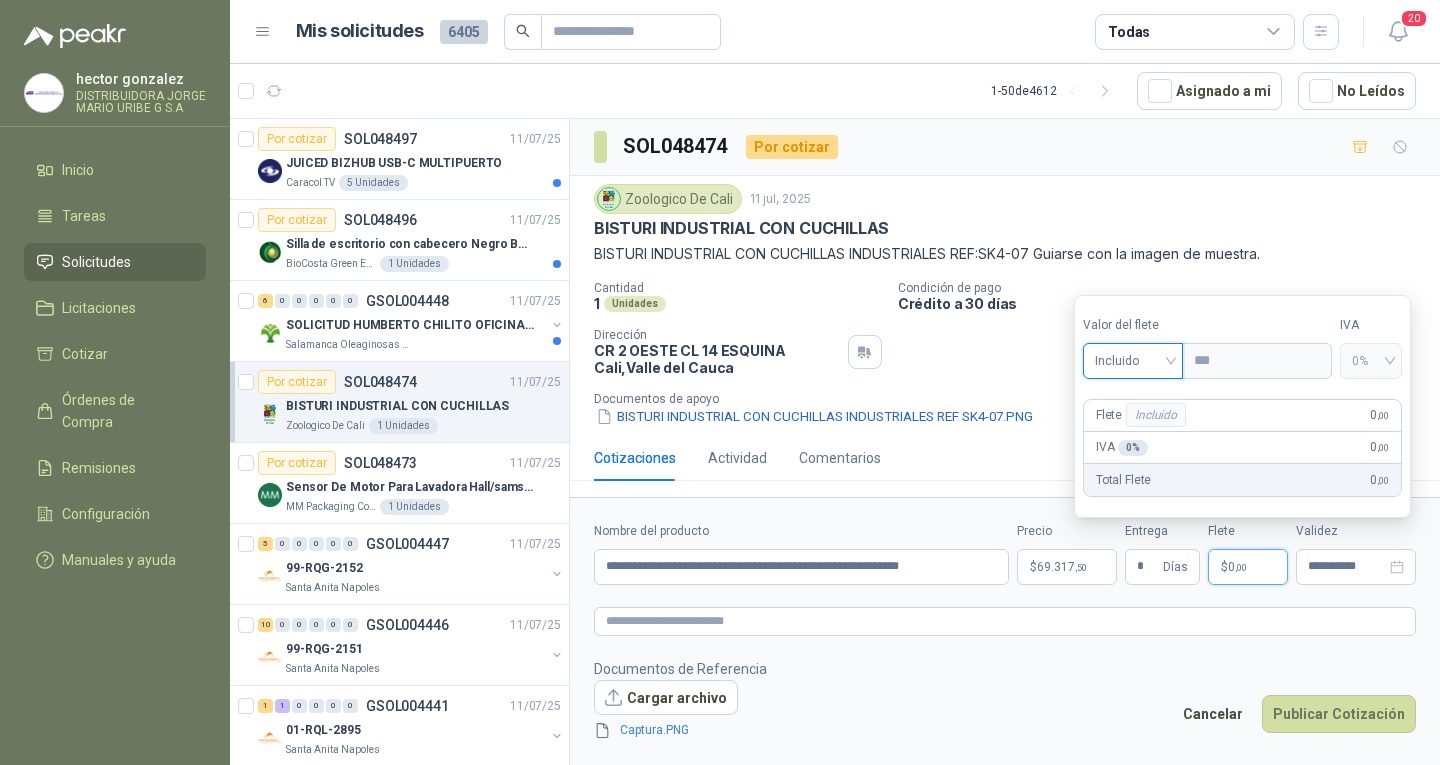 click on "Documentos de Referencia Cargar archivo Captura.PNG Cancelar Publicar Cotización" at bounding box center [1005, 700] 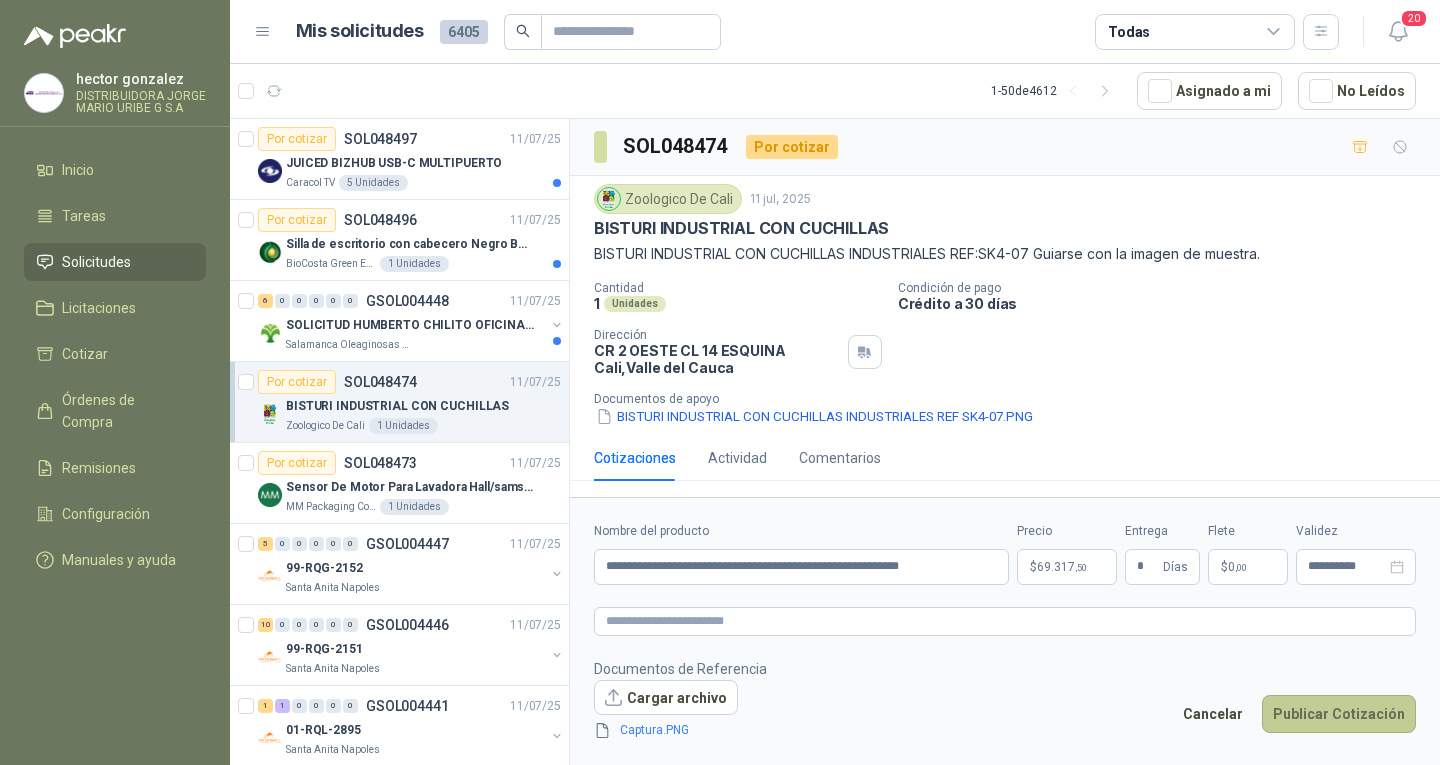 click on "Publicar Cotización" at bounding box center (1339, 714) 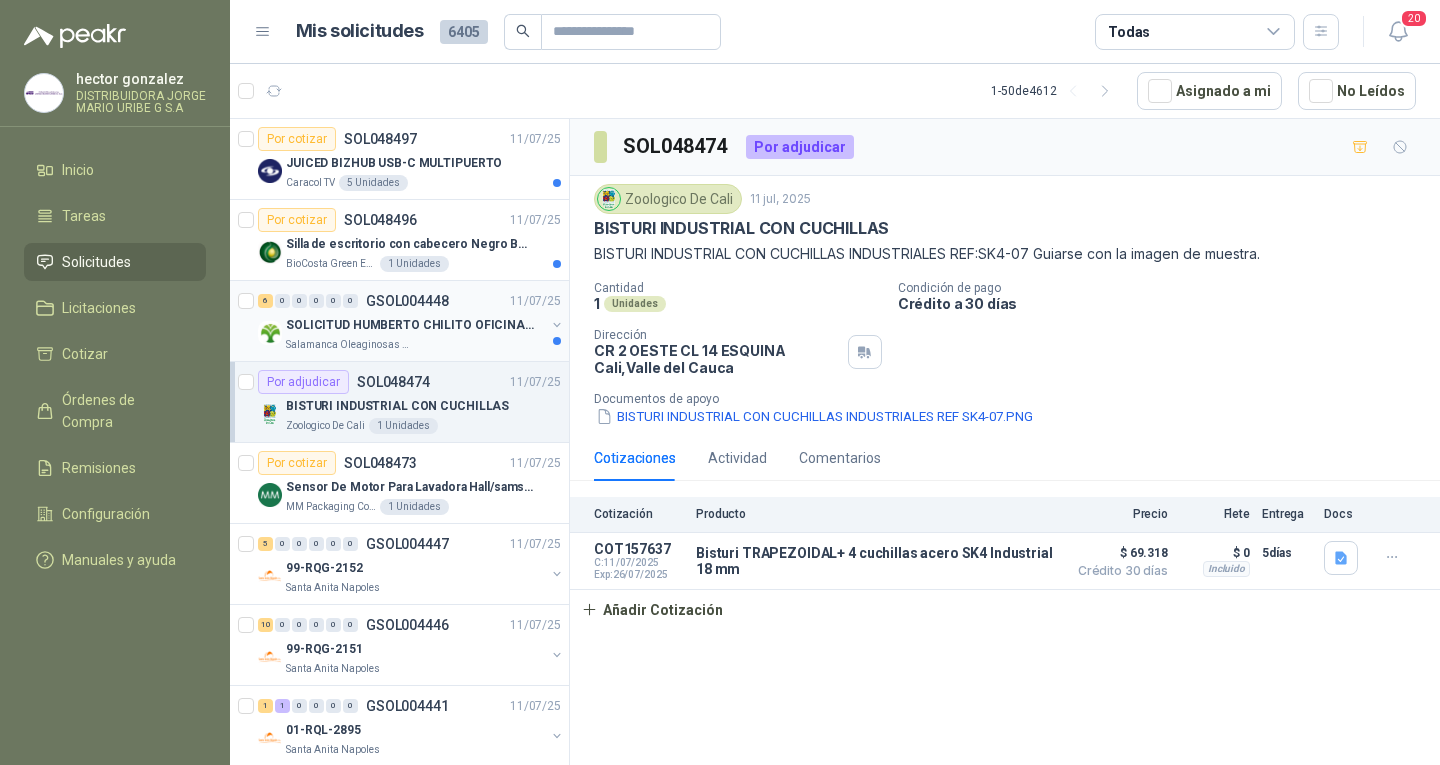 click on "Salamanca Oleaginosas SAS" at bounding box center (415, 345) 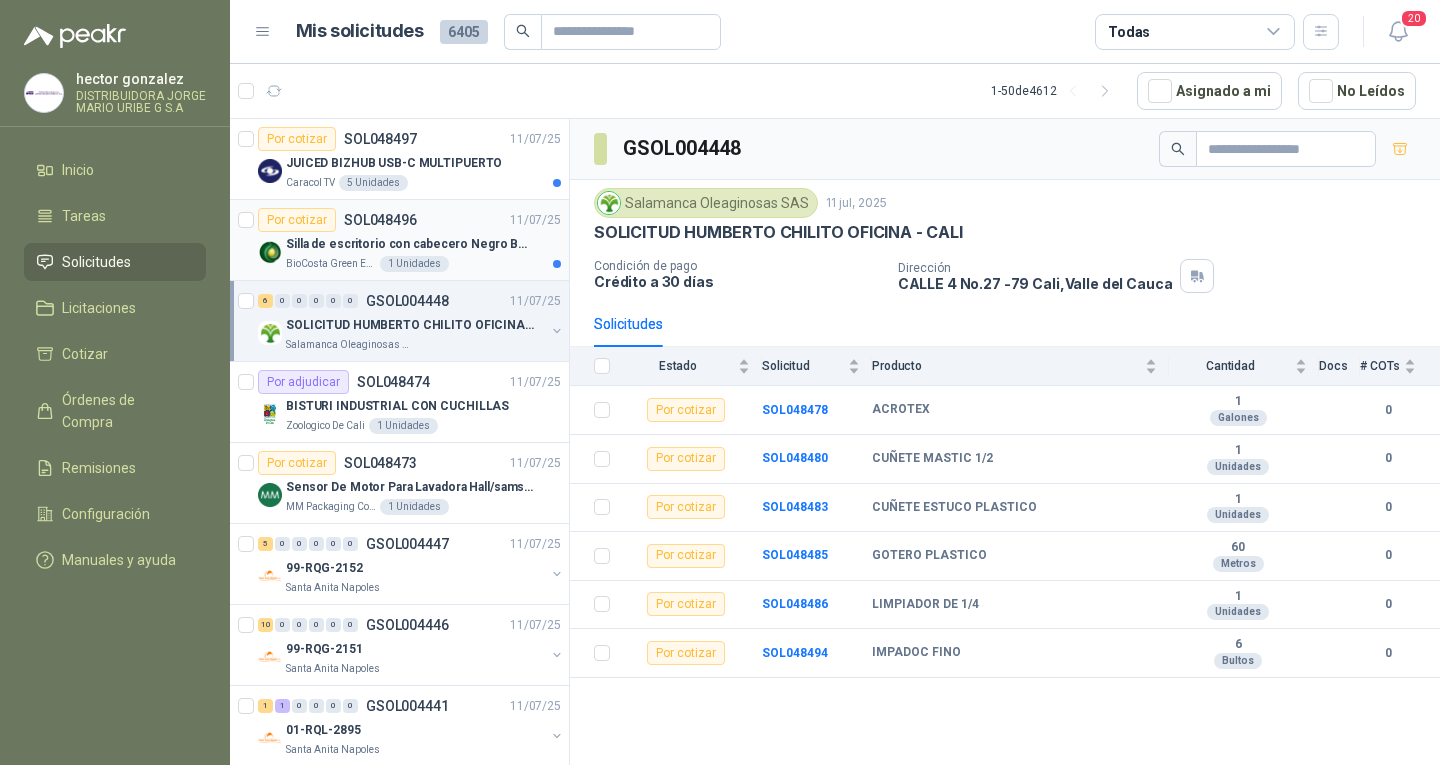 click on "1   Unidades" at bounding box center (414, 264) 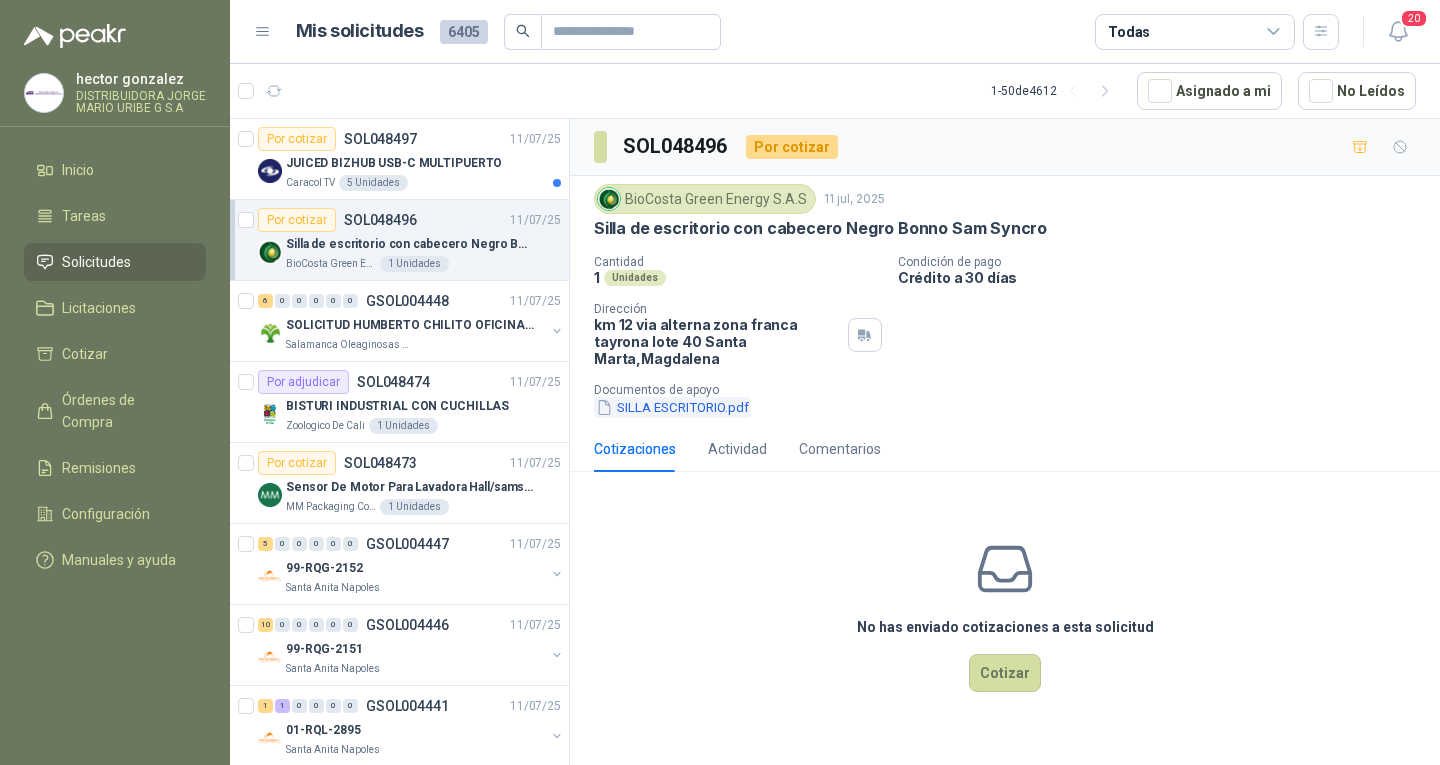 click on "SILLA ESCRITORIO.pdf" at bounding box center (672, 407) 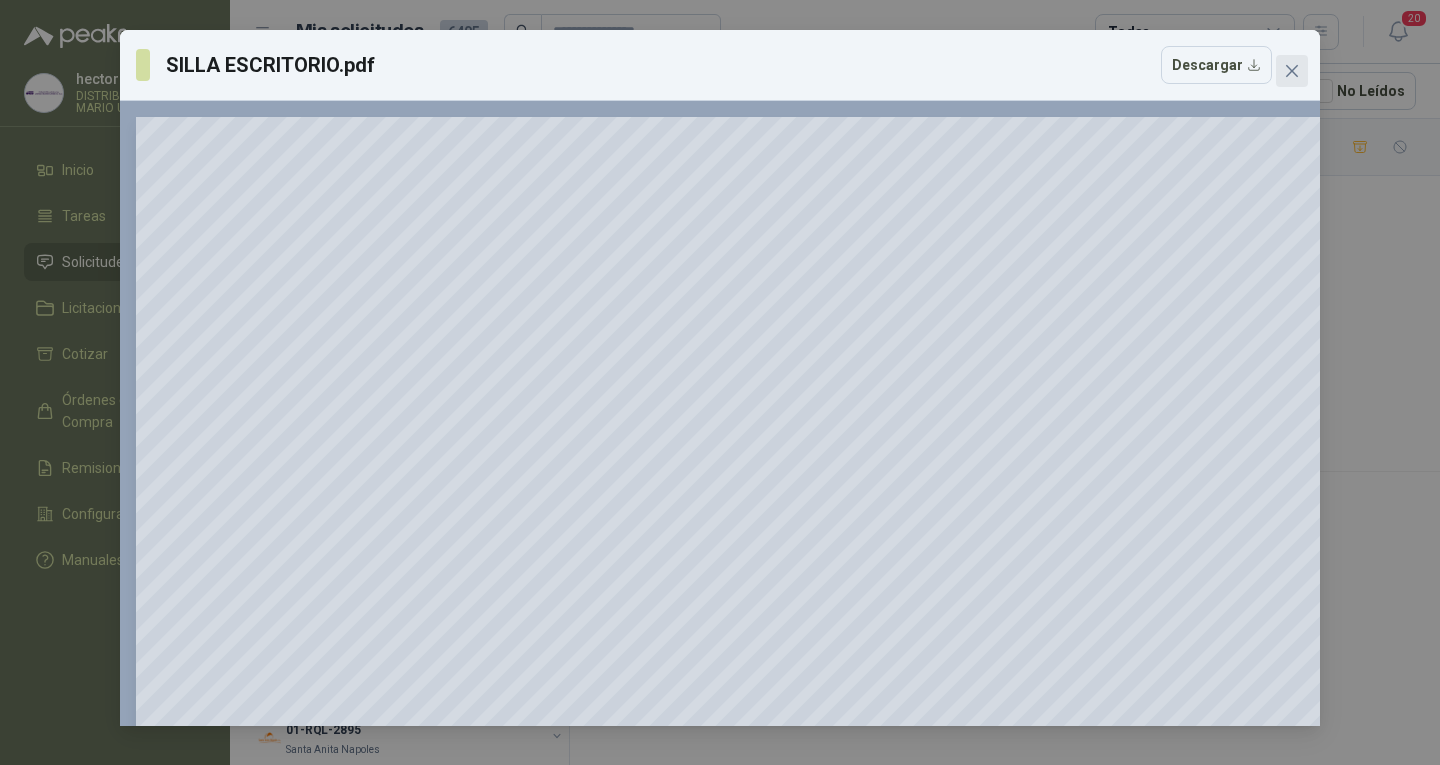 click 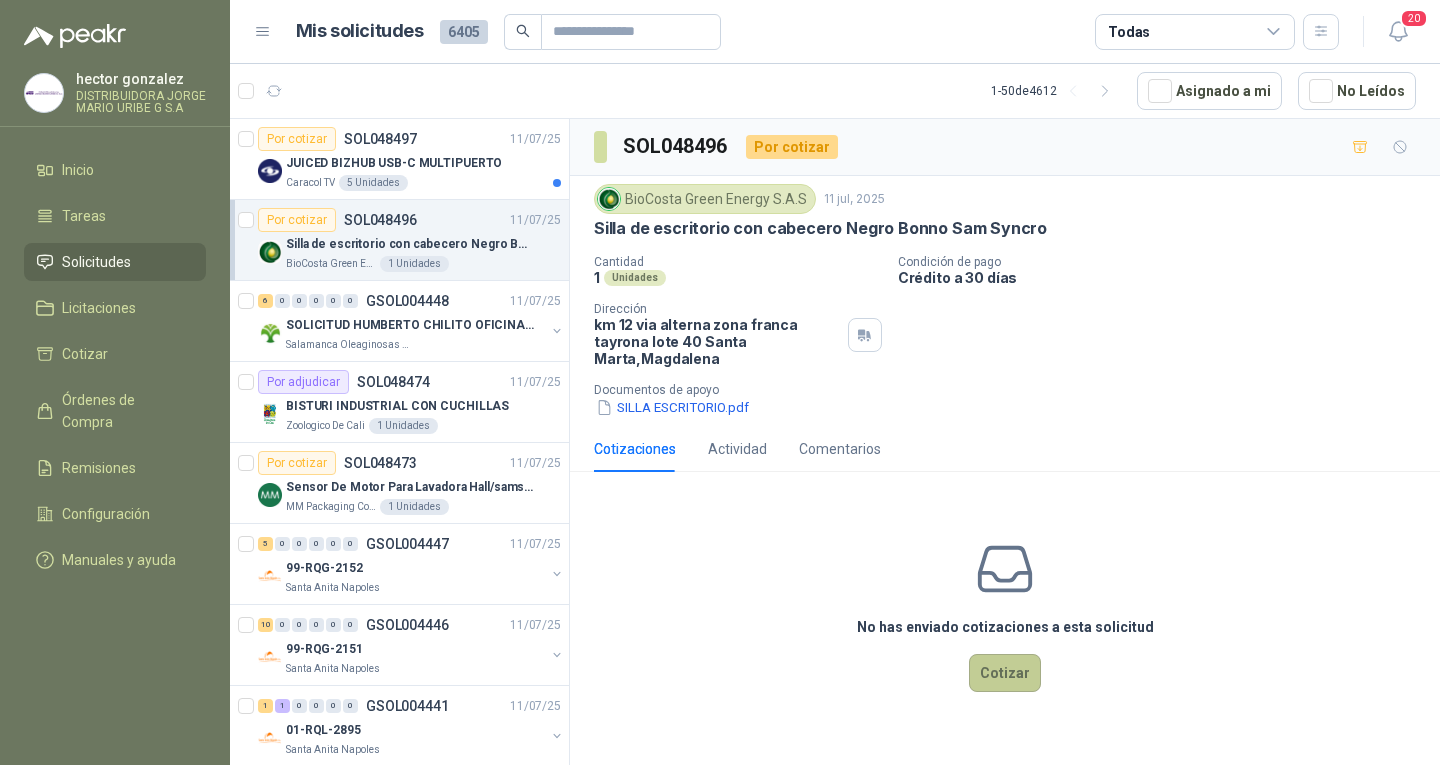click on "Cotizar" at bounding box center [1005, 673] 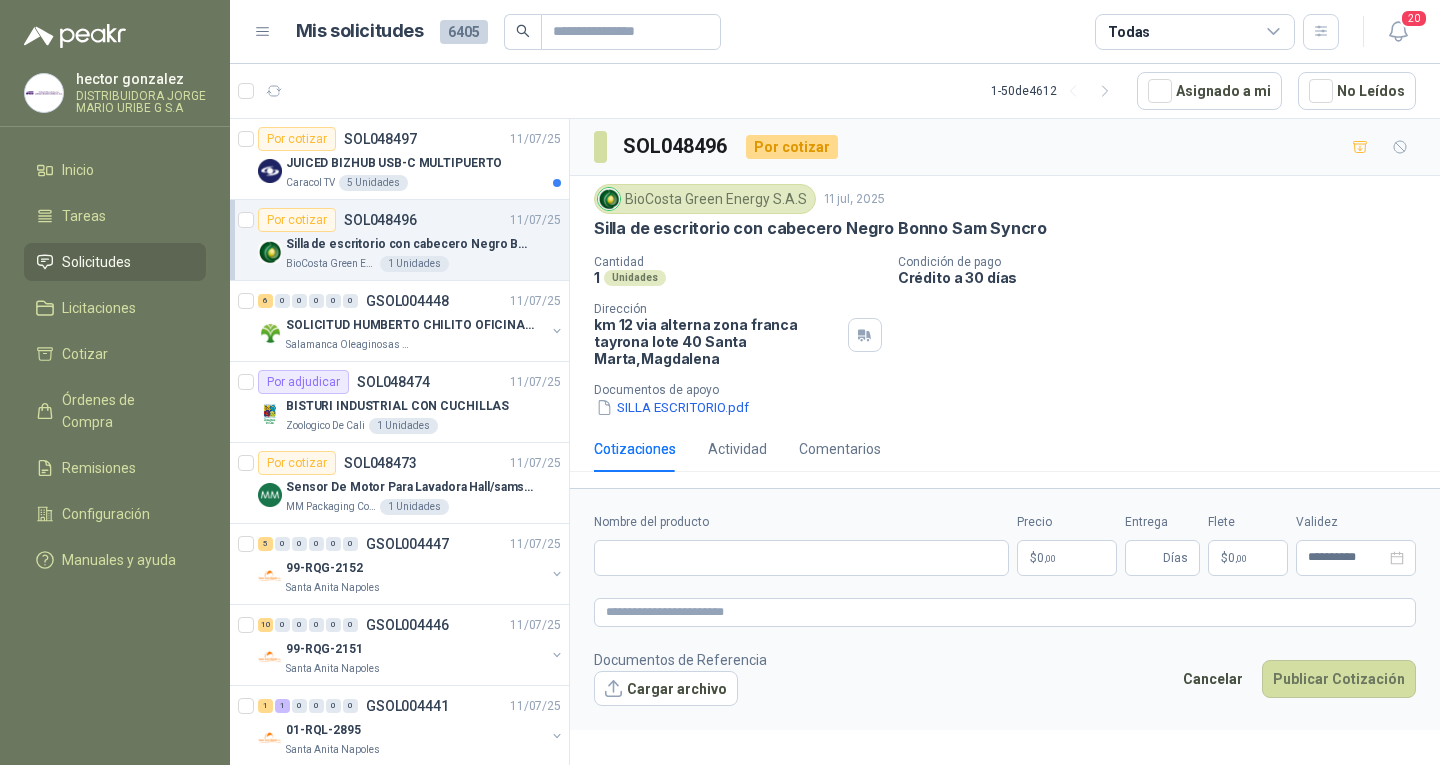 type 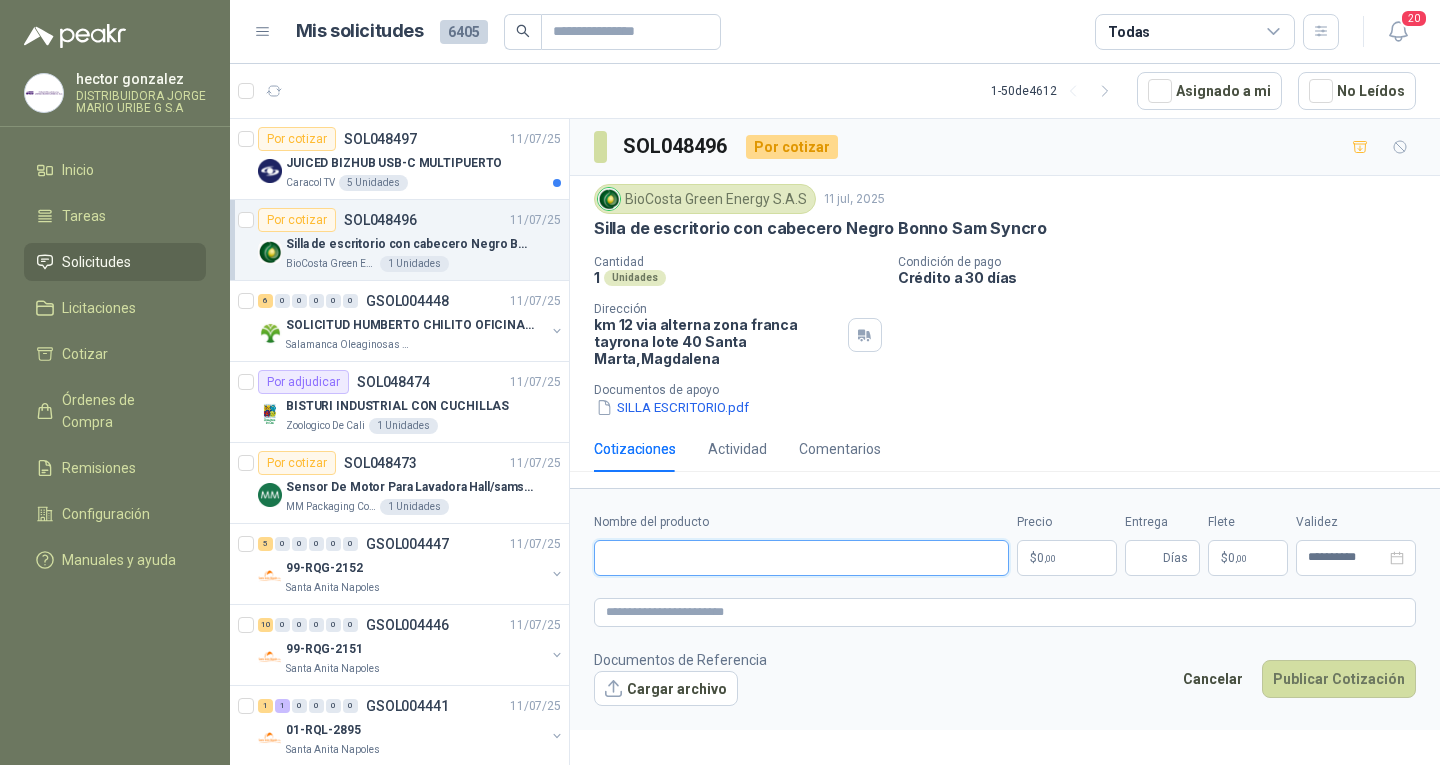 paste on "**********" 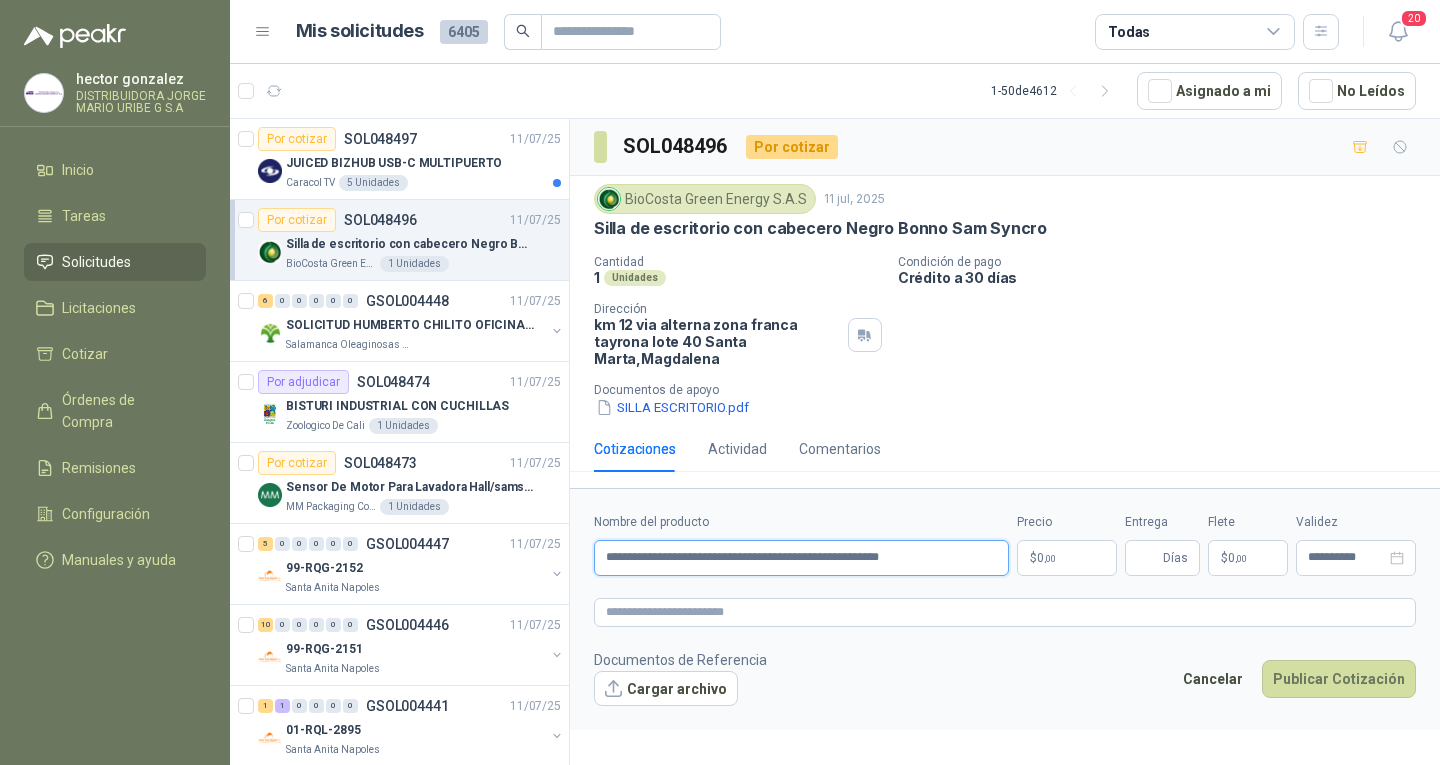 type on "**********" 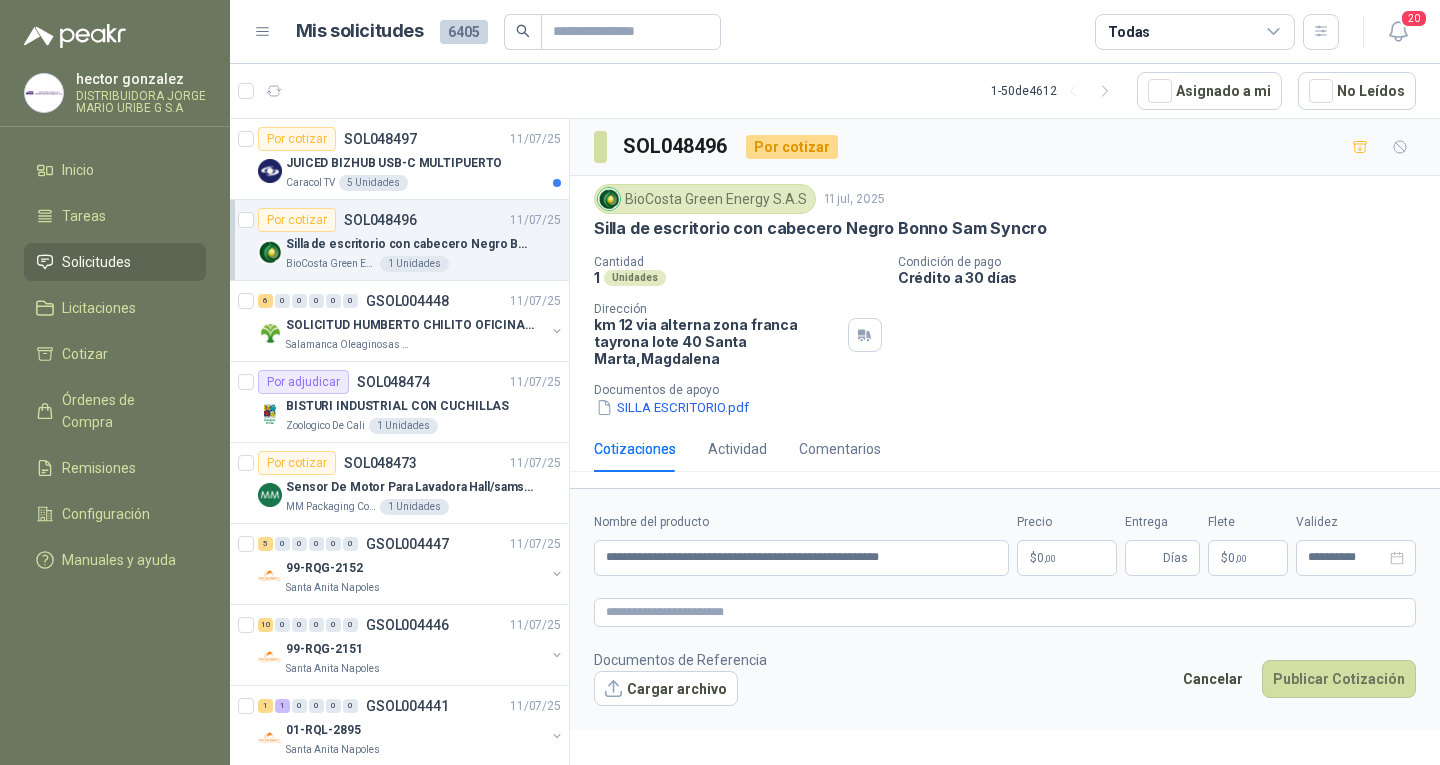 click on "hector   gonzalez DISTRIBUIDORA JORGE MARIO URIBE G S.A   Inicio   Tareas   Solicitudes   Licitaciones   Cotizar   Órdenes de Compra   Remisiones   Configuración   Manuales y ayuda Mis solicitudes 6405 Todas 20 1 - 50  de  4612 Asignado a mi No Leídos Por cotizar SOL048497 11/07/25   JUICED BIZHUB USB-C MULTIPUERTO Caracol TV 5   Unidades Por cotizar SOL048496 11/07/25   Silla de escritorio con cabecero Negro Bonno Sam Syncro BioCosta Green Energy S.A.S 1   Unidades 6   0   0   0   0   0   GSOL004448 11/07/25   SOLICITUD HUMBERTO CHILITO OFICINA - CALI Salamanca Oleaginosas SAS   Por adjudicar SOL048474 11/07/25   BISTURI INDUSTRIAL CON CUCHILLAS Zoologico De Cali  1   Unidades Por cotizar SOL048473 11/07/25   Sensor De Motor Para Lavadora Hall/samsung MM Packaging Colombia 1   Unidades 5   0   0   0   0   0   GSOL004447 11/07/25   99-RQG-2152 Santa Anita Napoles   10   0   0   0   0   0   GSOL004446 11/07/25   99-RQG-2151 Santa Anita Napoles   1   1   0   0   0   0   GSOL004441 11/07/25   01-RQL-2895   1" at bounding box center [720, 382] 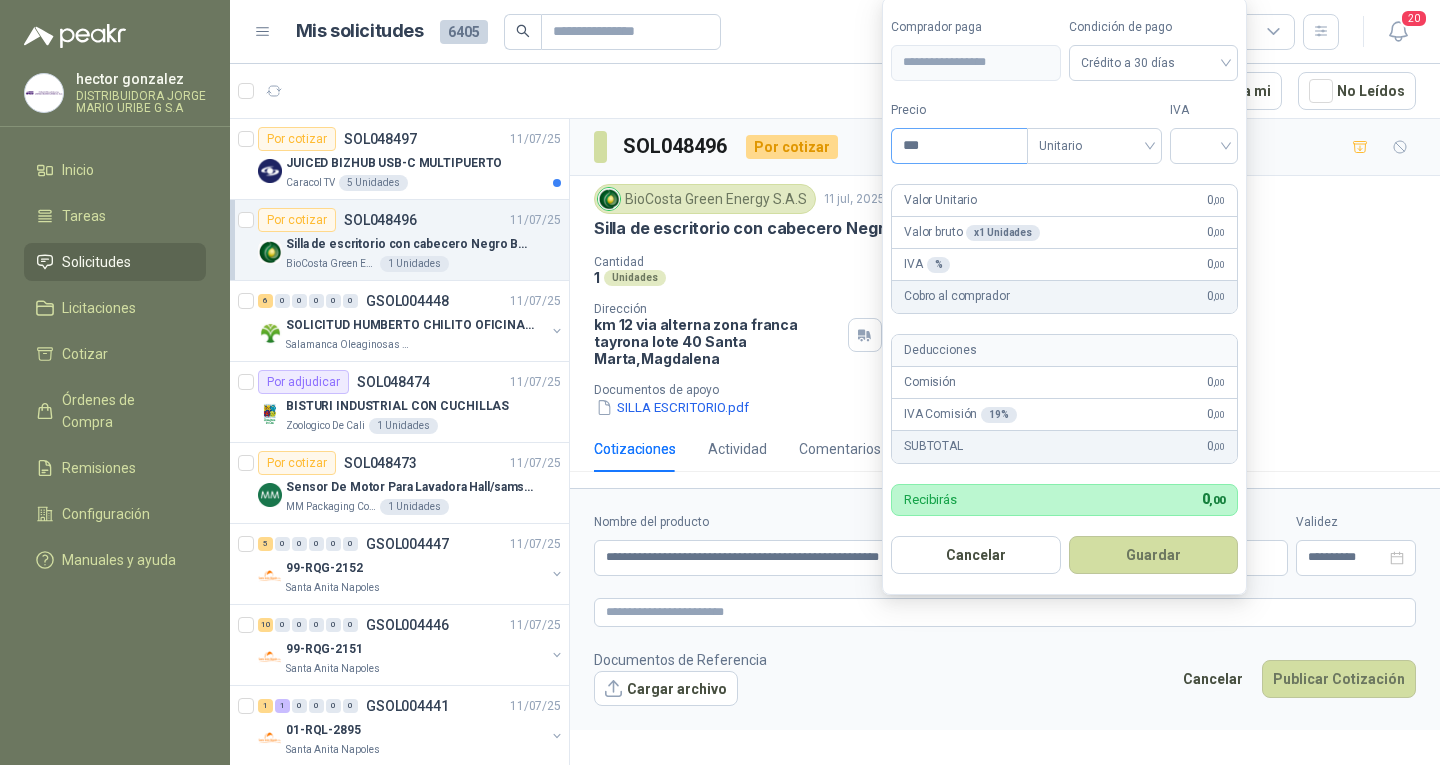 click on "***" at bounding box center (959, 146) 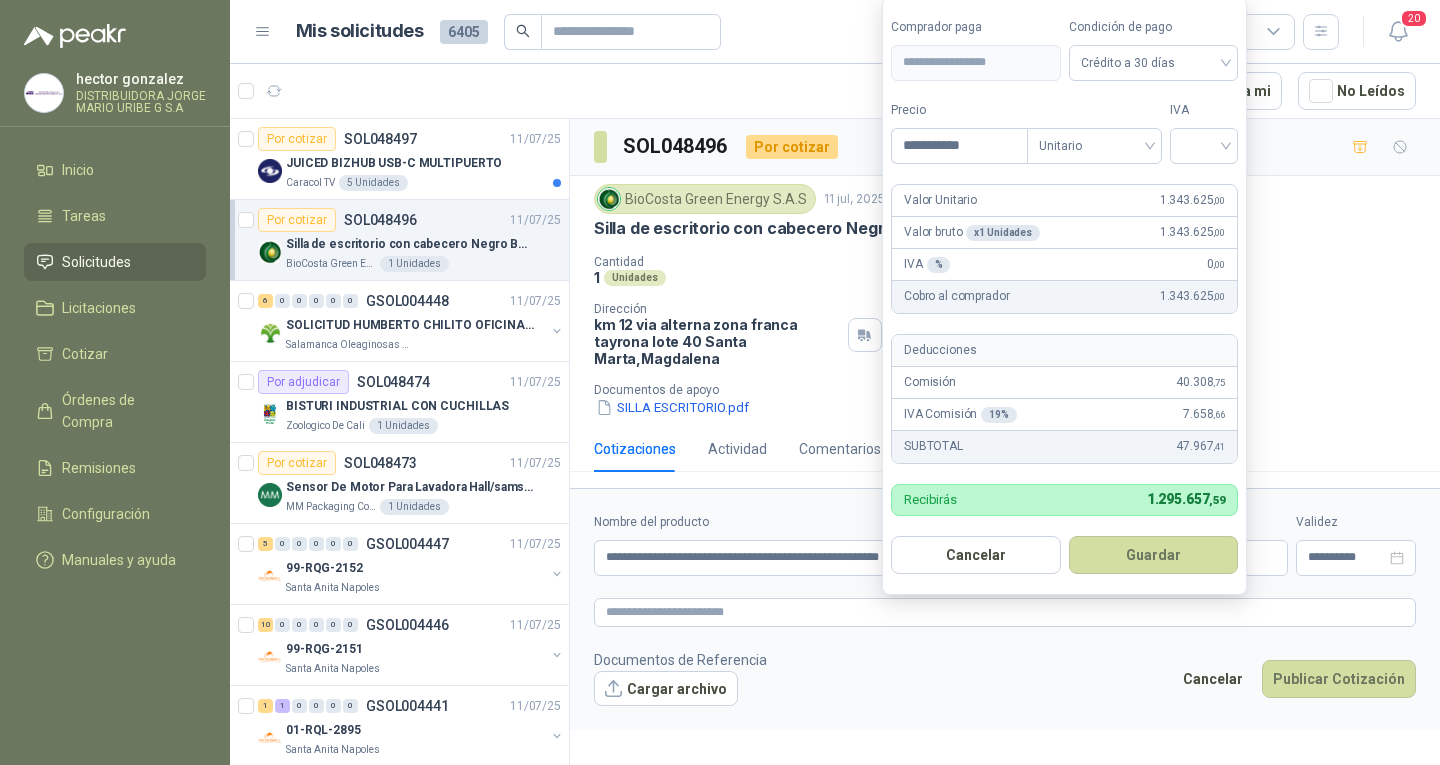 type on "**********" 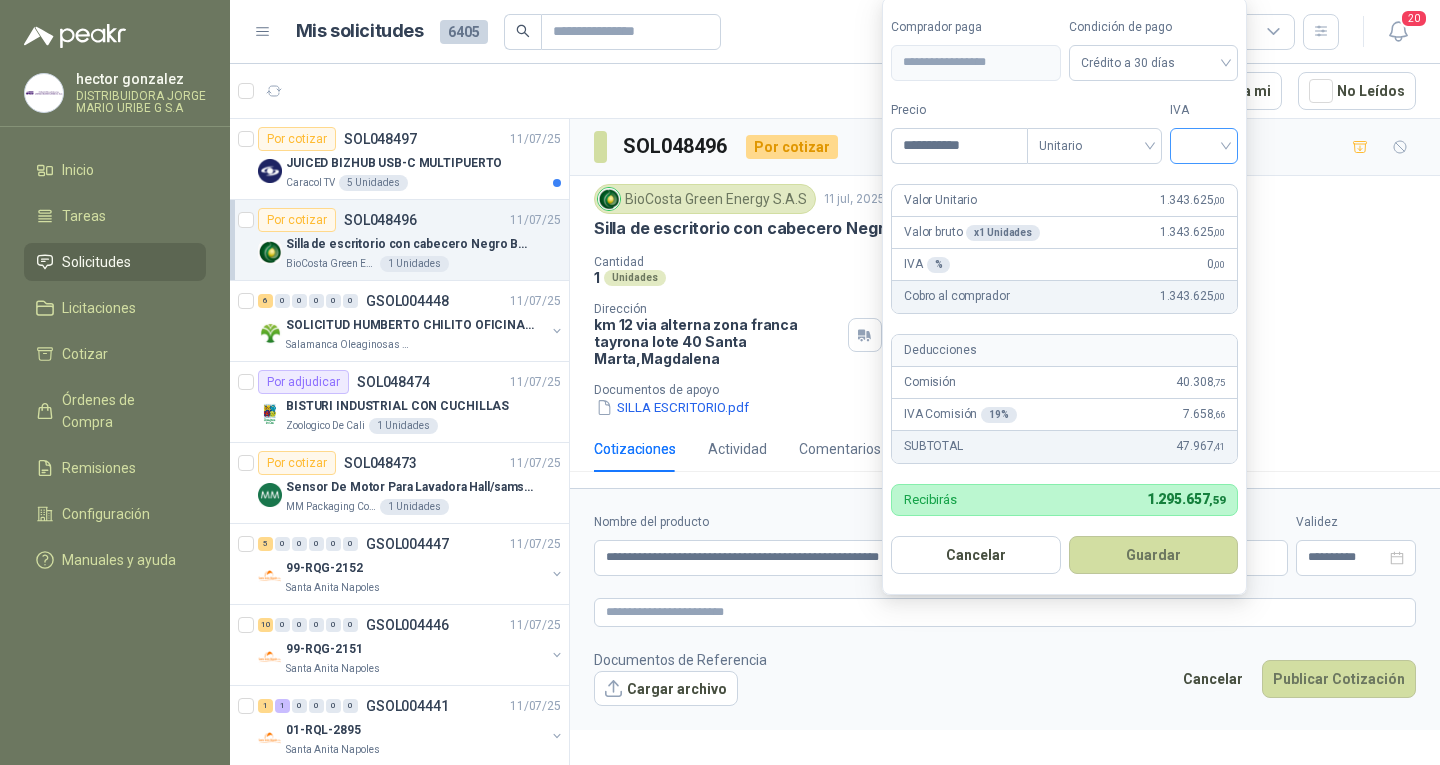 click at bounding box center [1204, 144] 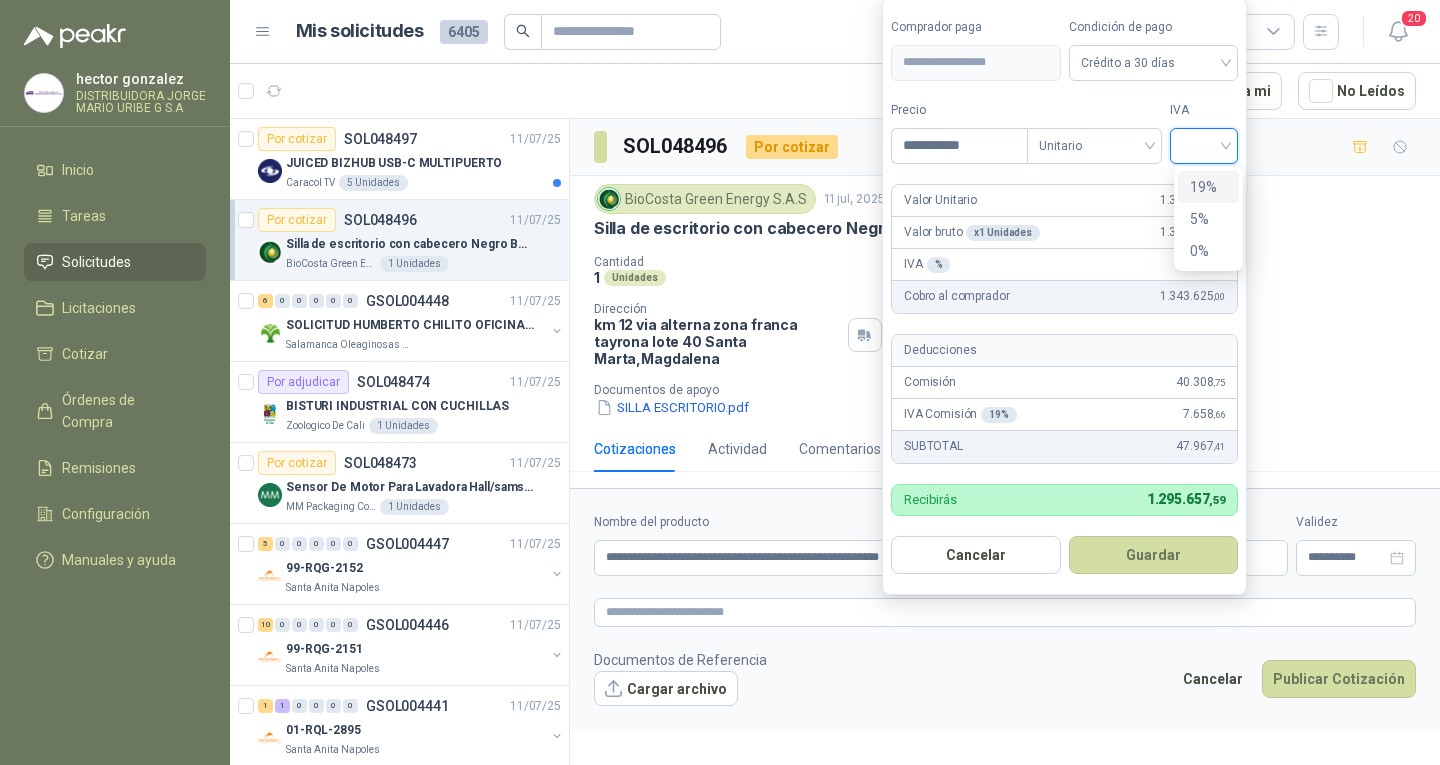 click on "19%" at bounding box center (1208, 187) 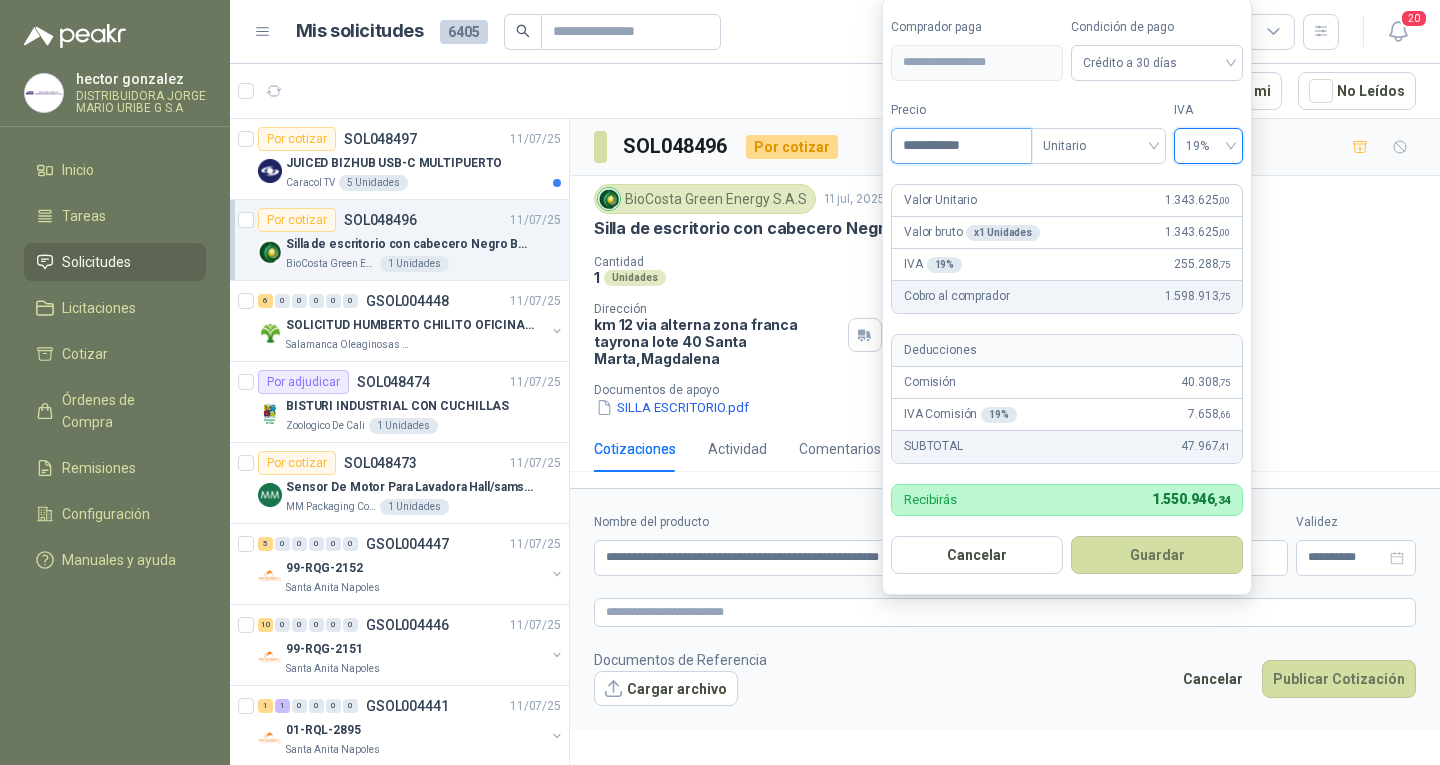 click on "**********" at bounding box center [961, 146] 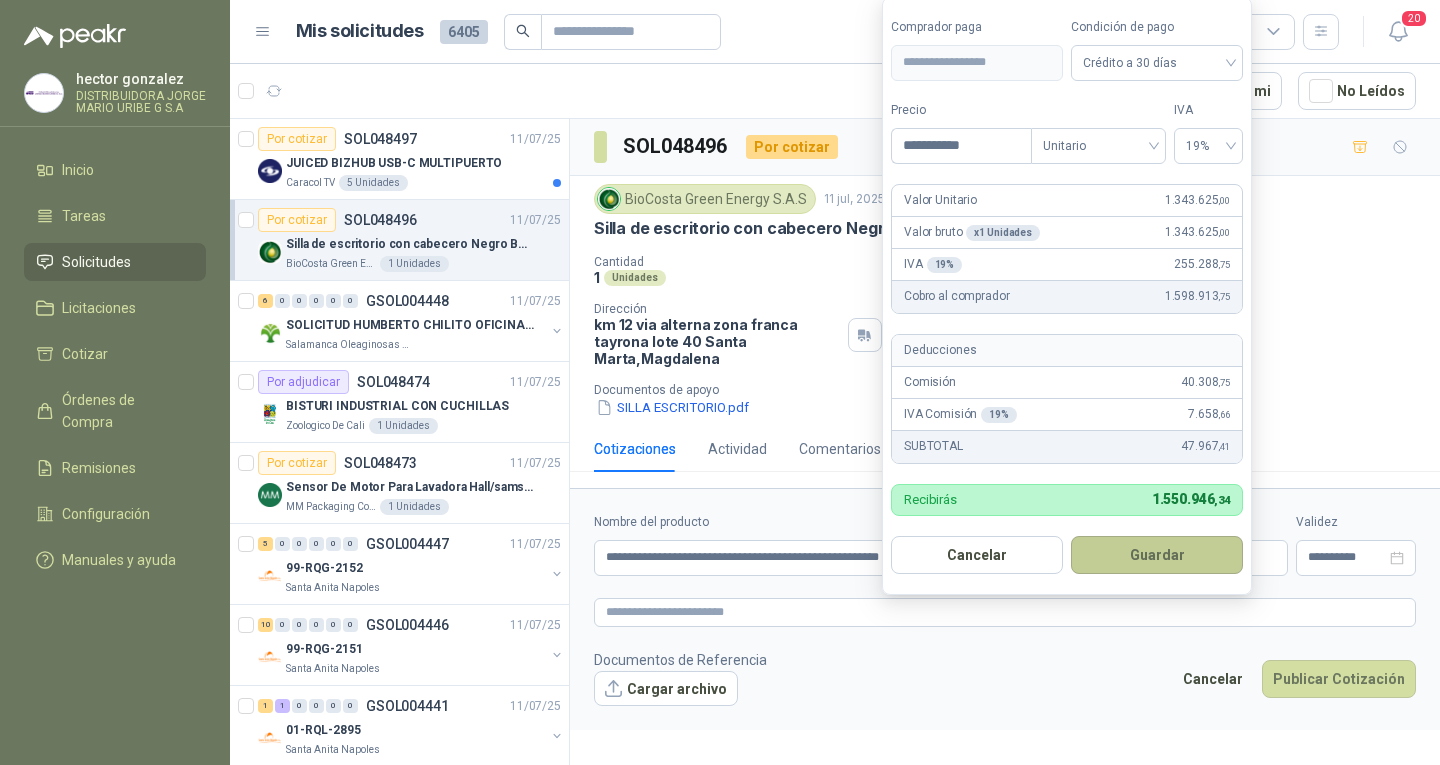 click on "Guardar" at bounding box center (1157, 555) 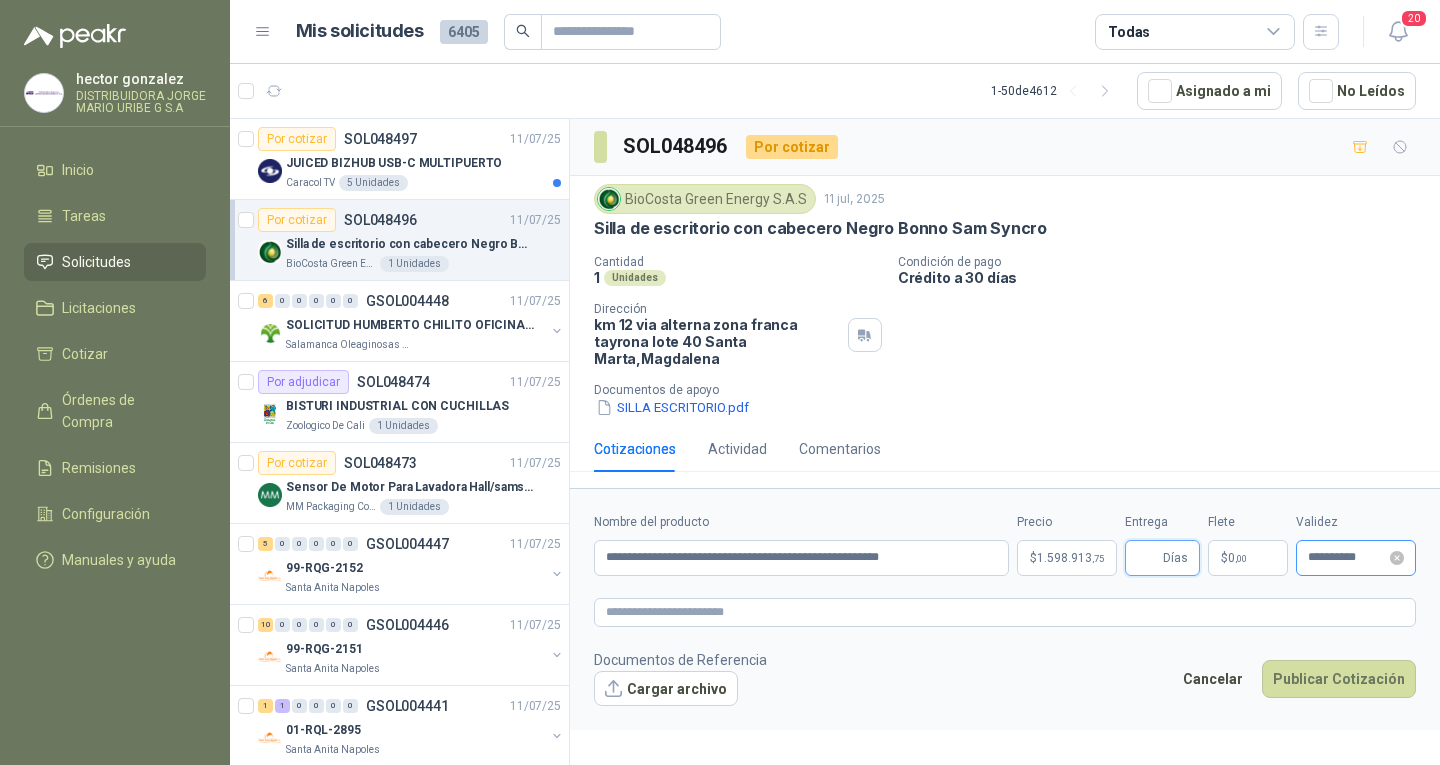 click on "**********" at bounding box center (1356, 558) 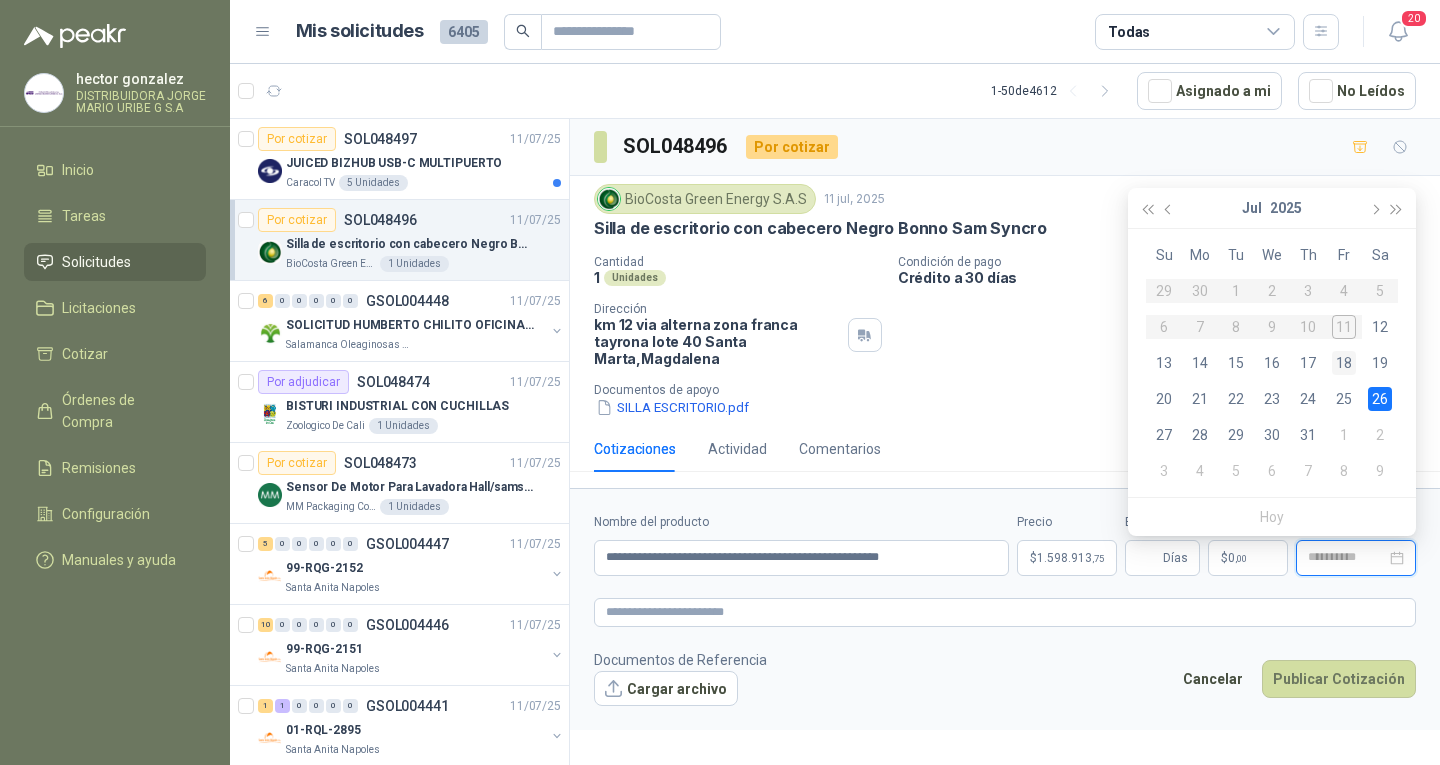 type on "**********" 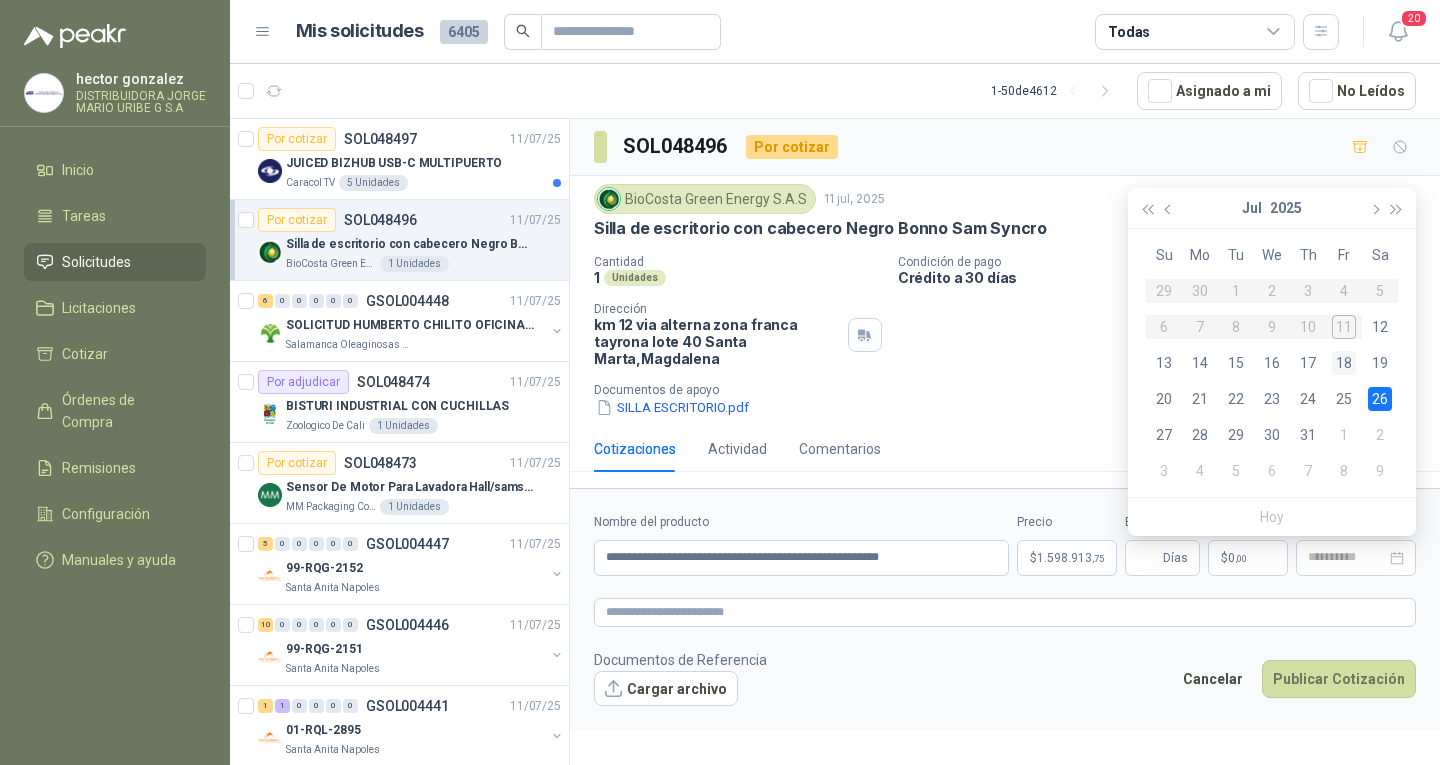 click on "18" at bounding box center [1344, 363] 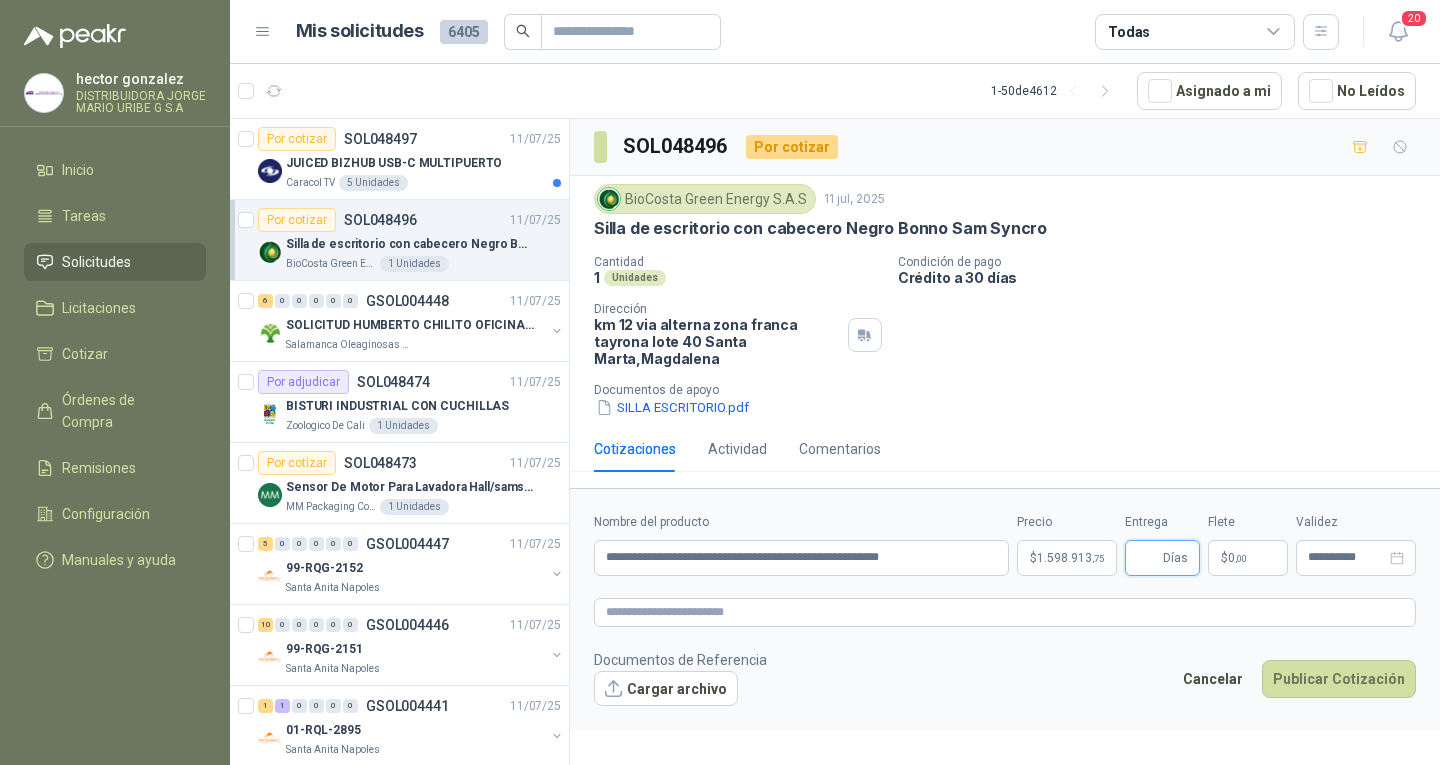 click on "Entrega" at bounding box center (1148, 558) 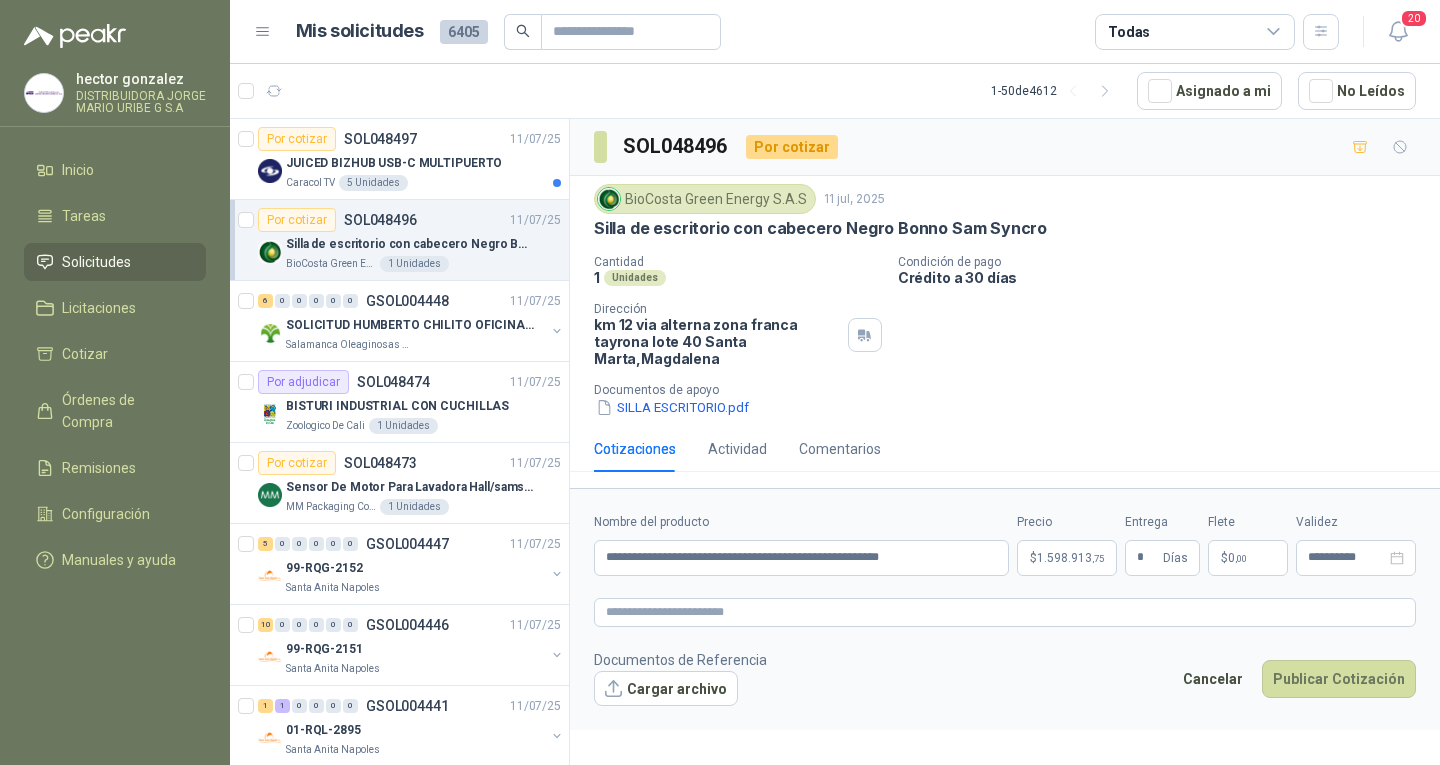 click on ",00" at bounding box center (1241, 558) 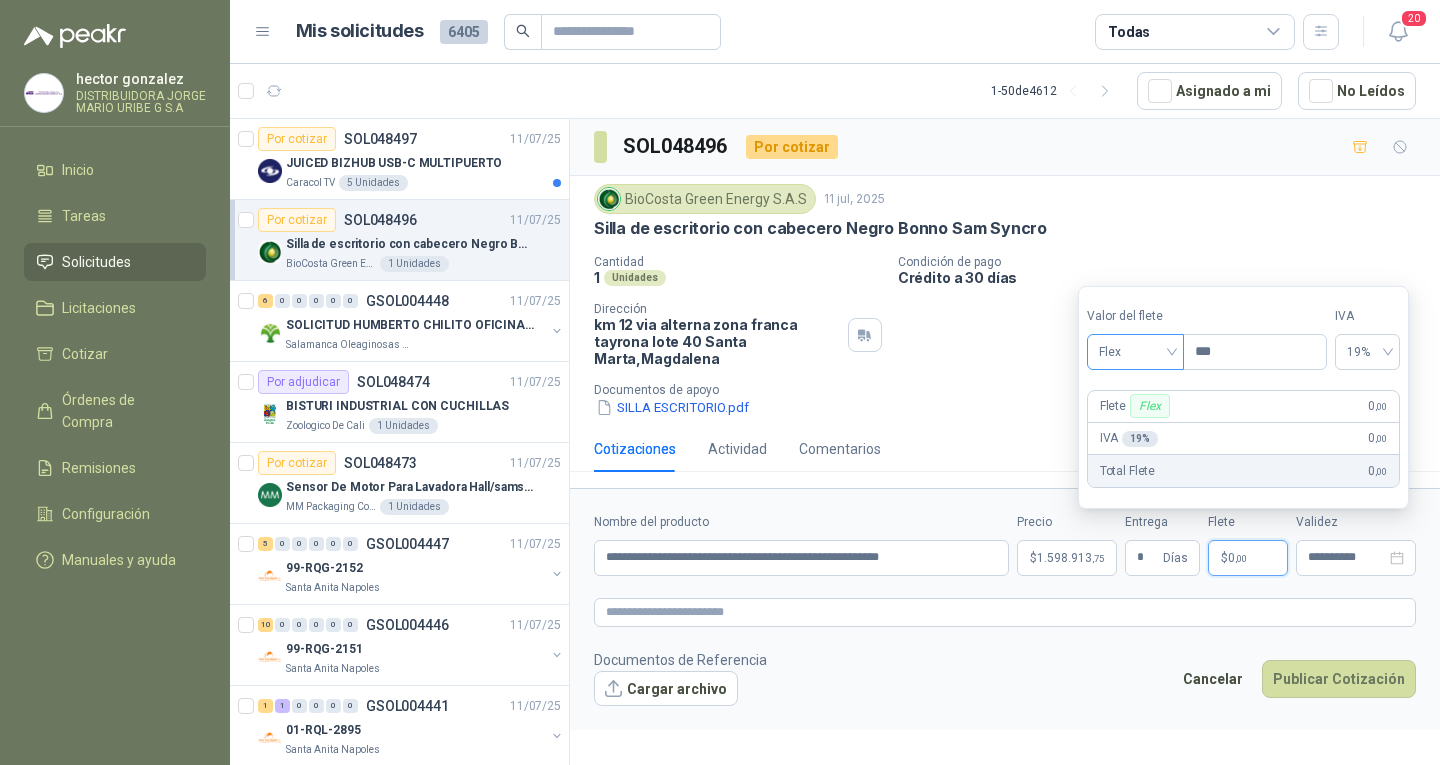 click on "Flex" at bounding box center (1135, 352) 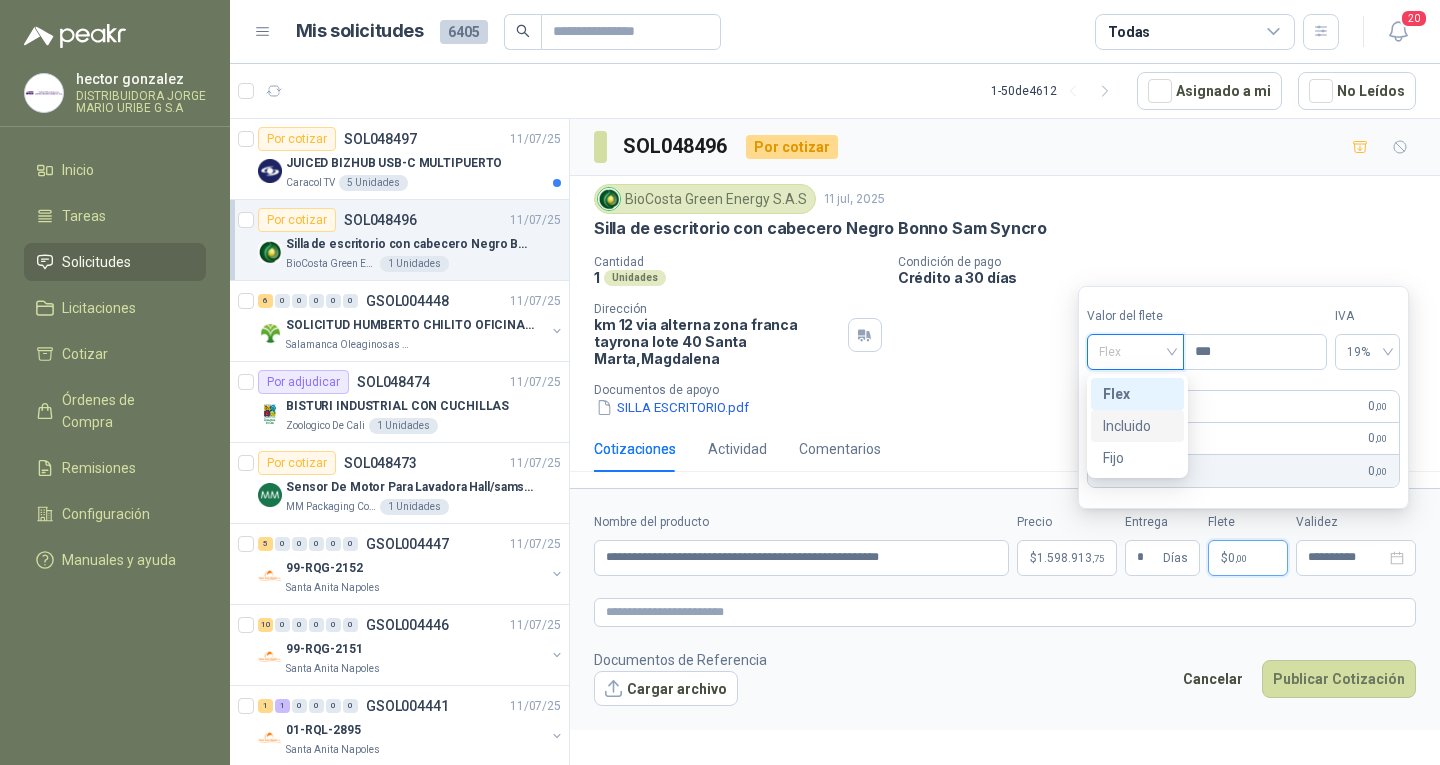 click on "Incluido" at bounding box center [1137, 426] 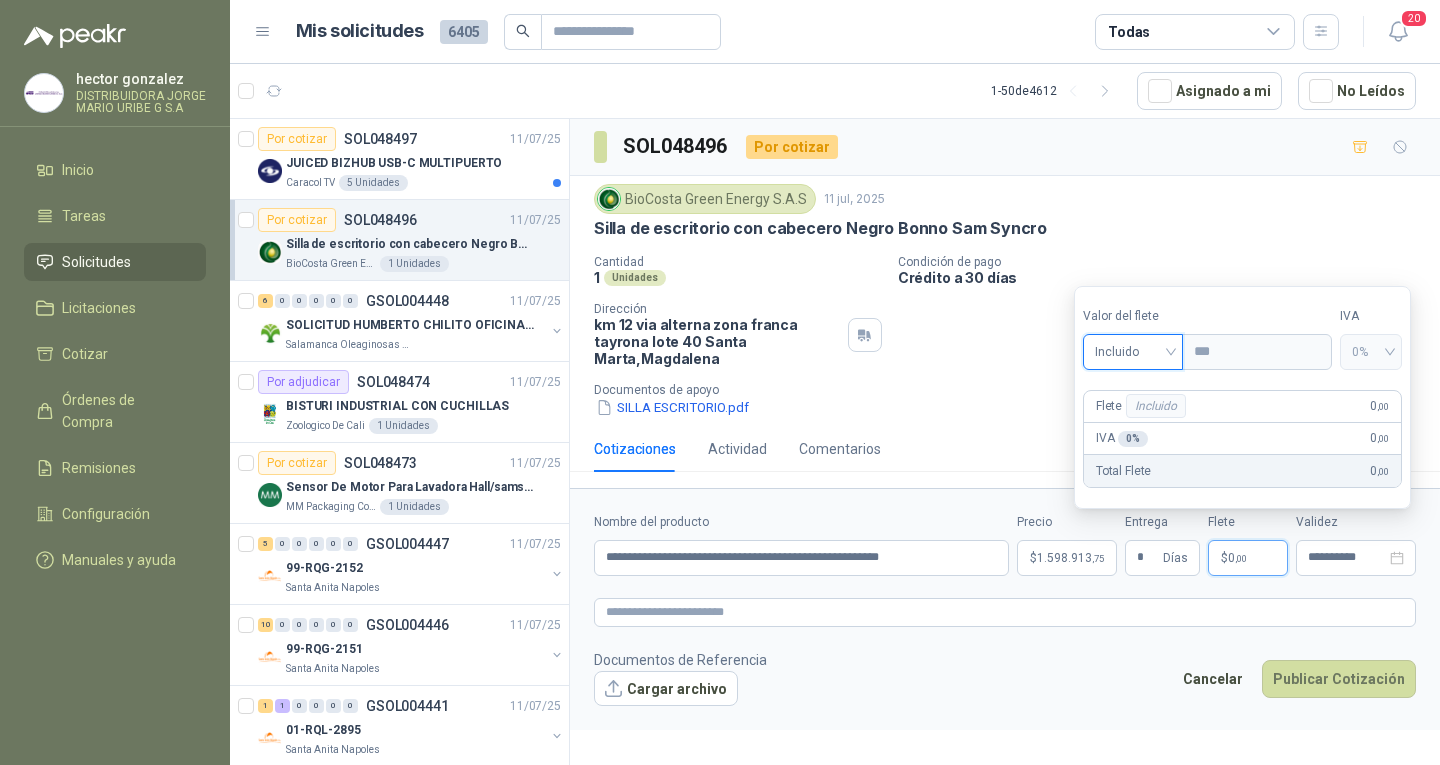 click on "Documentos de Referencia Cargar archivo Cancelar Publicar Cotización" at bounding box center (1005, 678) 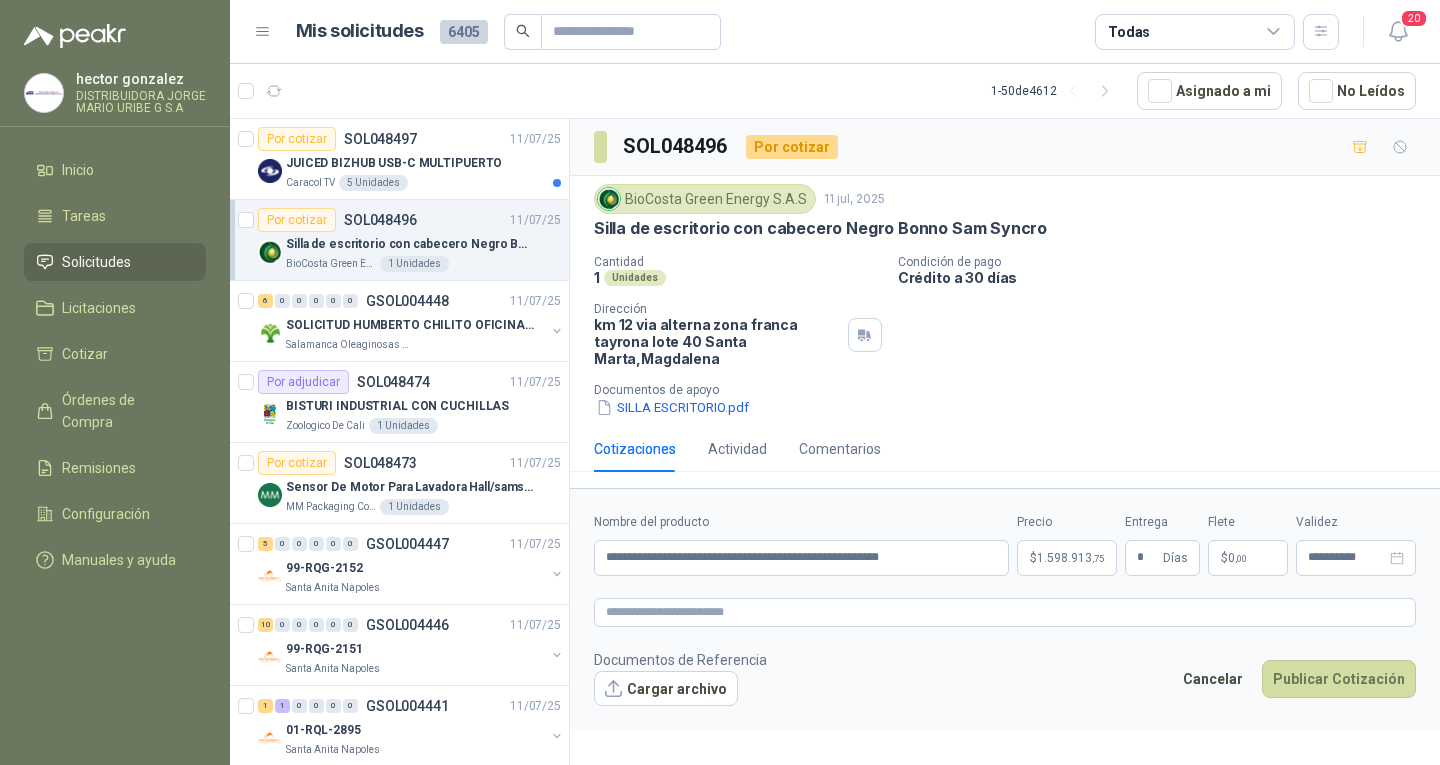 click on "SILLA ESCRITORIO.pdf" at bounding box center [1013, 407] 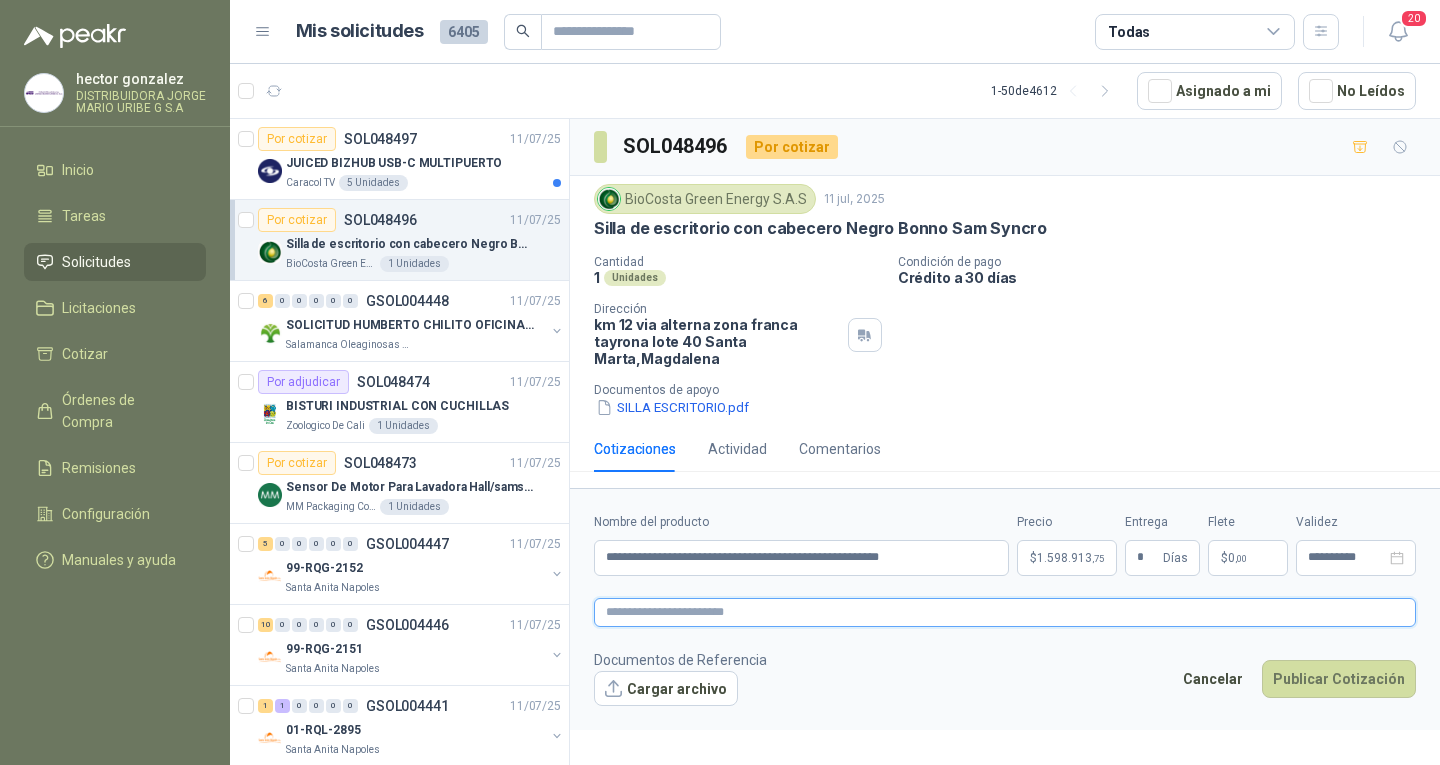 click at bounding box center [1005, 612] 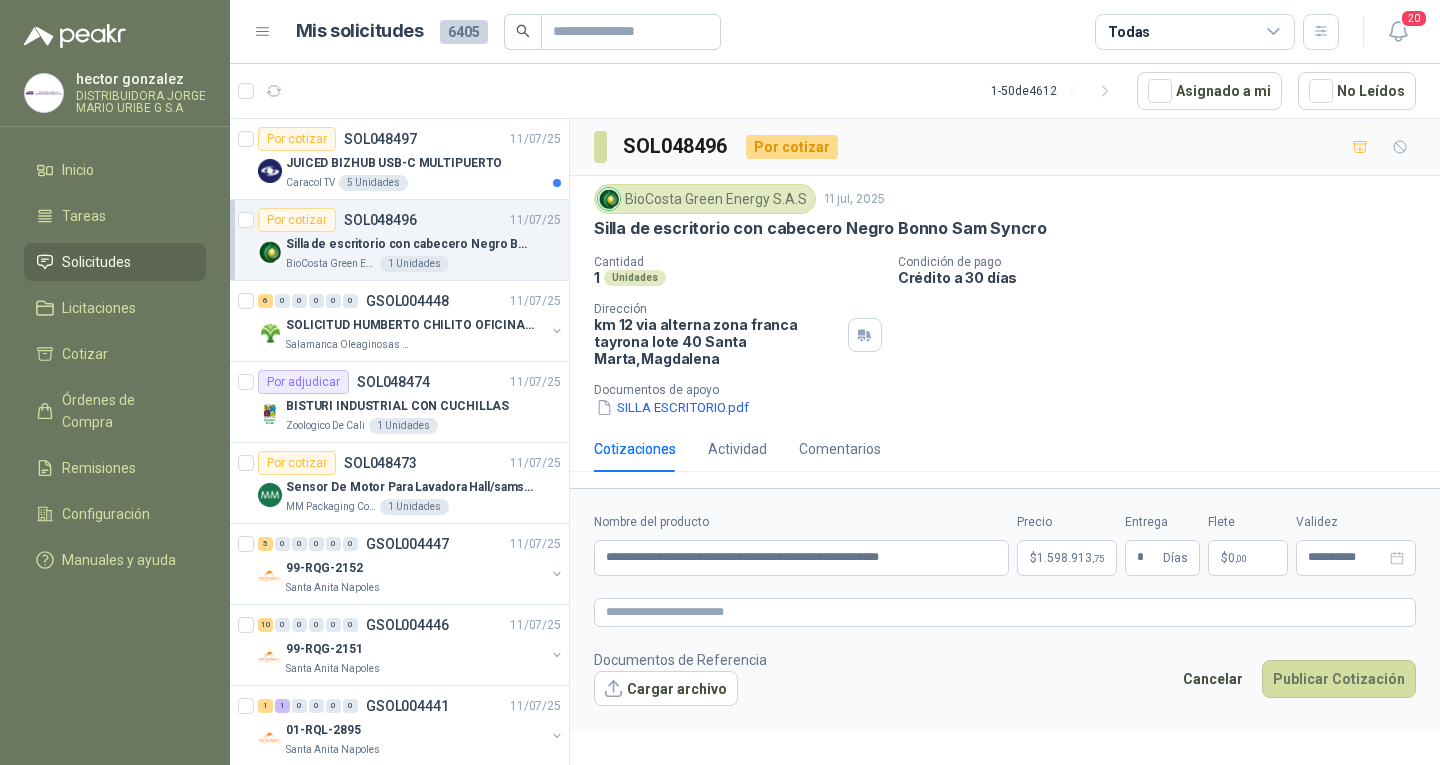 click on "Cotizaciones Actividad Comentarios" at bounding box center [1005, 449] 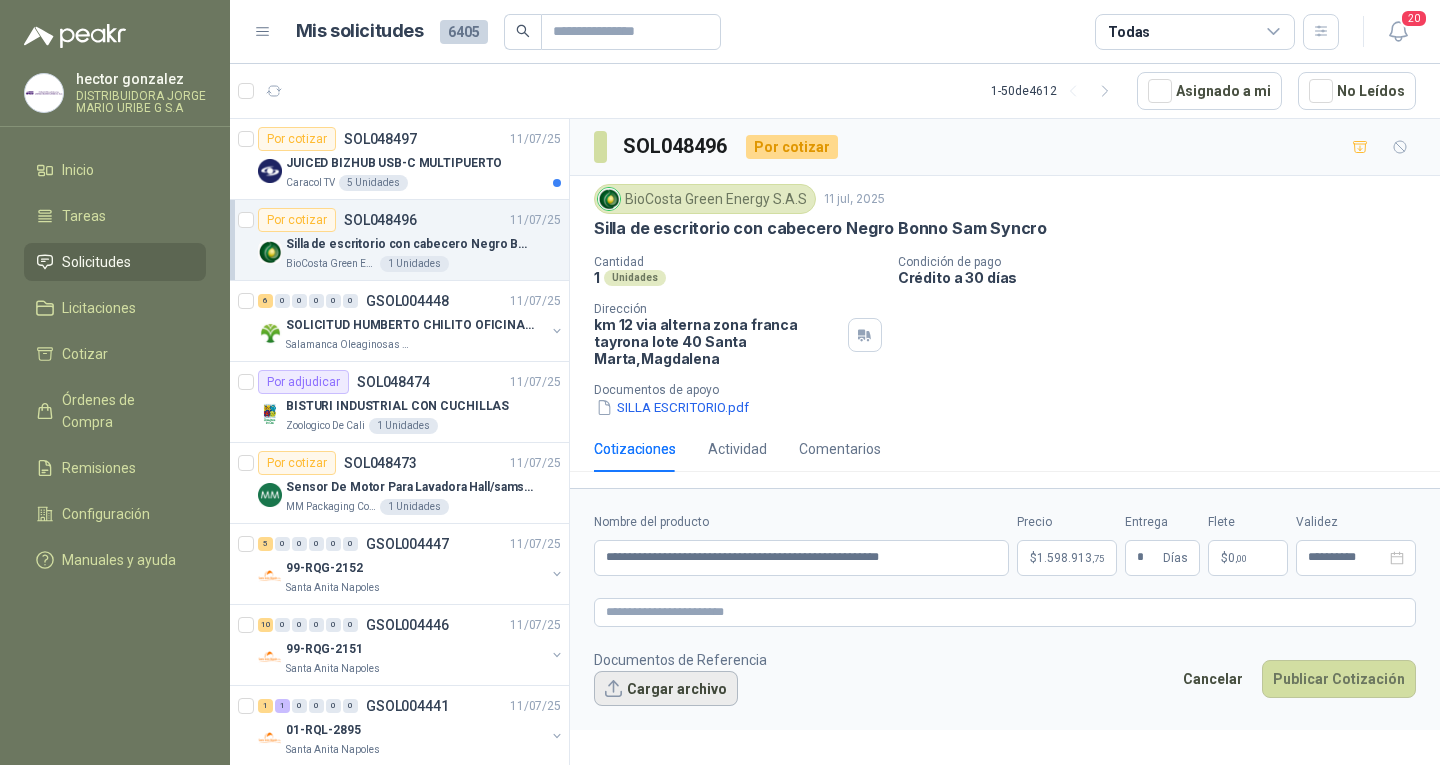 click on "Cargar archivo" at bounding box center (666, 689) 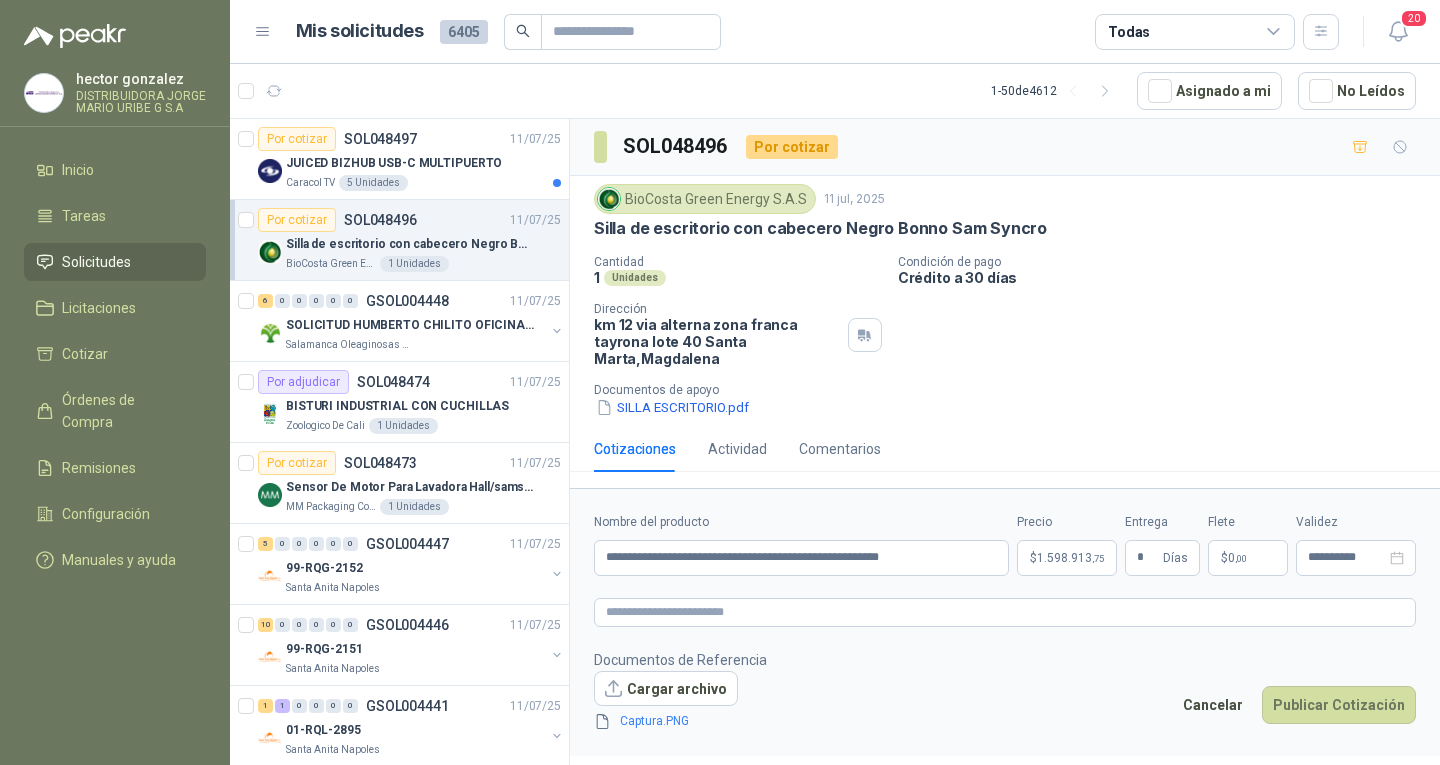 click on "Documentos de Referencia Cargar archivo Captura.PNG Cancelar Publicar Cotización" at bounding box center [1005, 691] 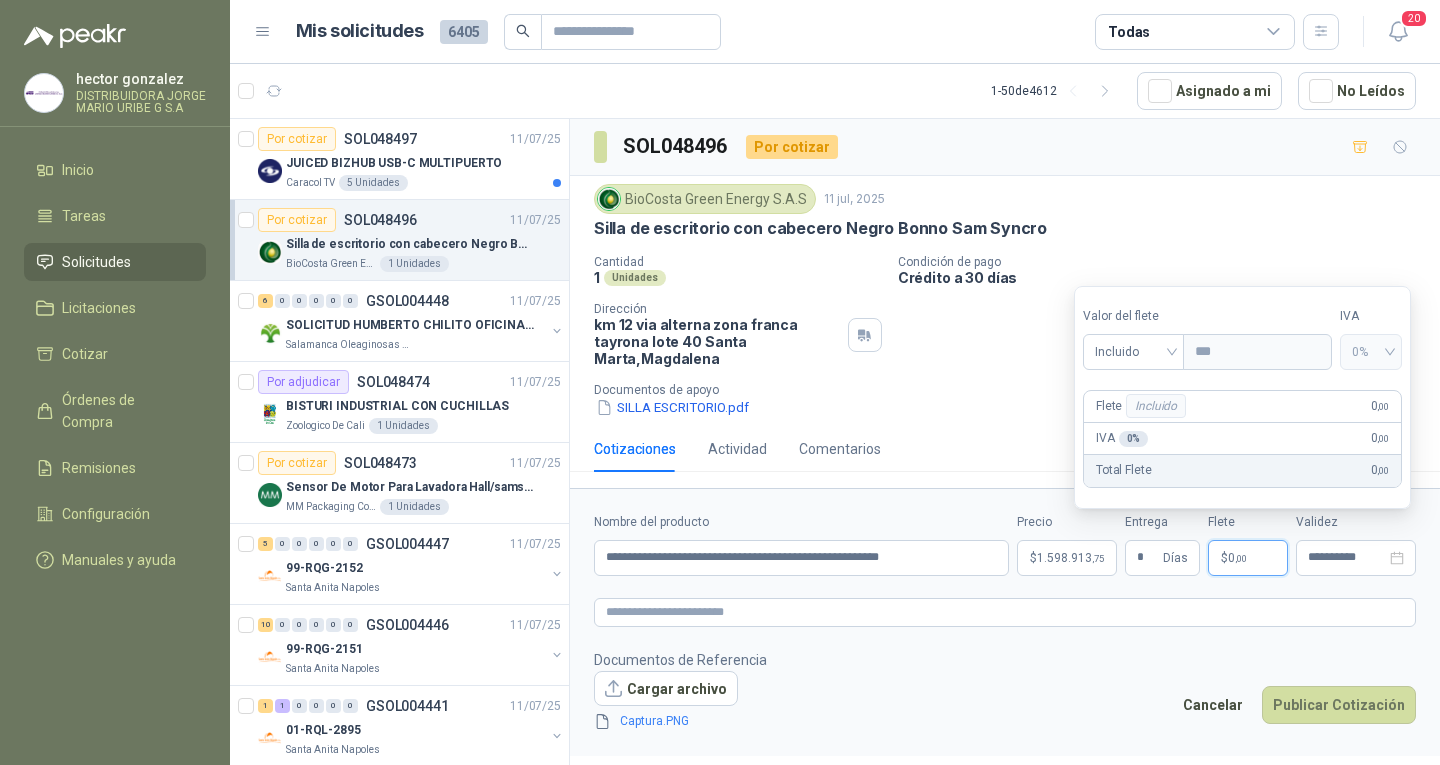 click on "$    0 ,00" at bounding box center [1248, 558] 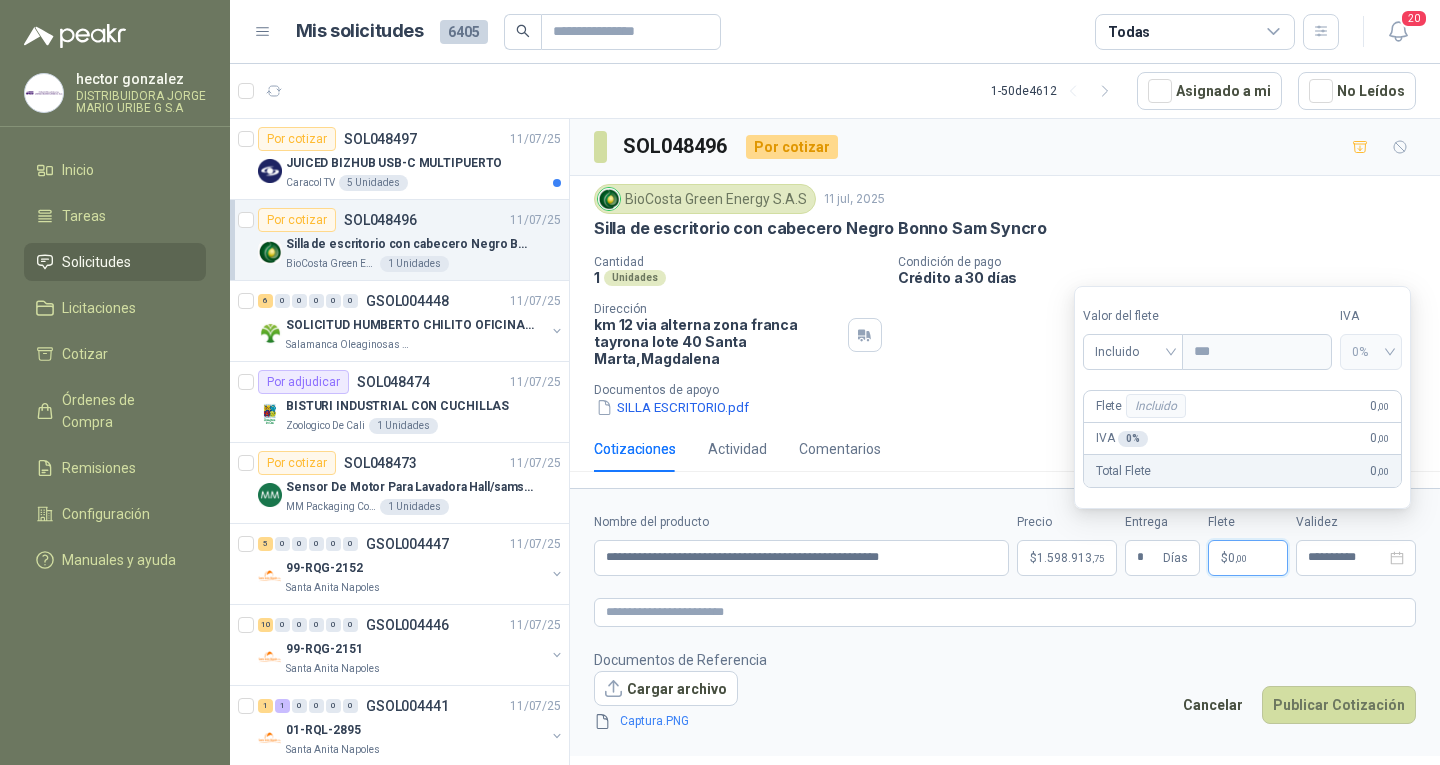 click on "Cantidad 1   Unidades Condición de pago Crédito a 30 días Dirección km 12 via alterna zona franca tayrona lote 40    Santa Marta ,  Magdalena Documentos de apoyo SILLA ESCRITORIO.pdf" at bounding box center [1005, 336] 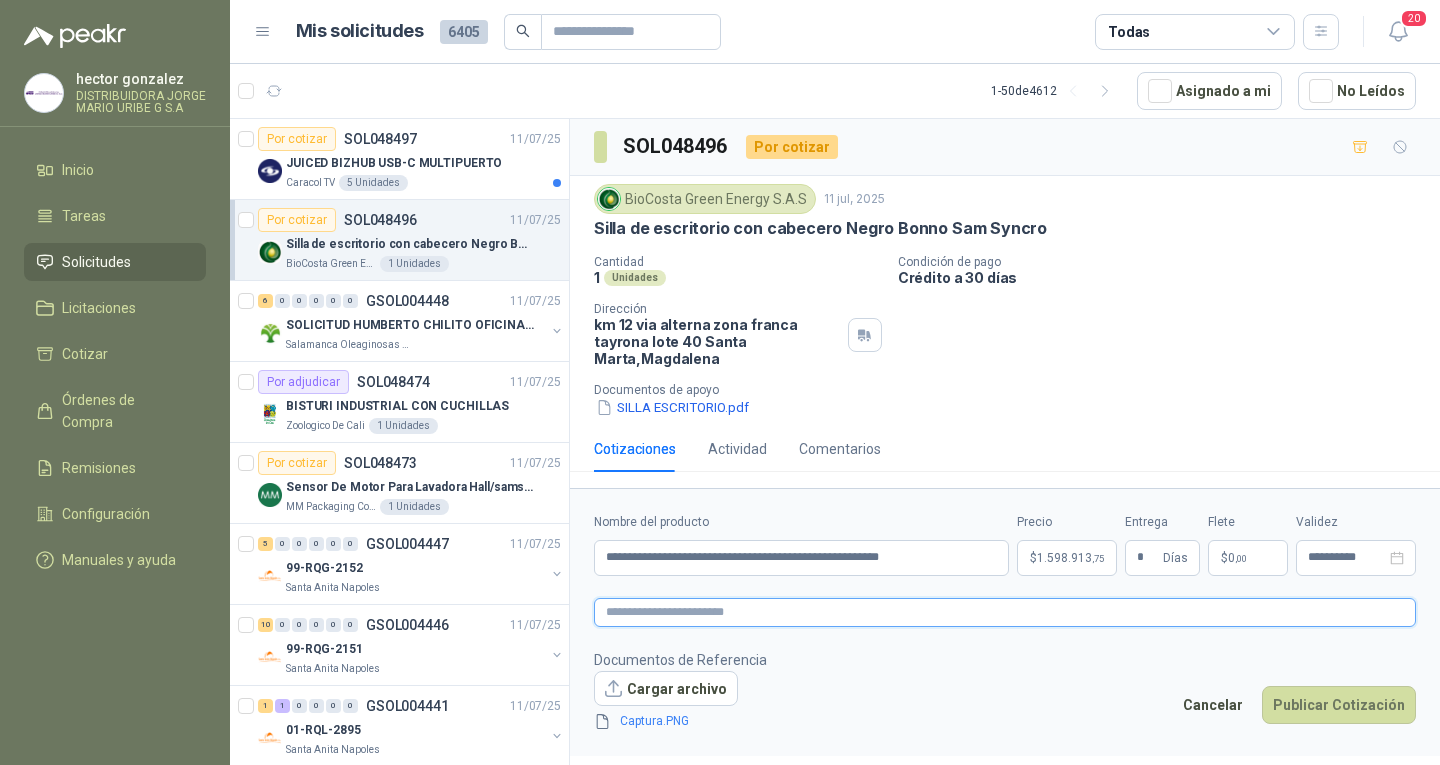 click at bounding box center [1005, 612] 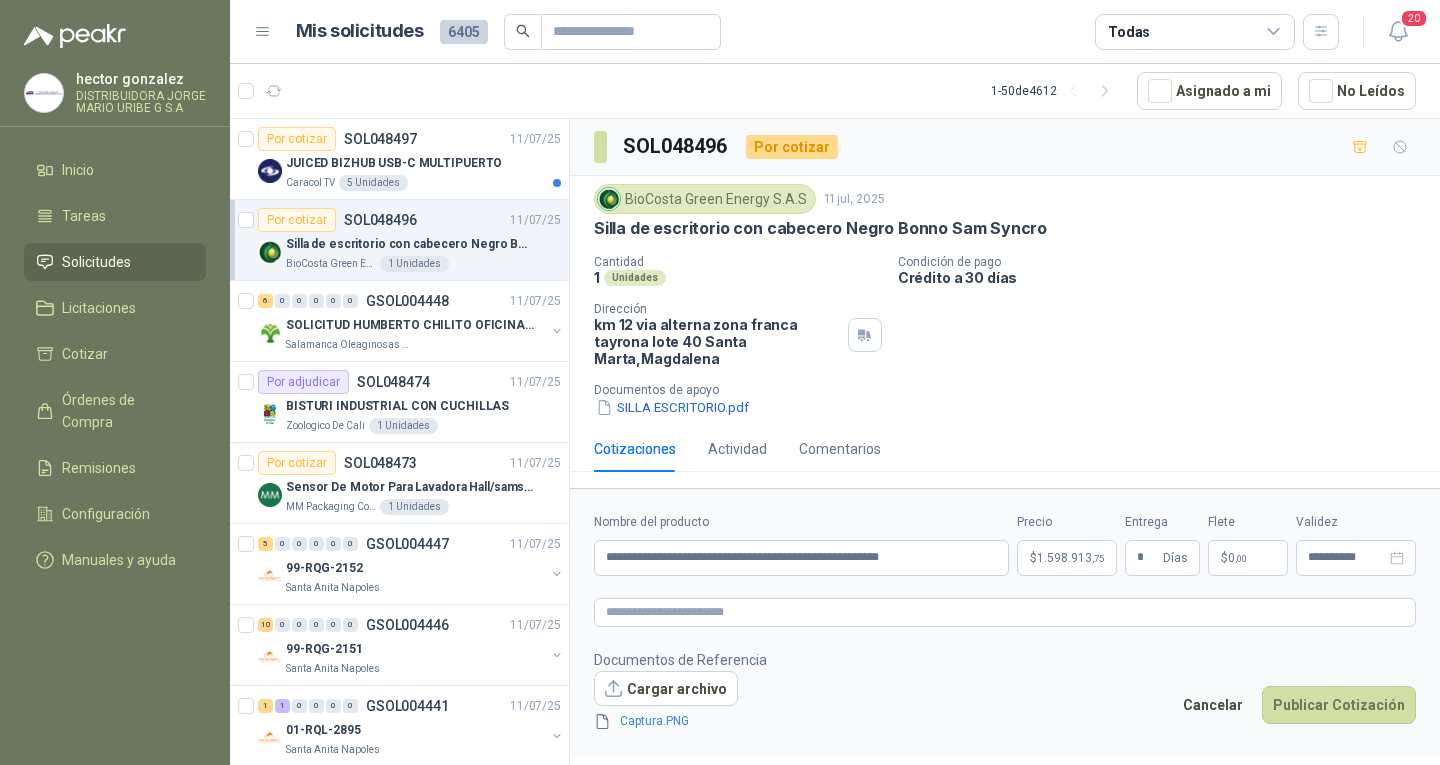 click on "Documentos de Referencia Cargar archivo Captura.PNG Cancelar Publicar Cotización" at bounding box center (1005, 691) 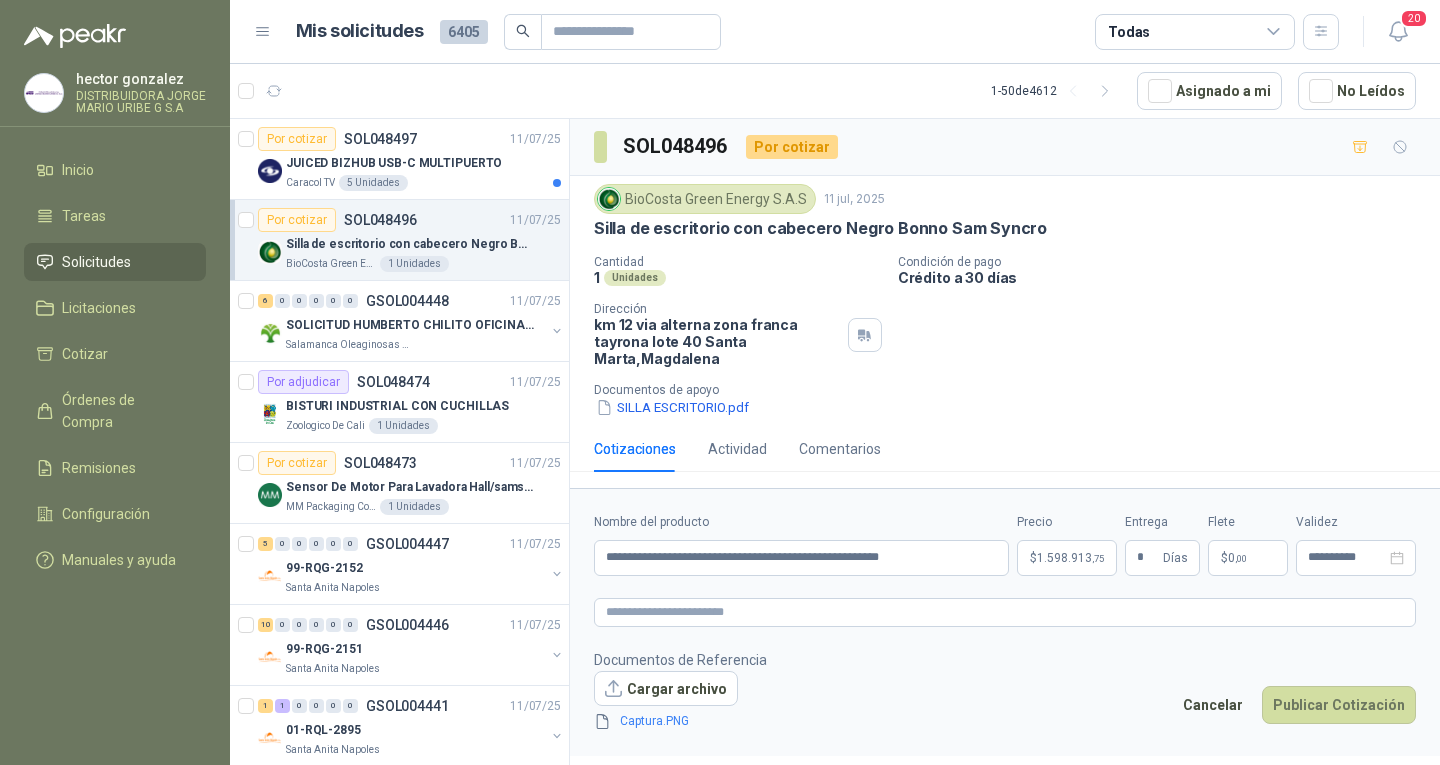 click on "BioCosta Green Energy S.A.S 11 jul, 2025   Silla de escritorio con cabecero Negro Bonno Sam Syncro Cantidad 1   Unidades Condición de pago Crédito a 30 días Dirección km 12 via alterna zona franca tayrona lote 40    Santa Marta ,  Magdalena Documentos de apoyo SILLA ESCRITORIO.pdf" at bounding box center [1005, 301] 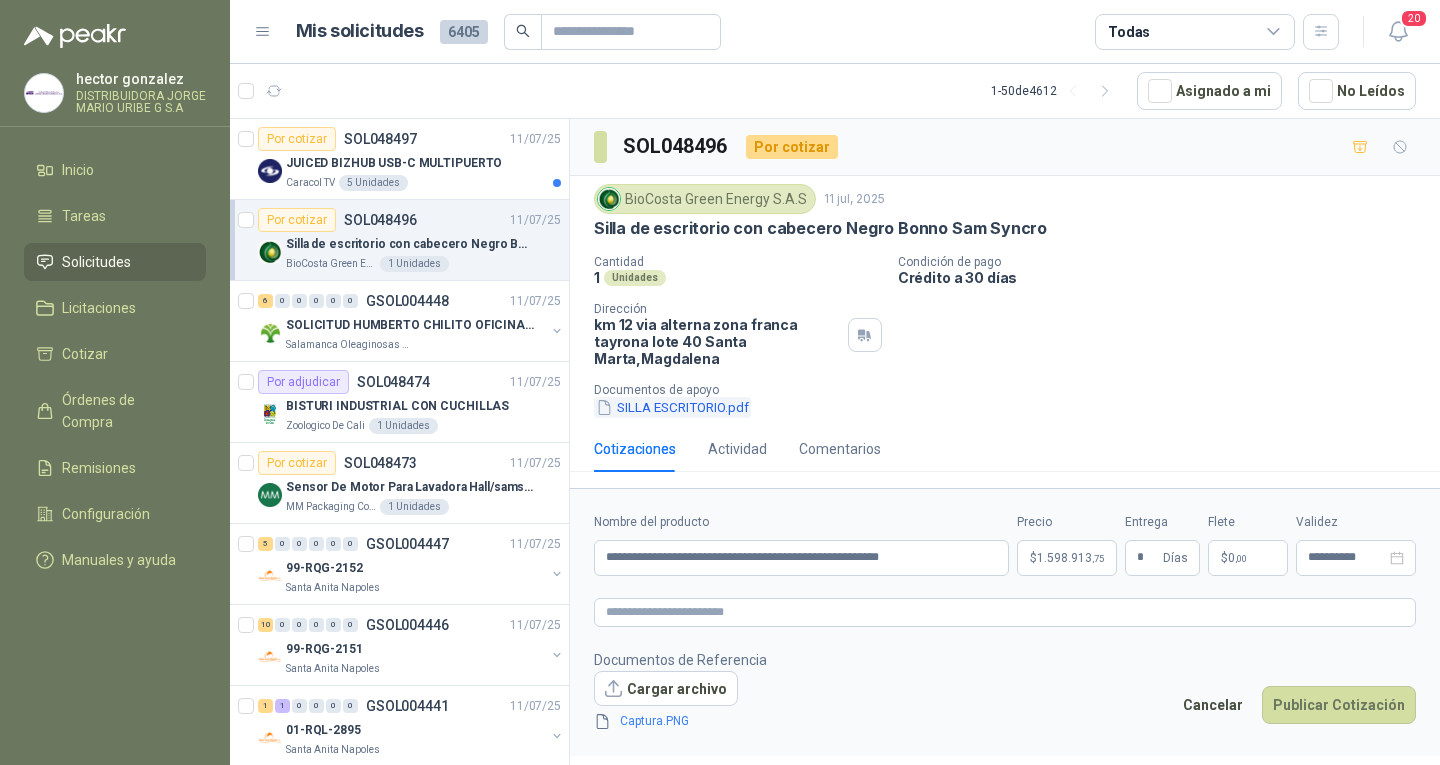 click on "SILLA ESCRITORIO.pdf" at bounding box center (672, 407) 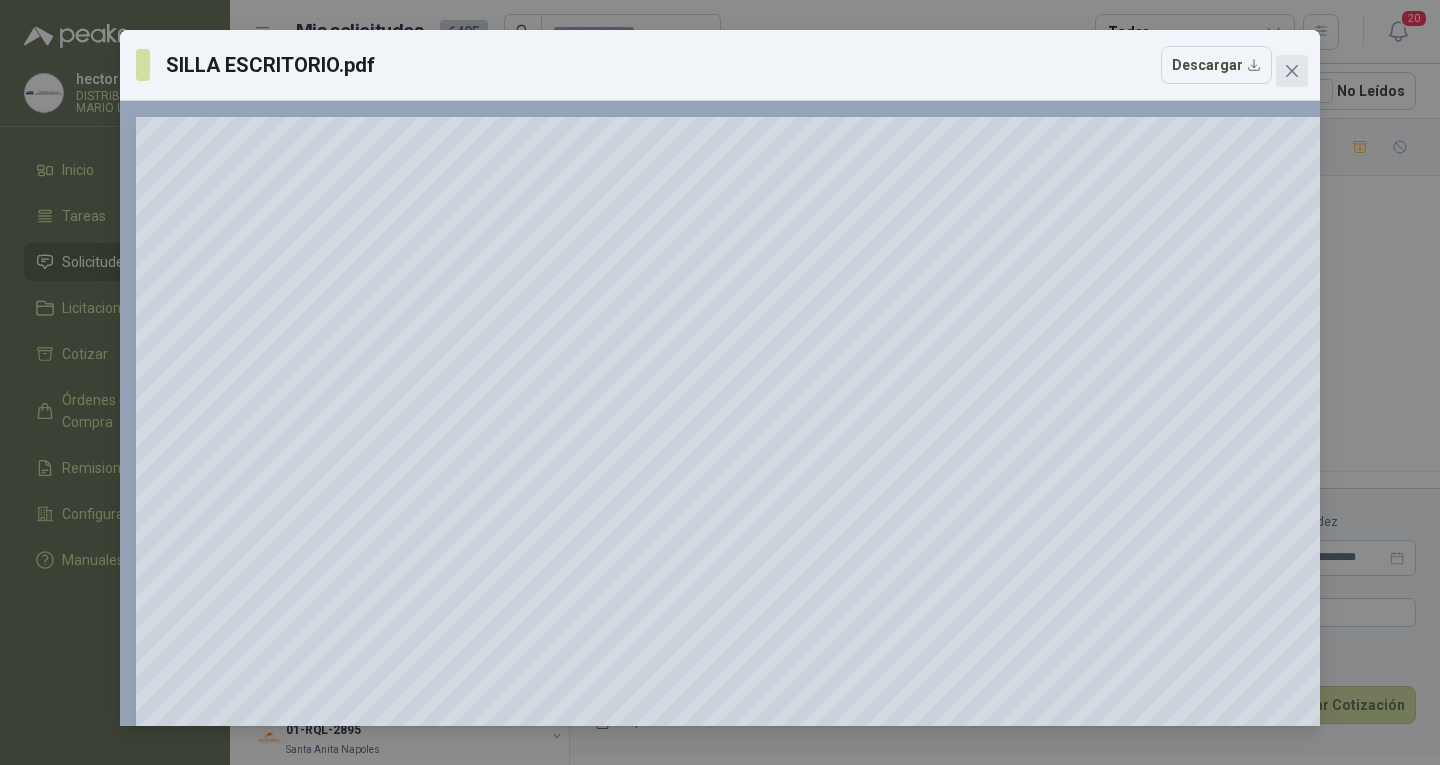 click at bounding box center [1292, 71] 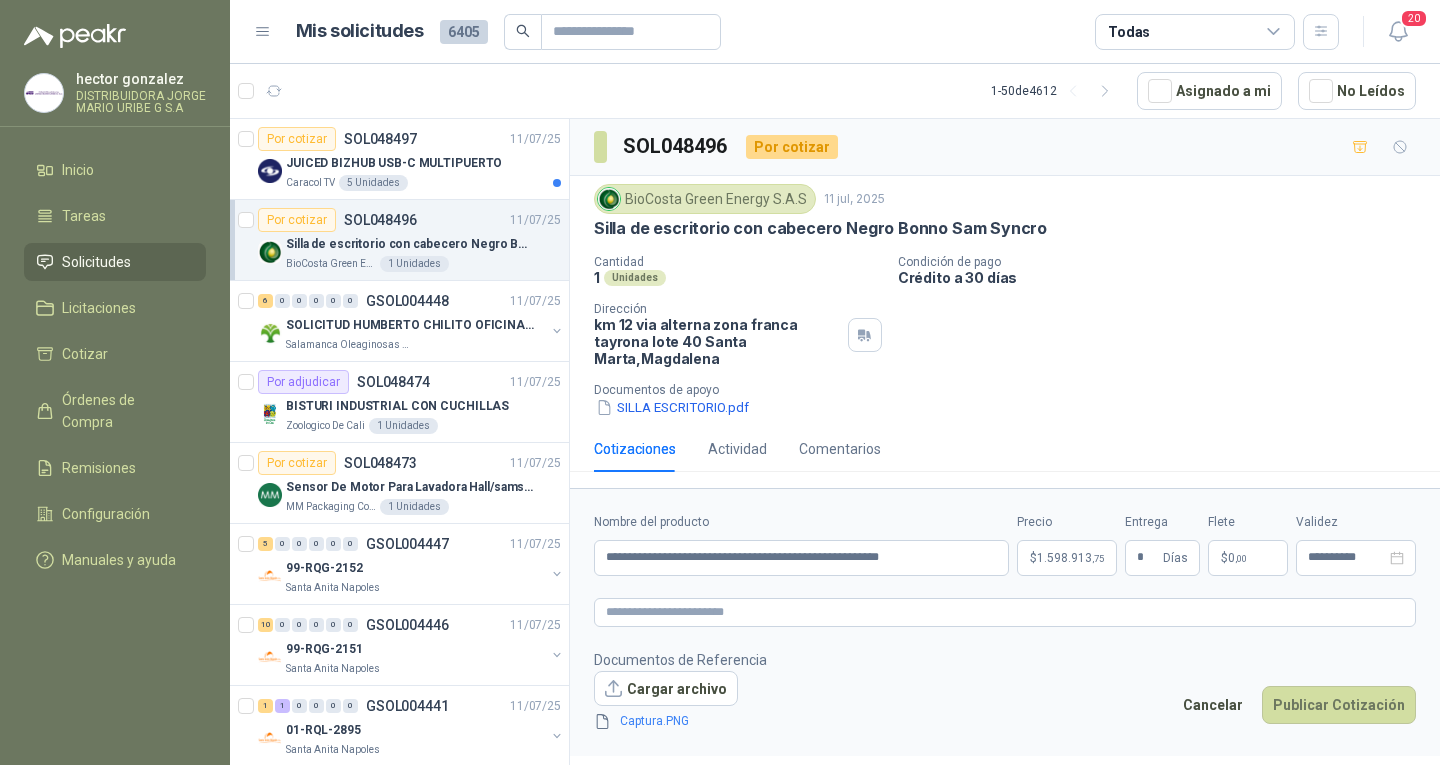 click on "SILLA ESCRITORIO.pdf" at bounding box center [1013, 407] 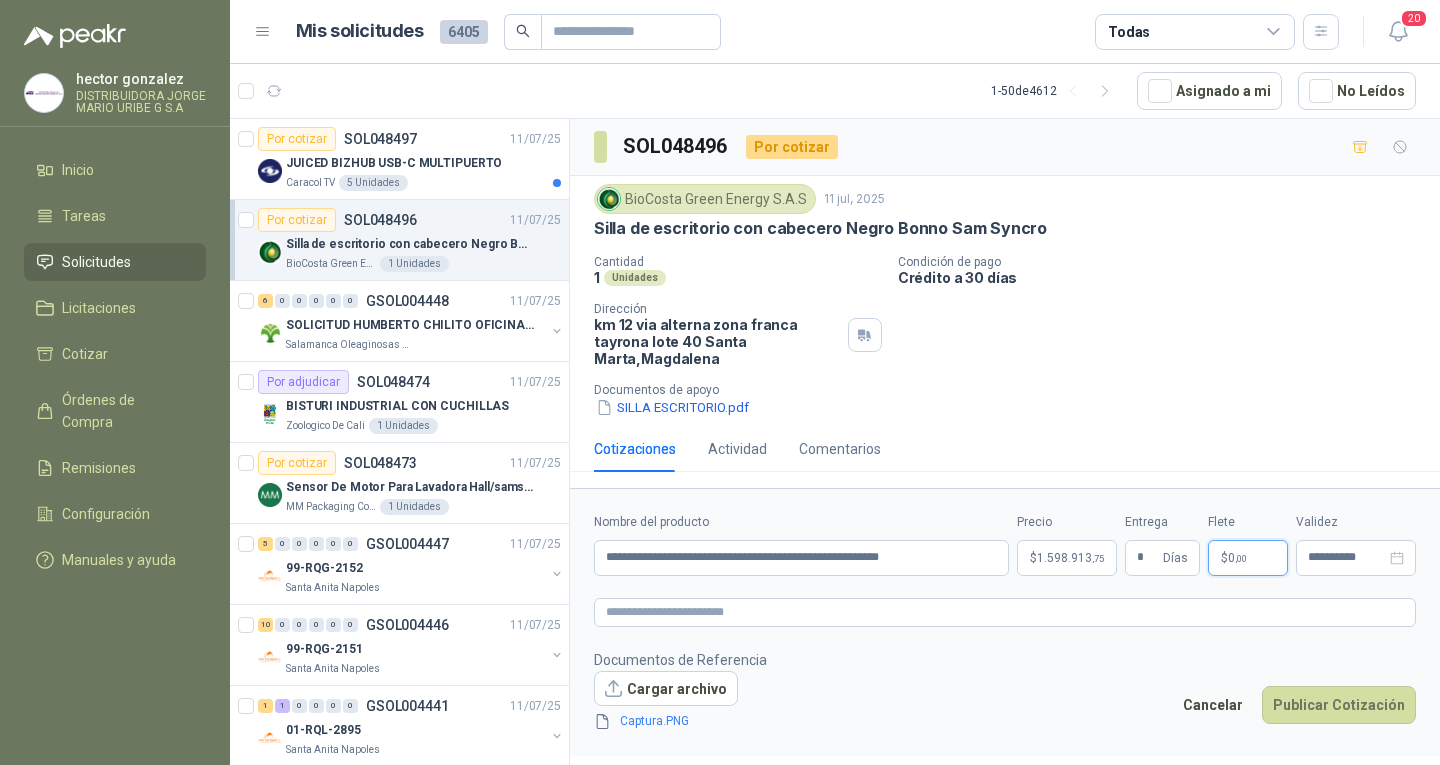 click on "0 ,00" at bounding box center (1237, 558) 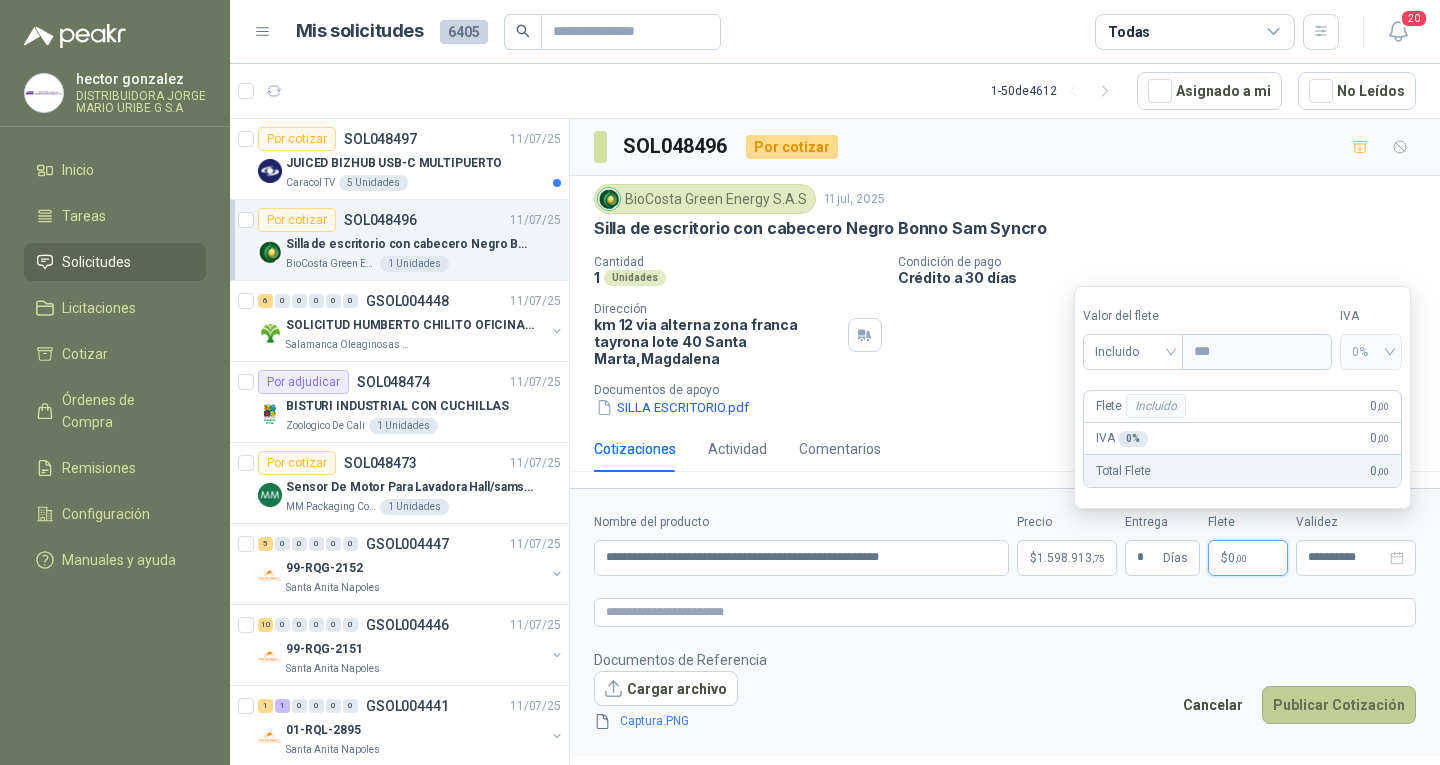 click on "Publicar Cotización" at bounding box center (1339, 705) 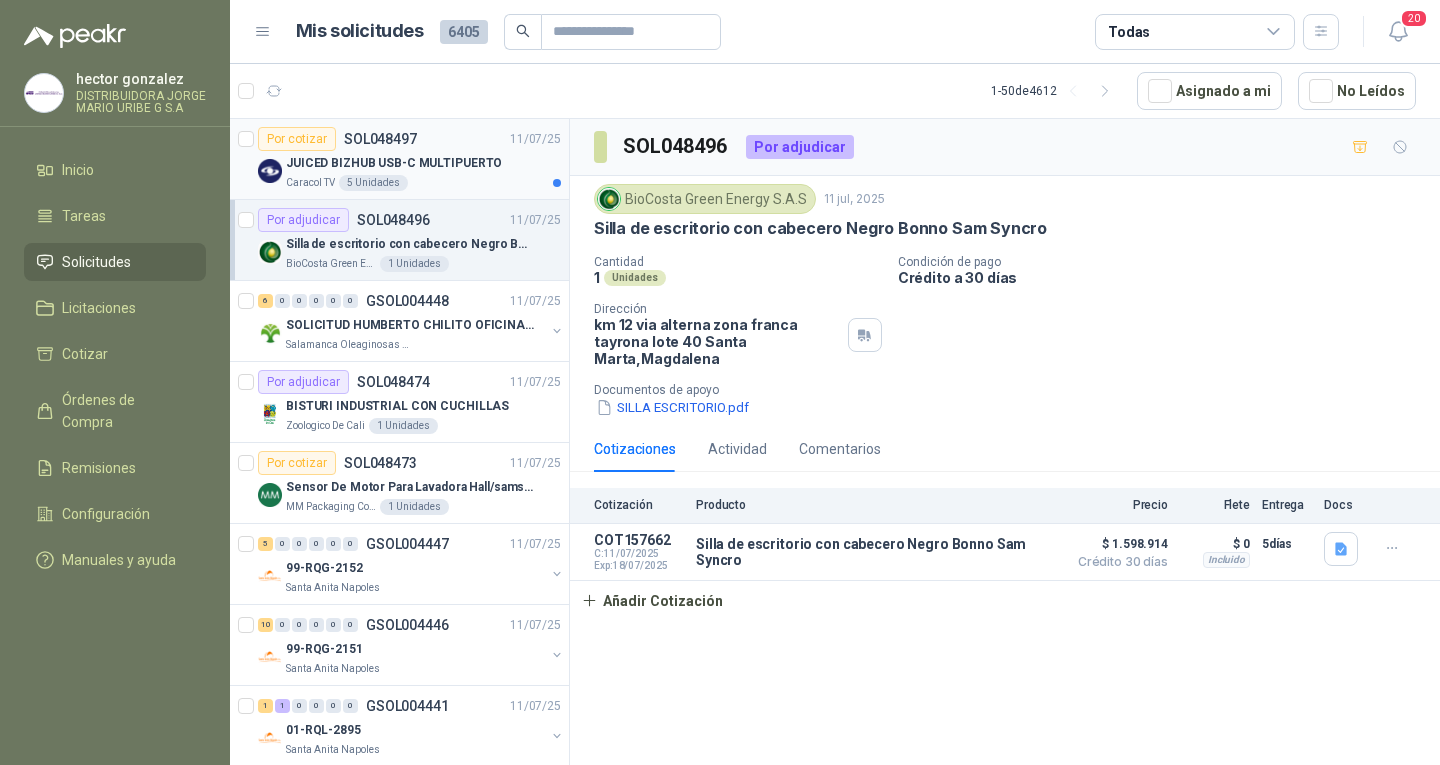 click on "Caracol TV 5   Unidades" at bounding box center (423, 183) 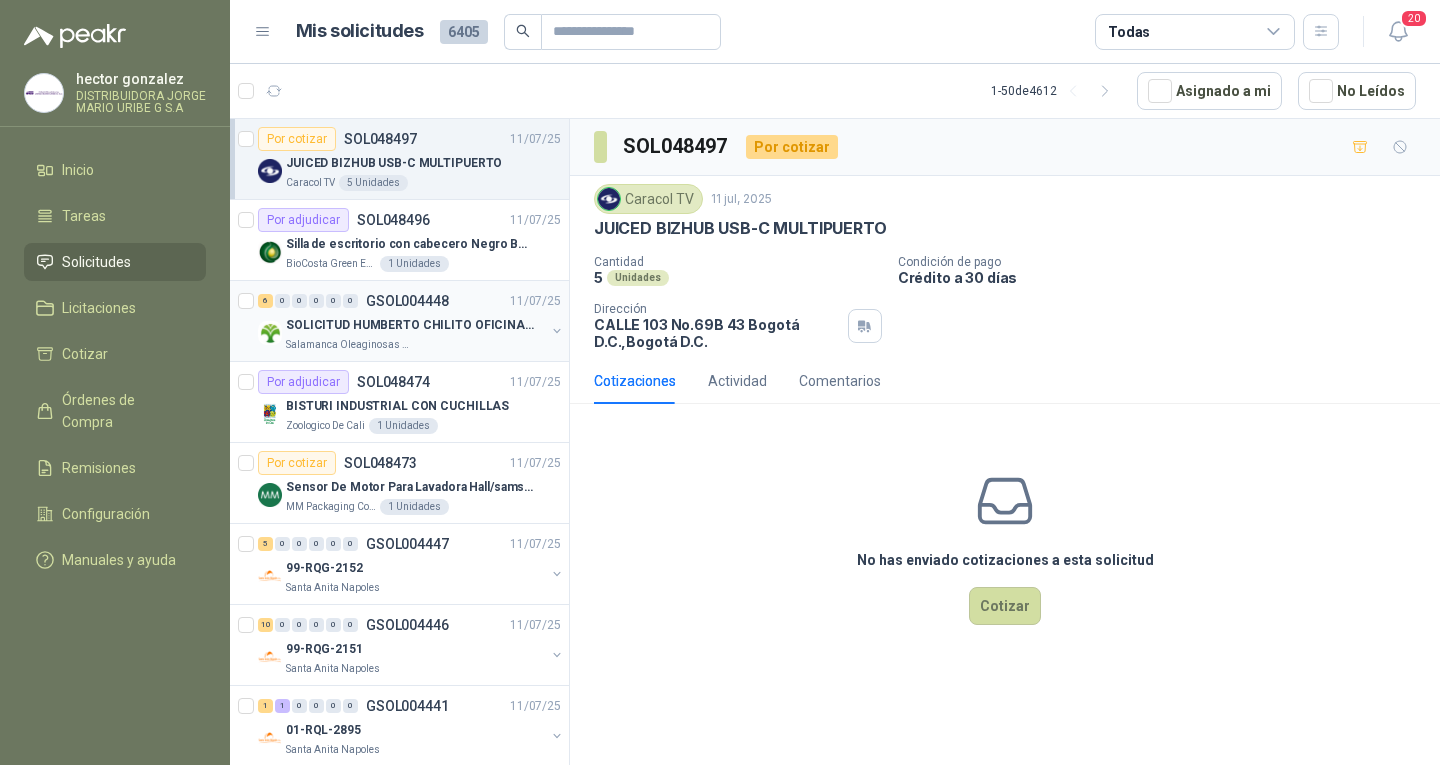 click on "Salamanca Oleaginosas SAS" at bounding box center (415, 345) 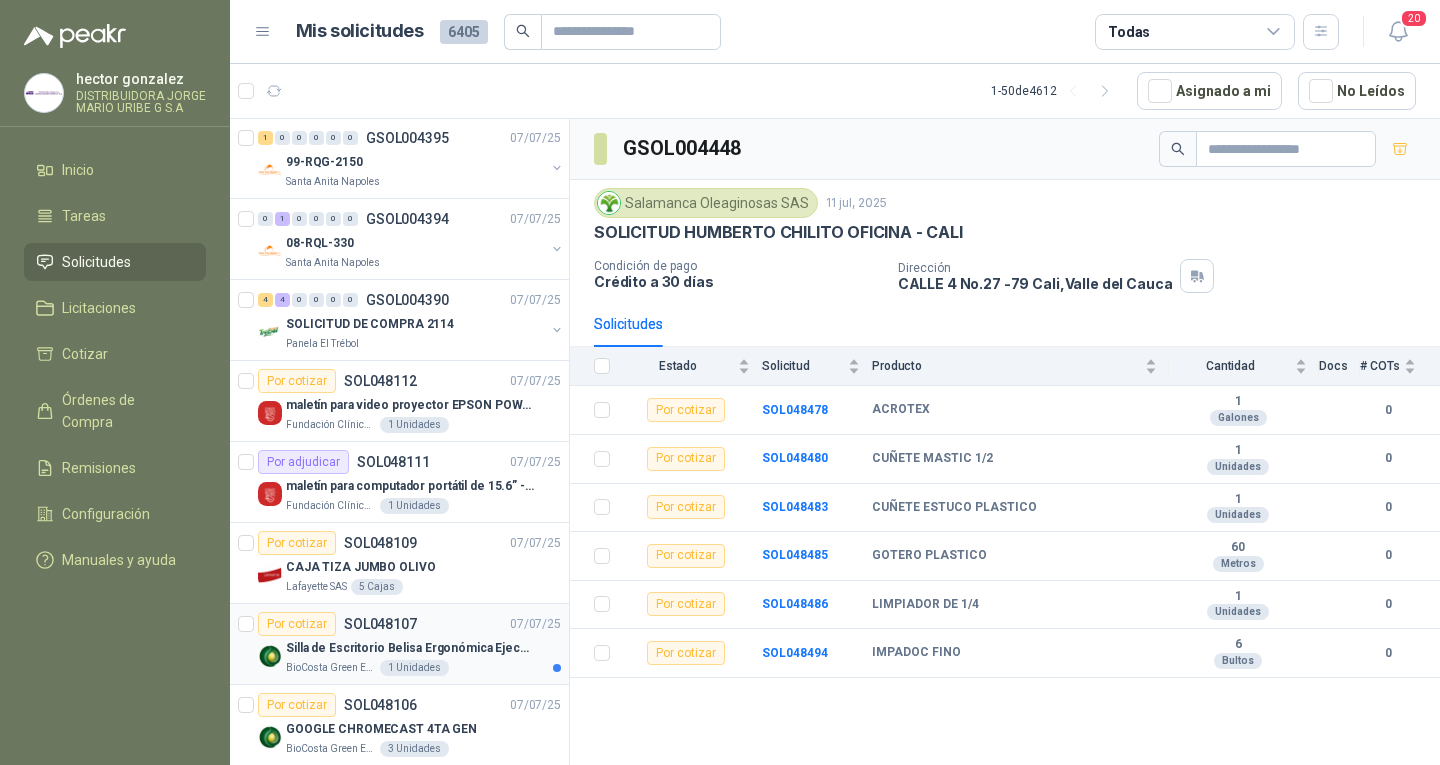 scroll, scrollTop: 3441, scrollLeft: 0, axis: vertical 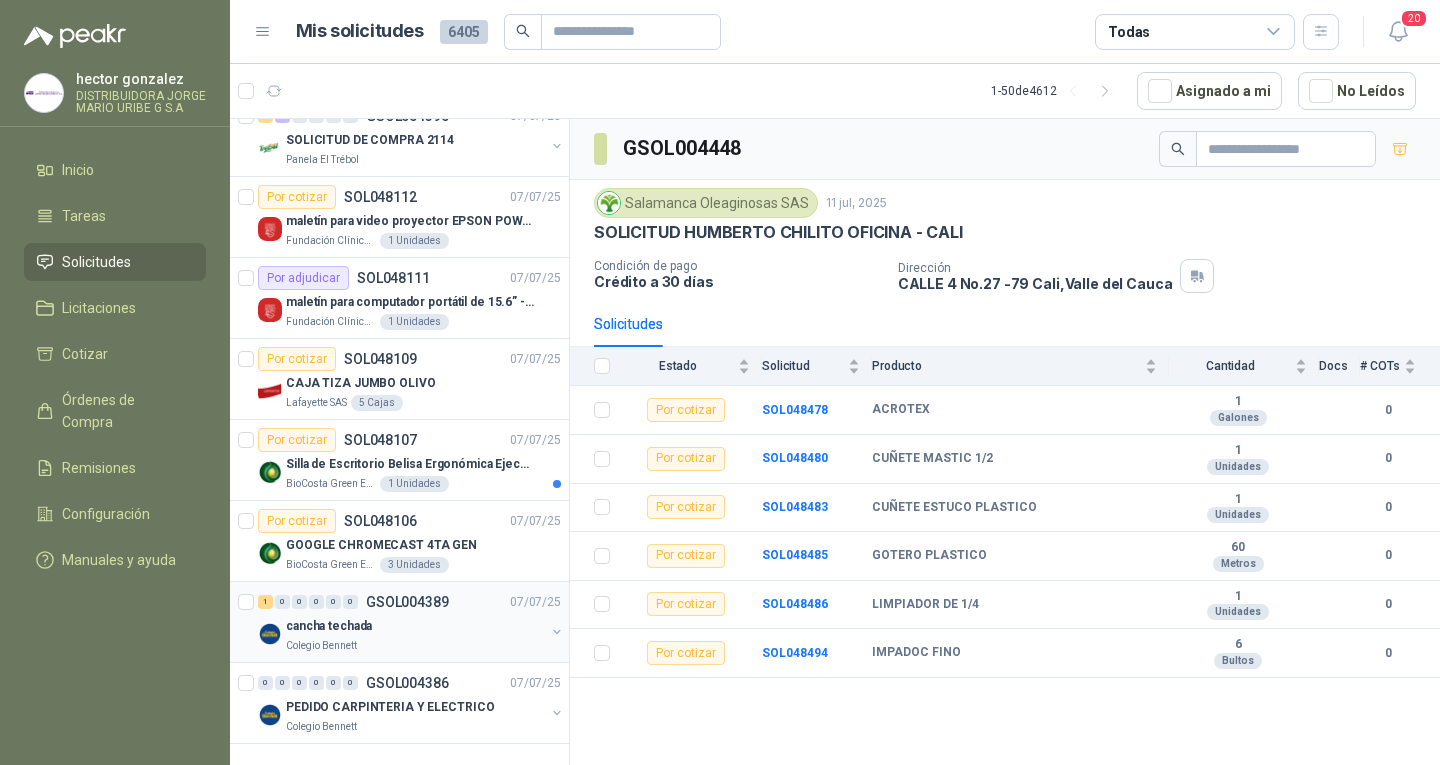 click on "cancha techada" at bounding box center [415, 626] 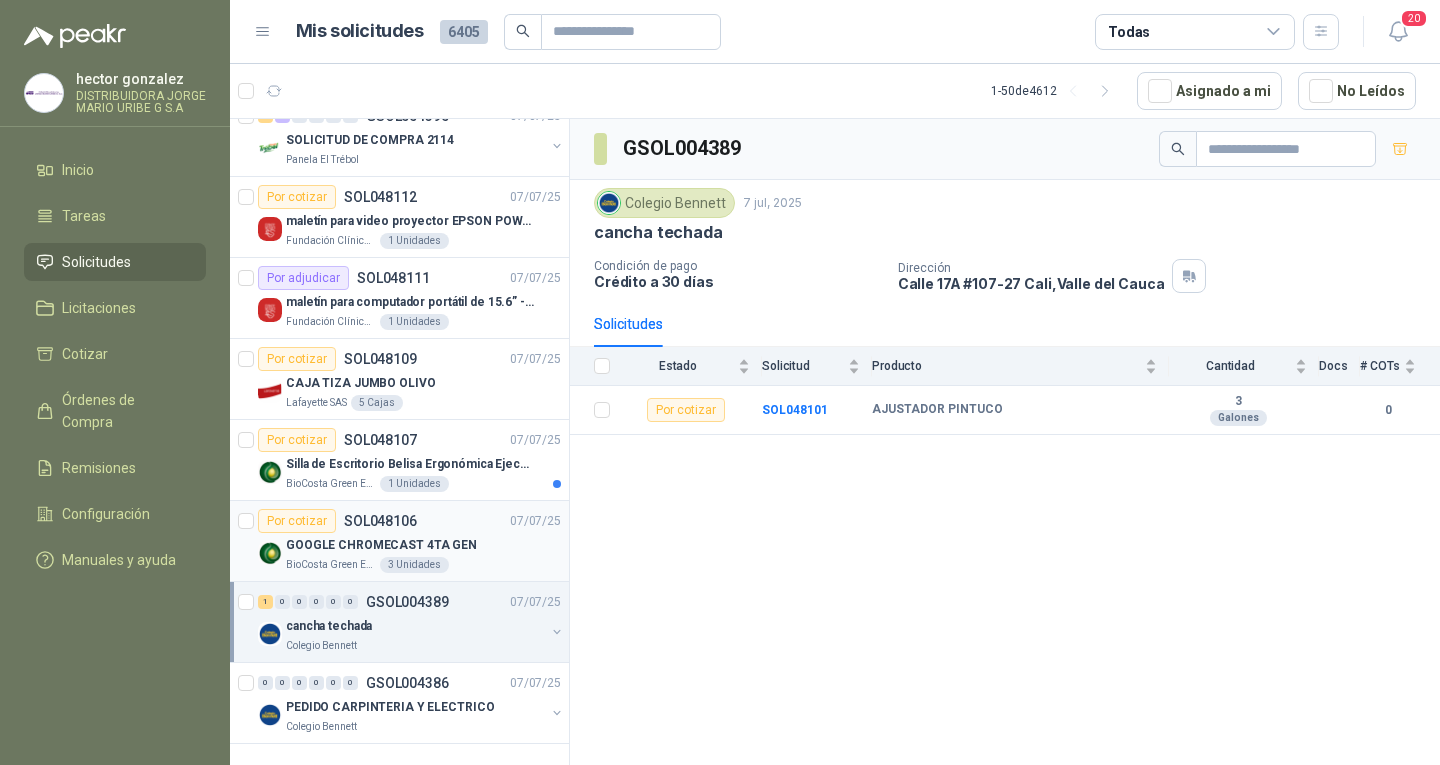 click on "GOOGLE CHROMECAST 4TA GEN" at bounding box center [423, 545] 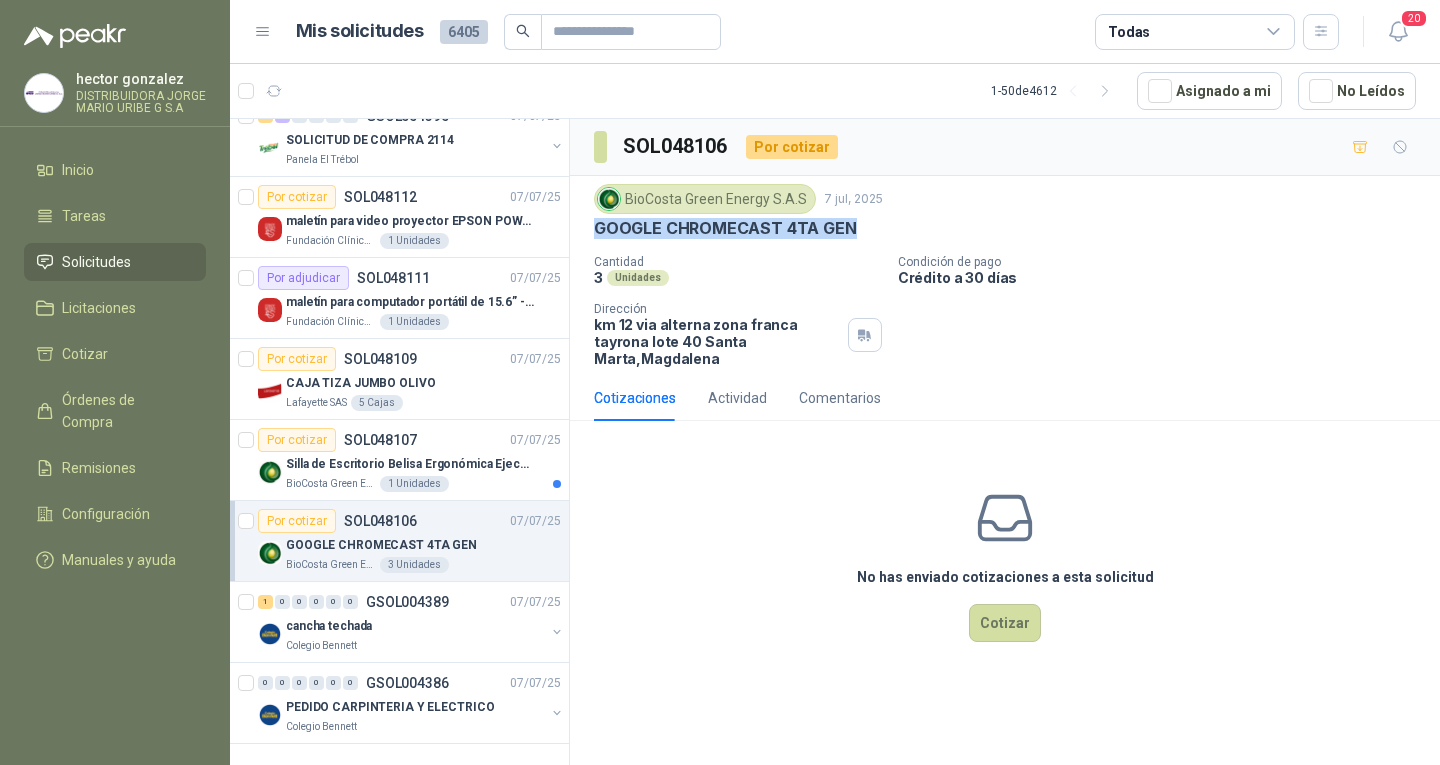 drag, startPoint x: 588, startPoint y: 227, endPoint x: 847, endPoint y: 236, distance: 259.1563 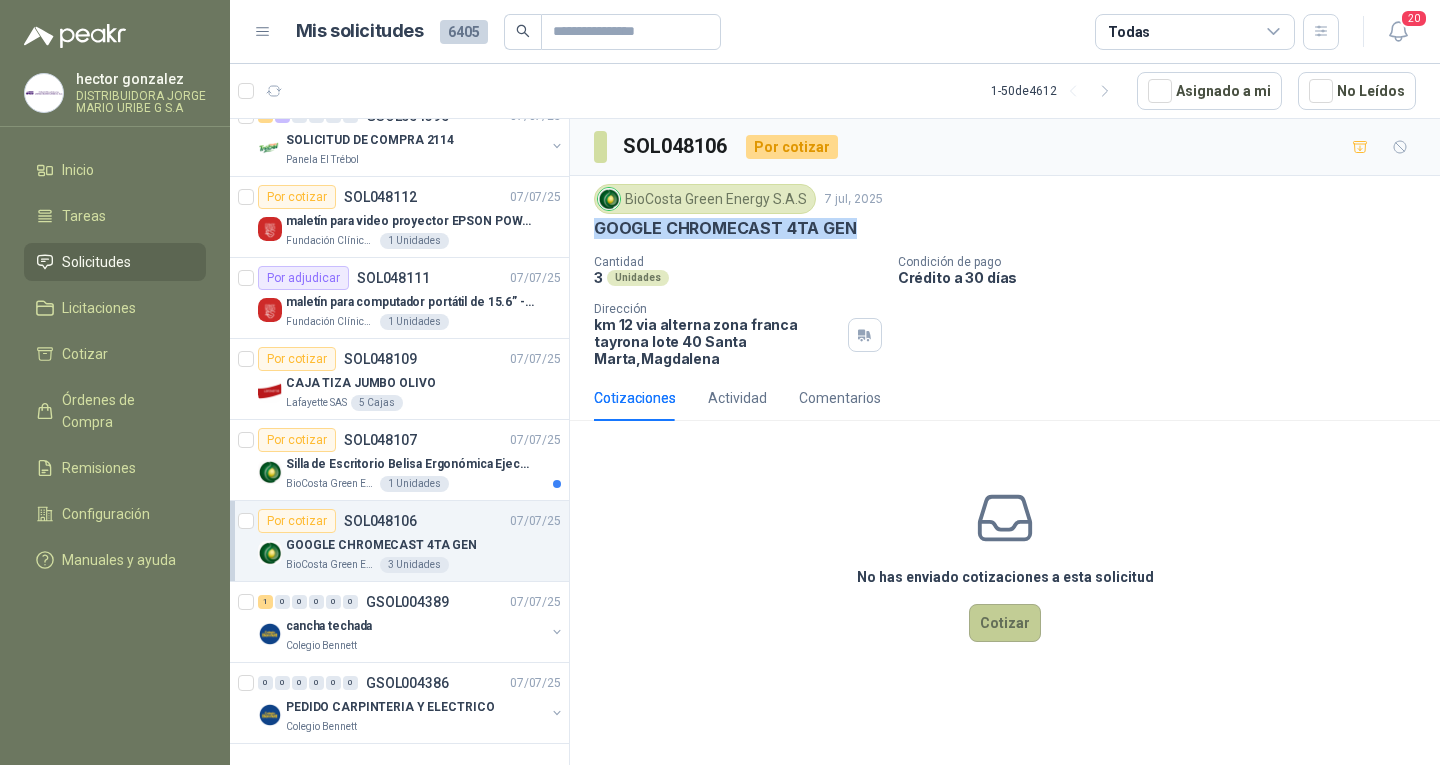 click on "Cotizar" at bounding box center (1005, 623) 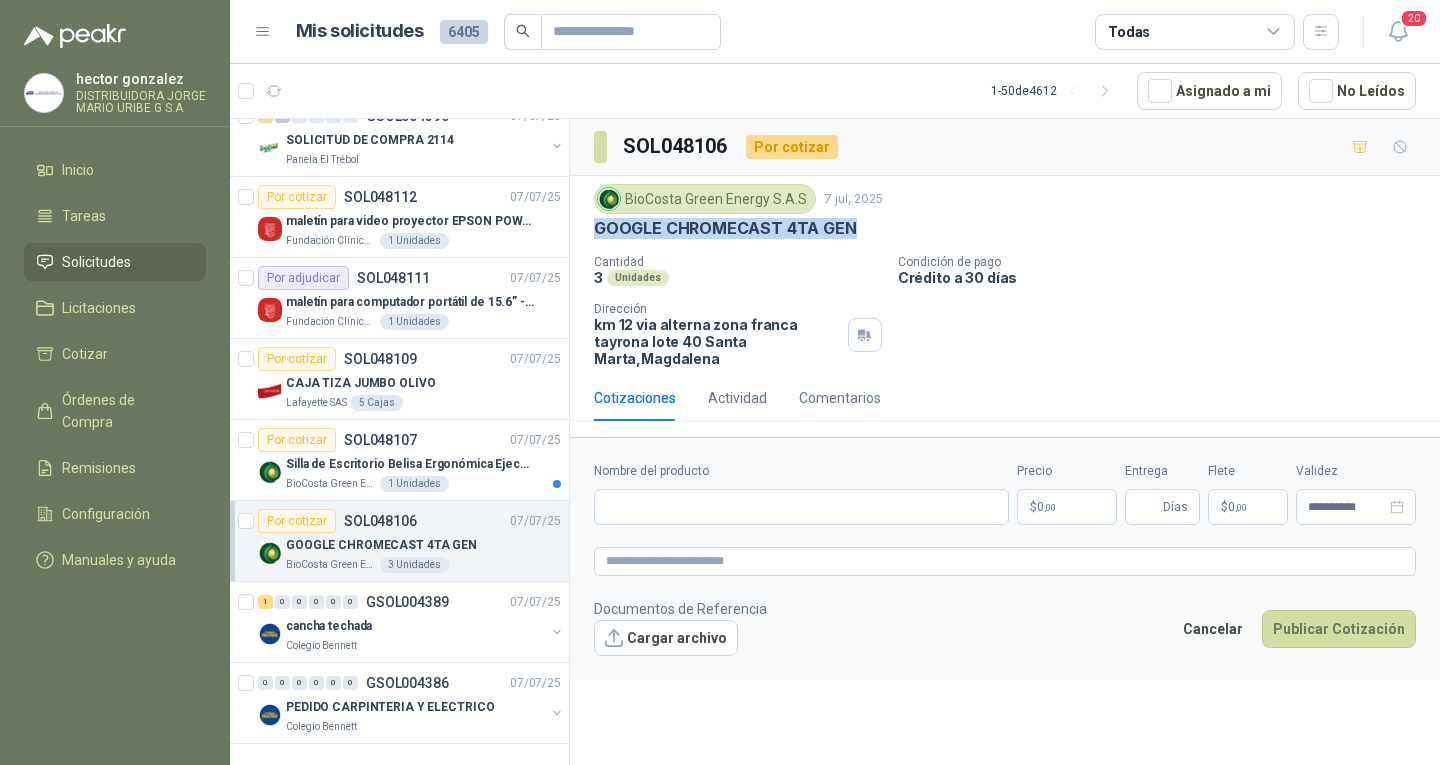 type 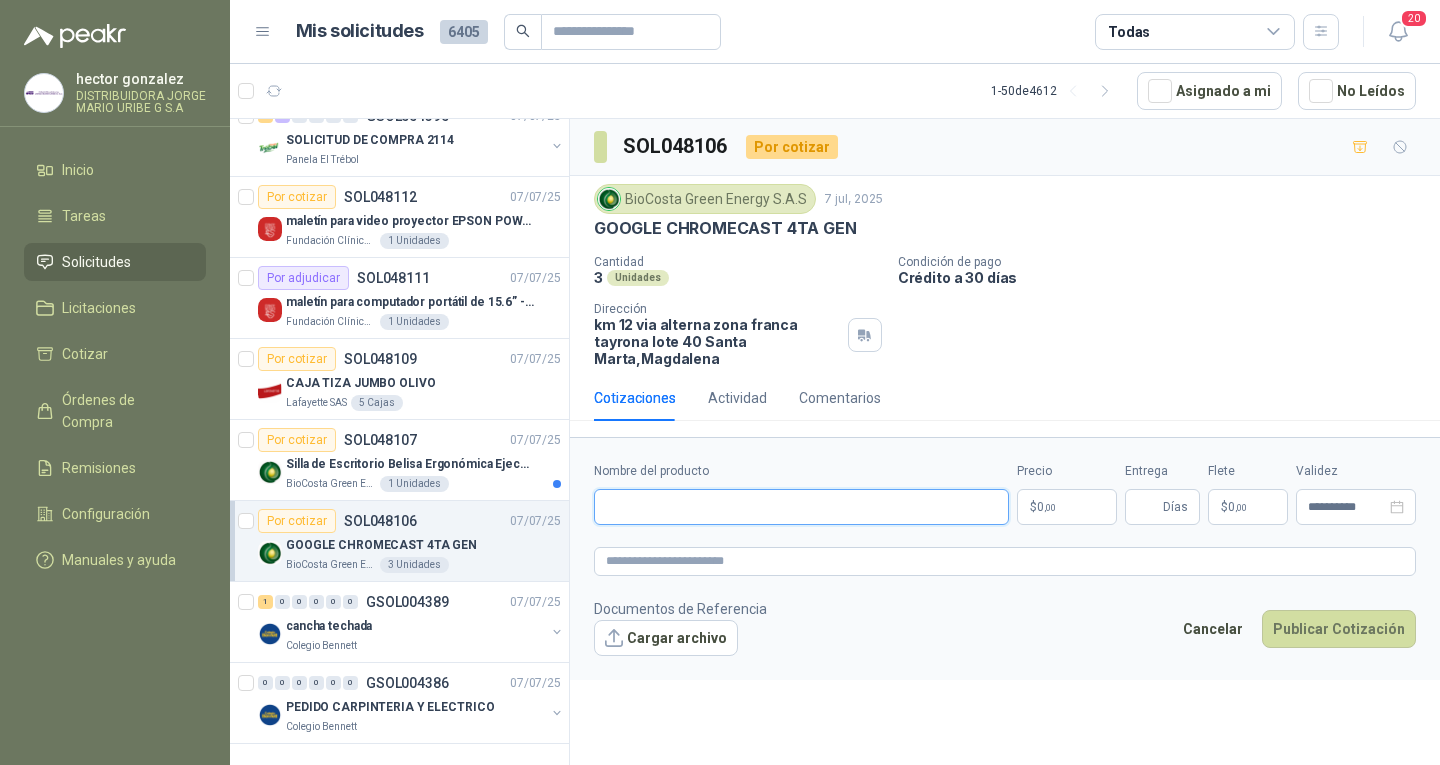 paste on "**********" 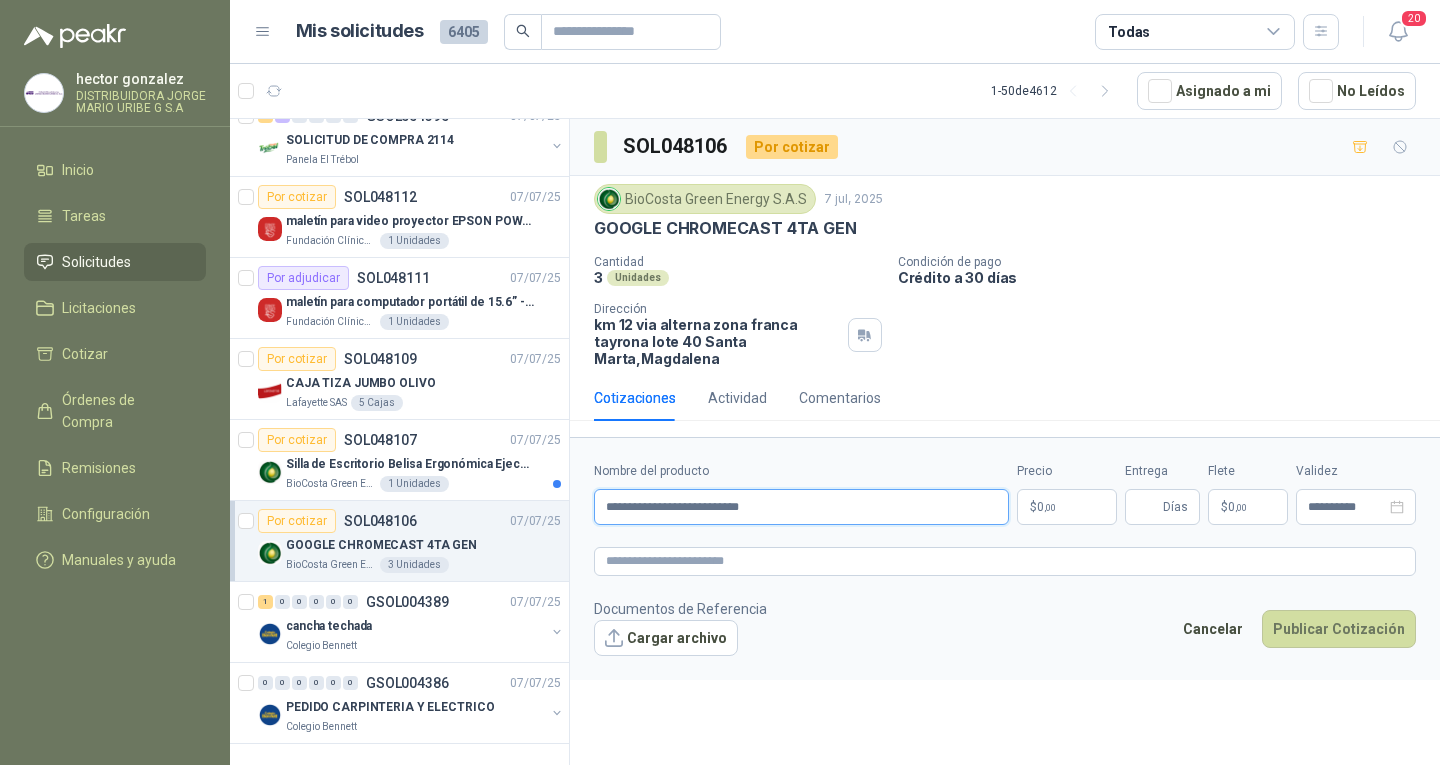 type on "**********" 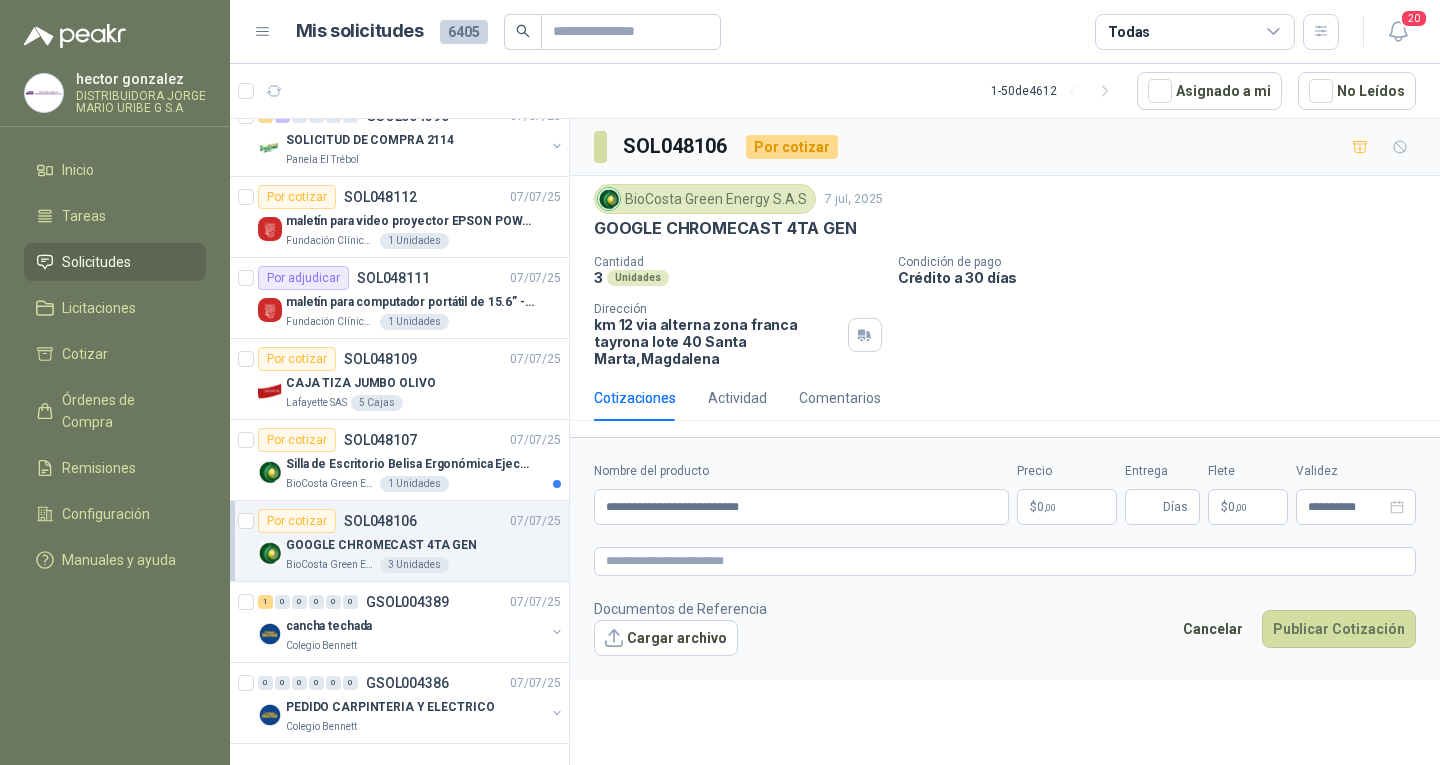 click on "hector   gonzalez DISTRIBUIDORA JORGE MARIO URIBE G S.A   Inicio   Tareas   Solicitudes   Licitaciones   Cotizar   Órdenes de Compra   Remisiones   Configuración   Manuales y ayuda Mis solicitudes 6405 Todas 20 1 - 50  de  4612 Asignado a mi No Leídos Por cotizar SOL048497 11/07/25   JUICED BIZHUB USB-C MULTIPUERTO Caracol TV 5   Unidades Por adjudicar SOL048496 11/07/25   Silla de escritorio con cabecero Negro Bonno Sam Syncro BioCosta Green Energy S.A.S 1   Unidades 6   0   0   0   0   0   GSOL004448 11/07/25   SOLICITUD HUMBERTO CHILITO OFICINA - CALI Salamanca Oleaginosas SAS   Por adjudicar SOL048474 11/07/25   BISTURI INDUSTRIAL CON CUCHILLAS Zoologico De Cali  1   Unidades Por cotizar SOL048473 11/07/25   Sensor De Motor Para Lavadora Hall/samsung MM Packaging Colombia 1   Unidades 5   0   0   0   0   0   GSOL004447 11/07/25   99-RQG-2152 Santa Anita Napoles   10   0   0   0   0   0   GSOL004446 11/07/25   99-RQG-2151 Santa Anita Napoles   1   1   0   0   0   0   GSOL004441 11/07/25   01-RQL-2895" at bounding box center (720, 382) 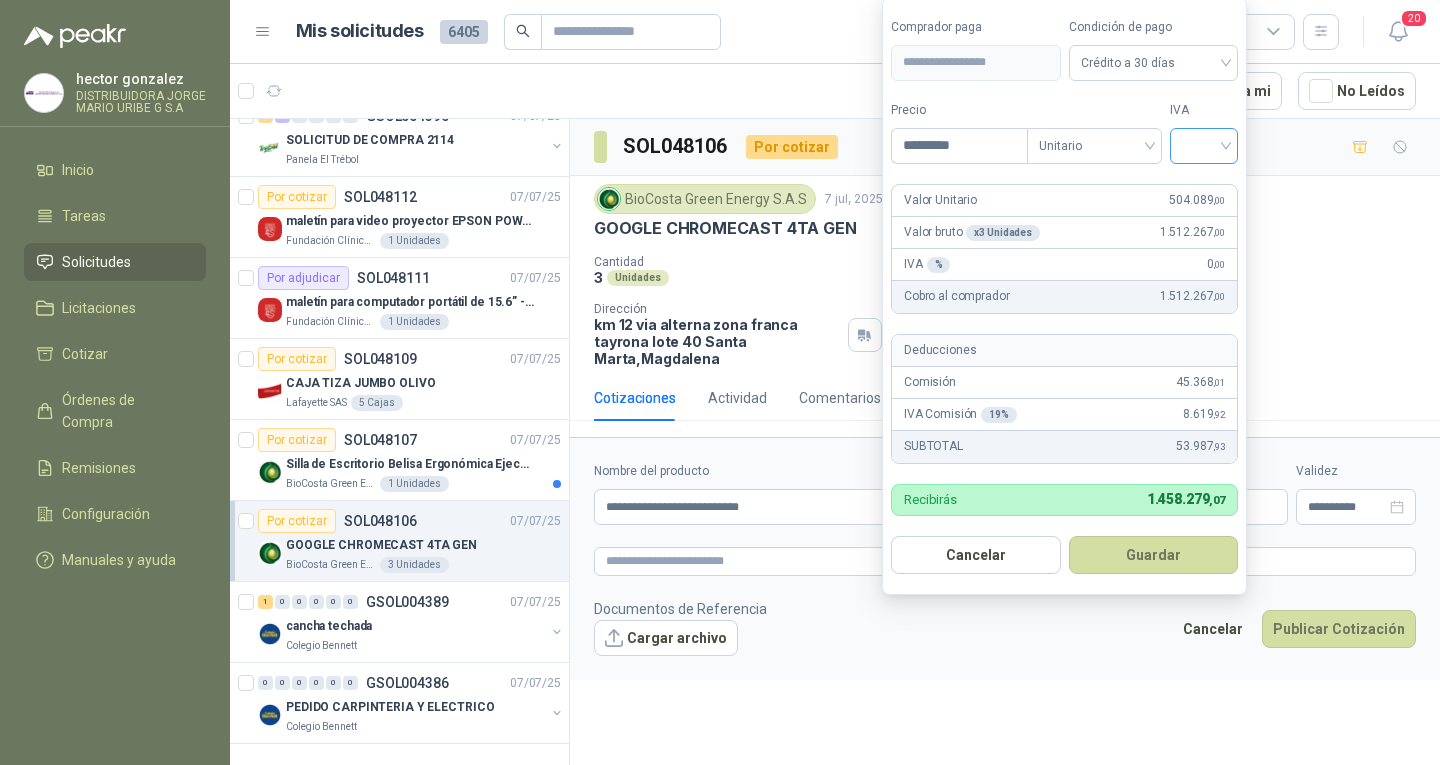 type on "*********" 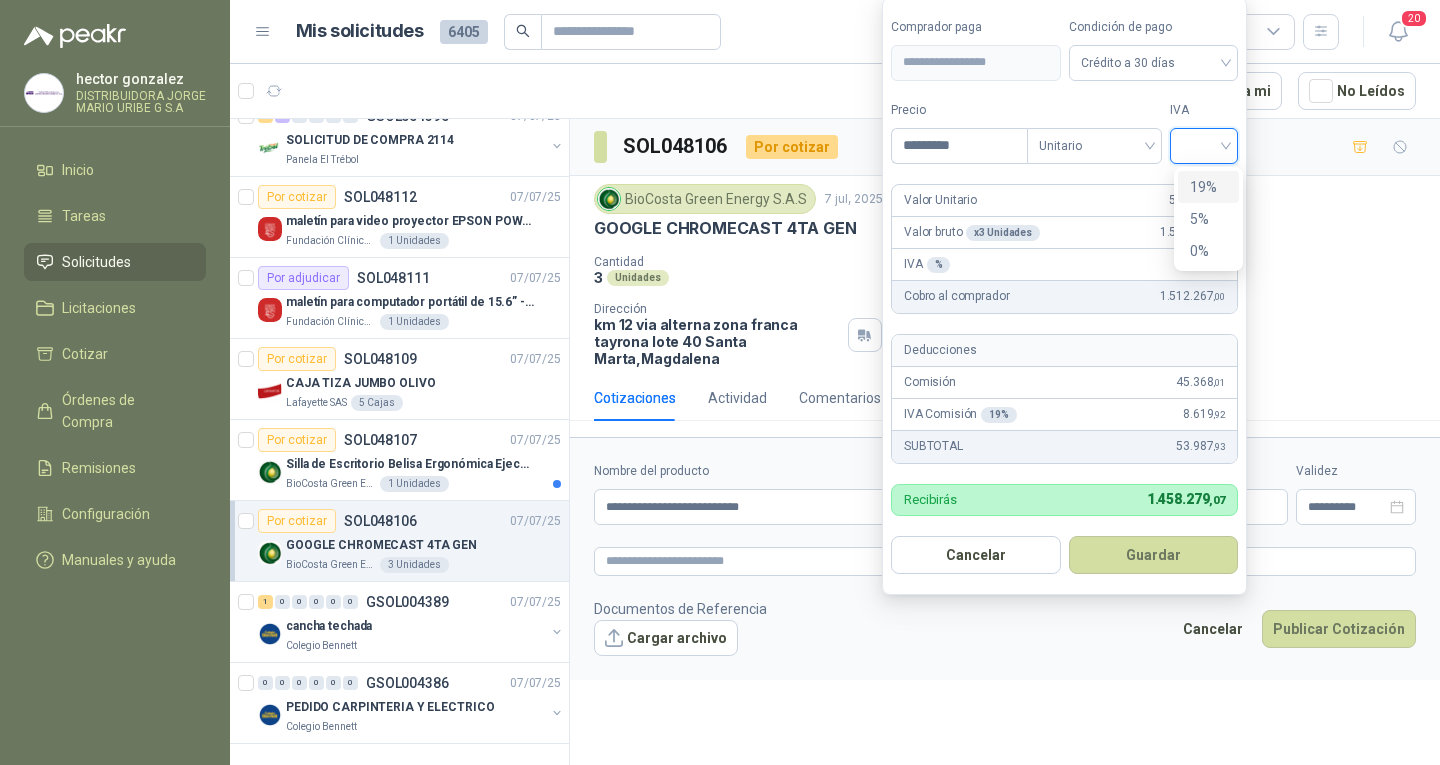 click on "19%" at bounding box center [1208, 187] 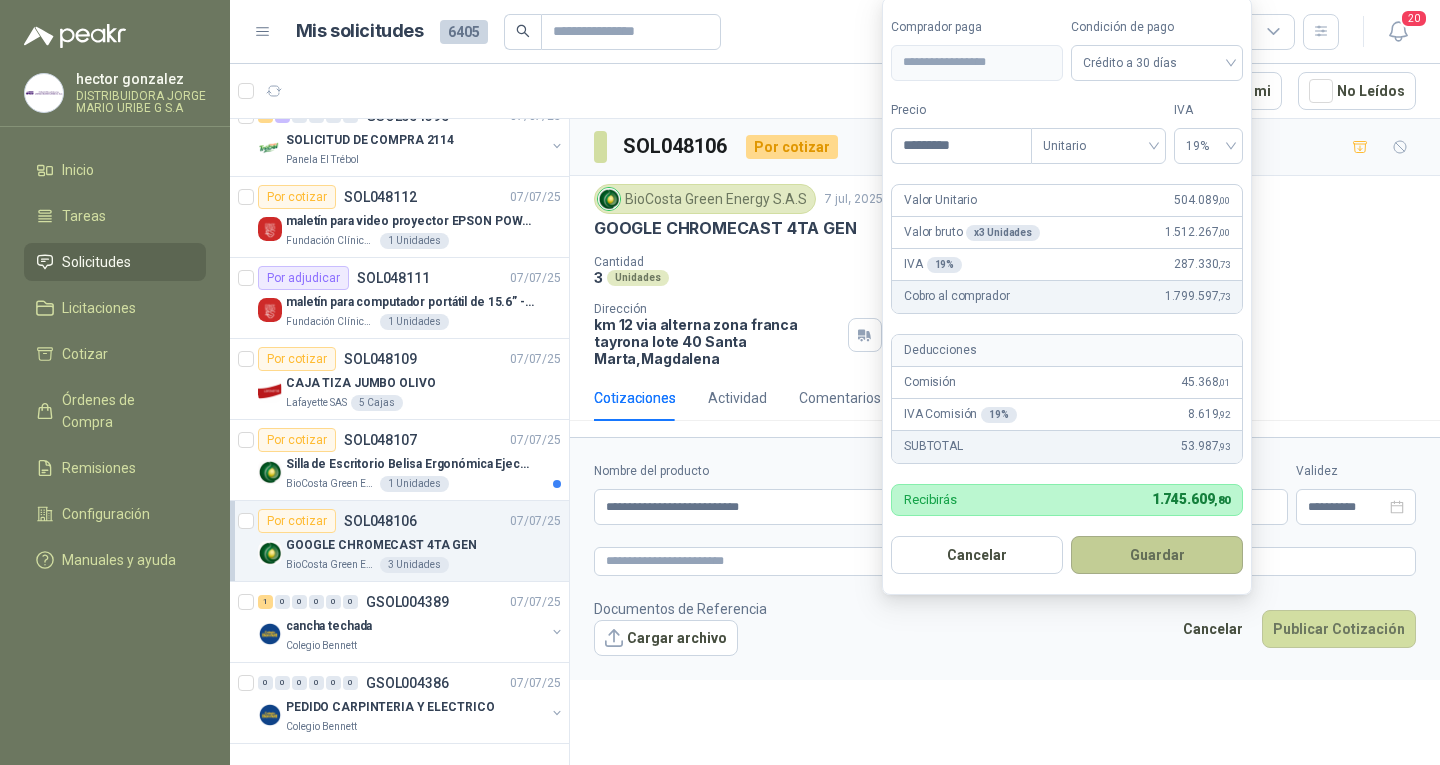 click on "Guardar" at bounding box center (1157, 555) 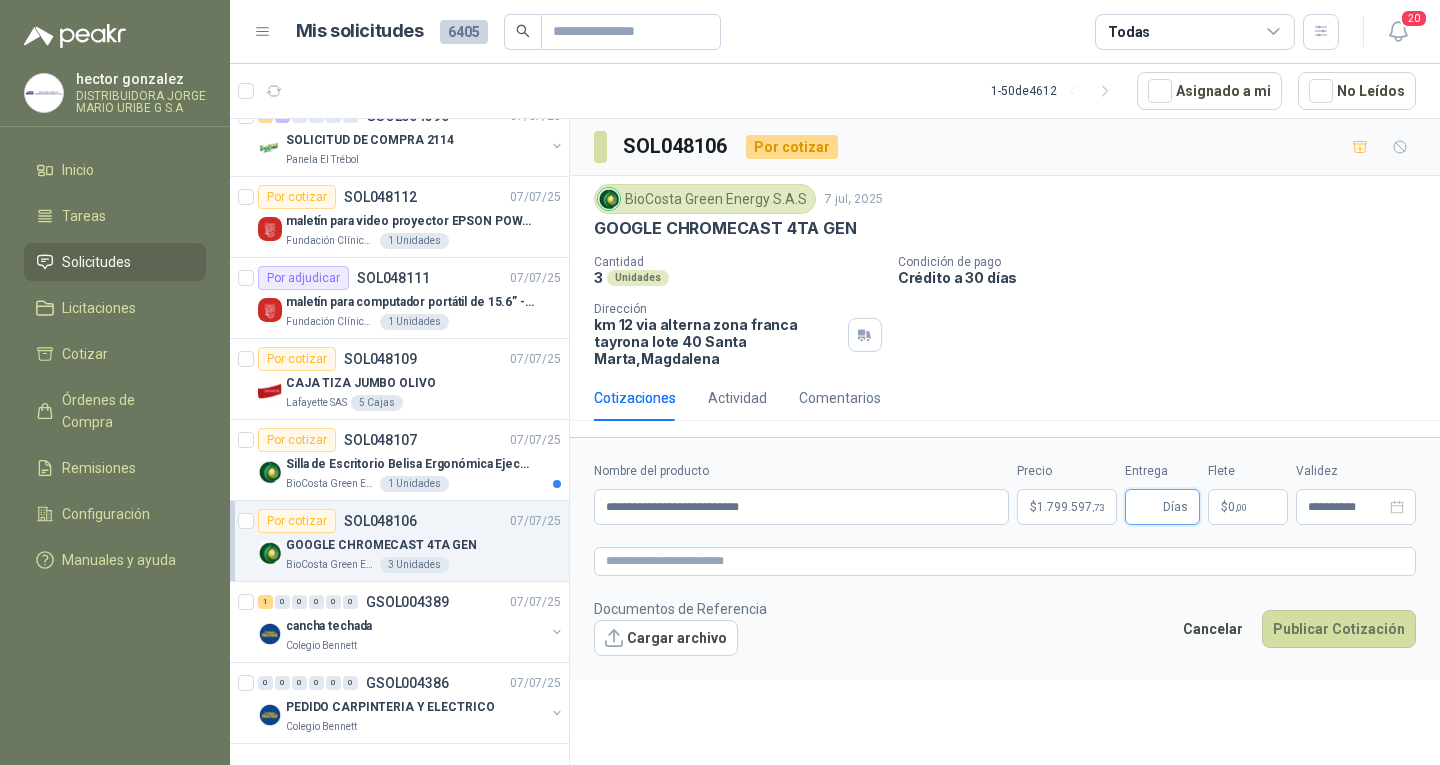 click on "Entrega" at bounding box center (1148, 507) 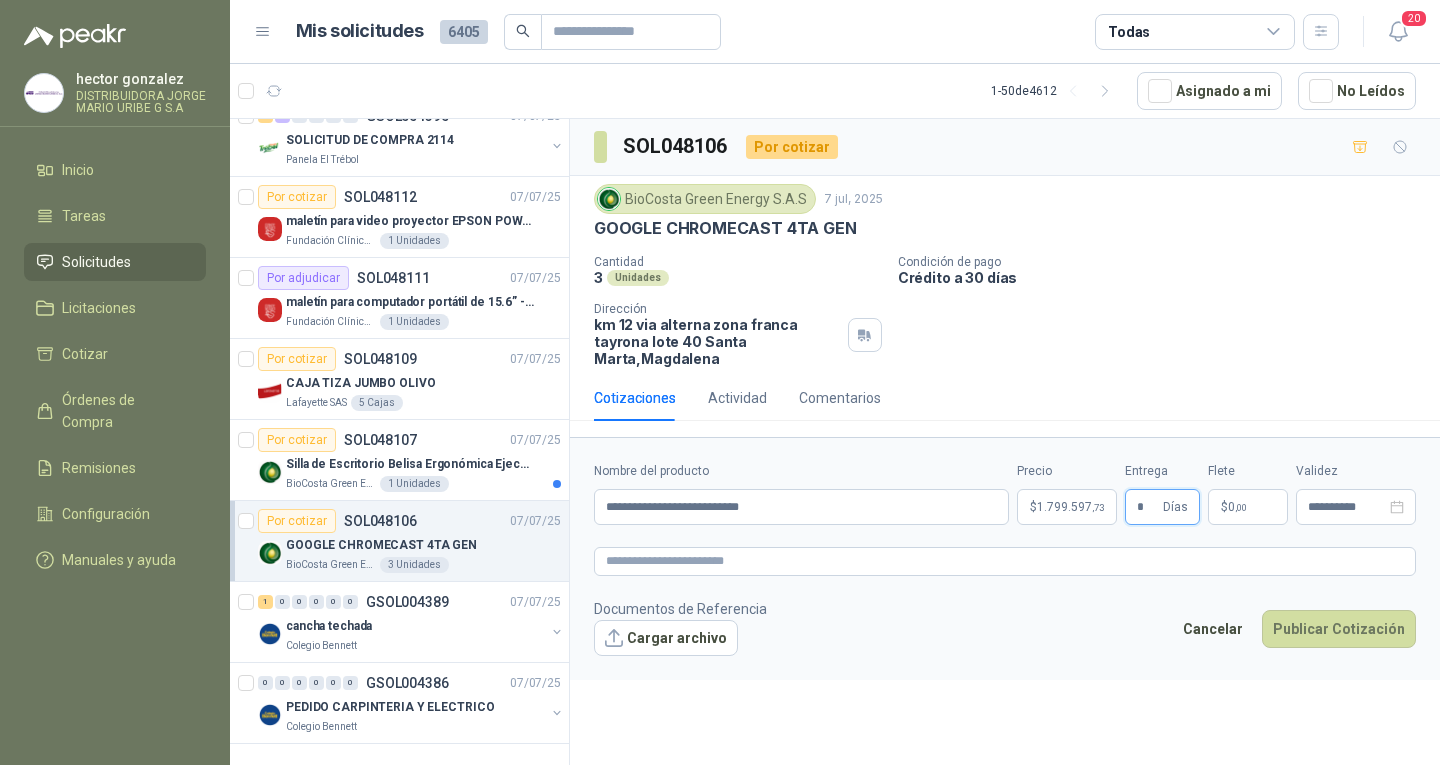 type on "*" 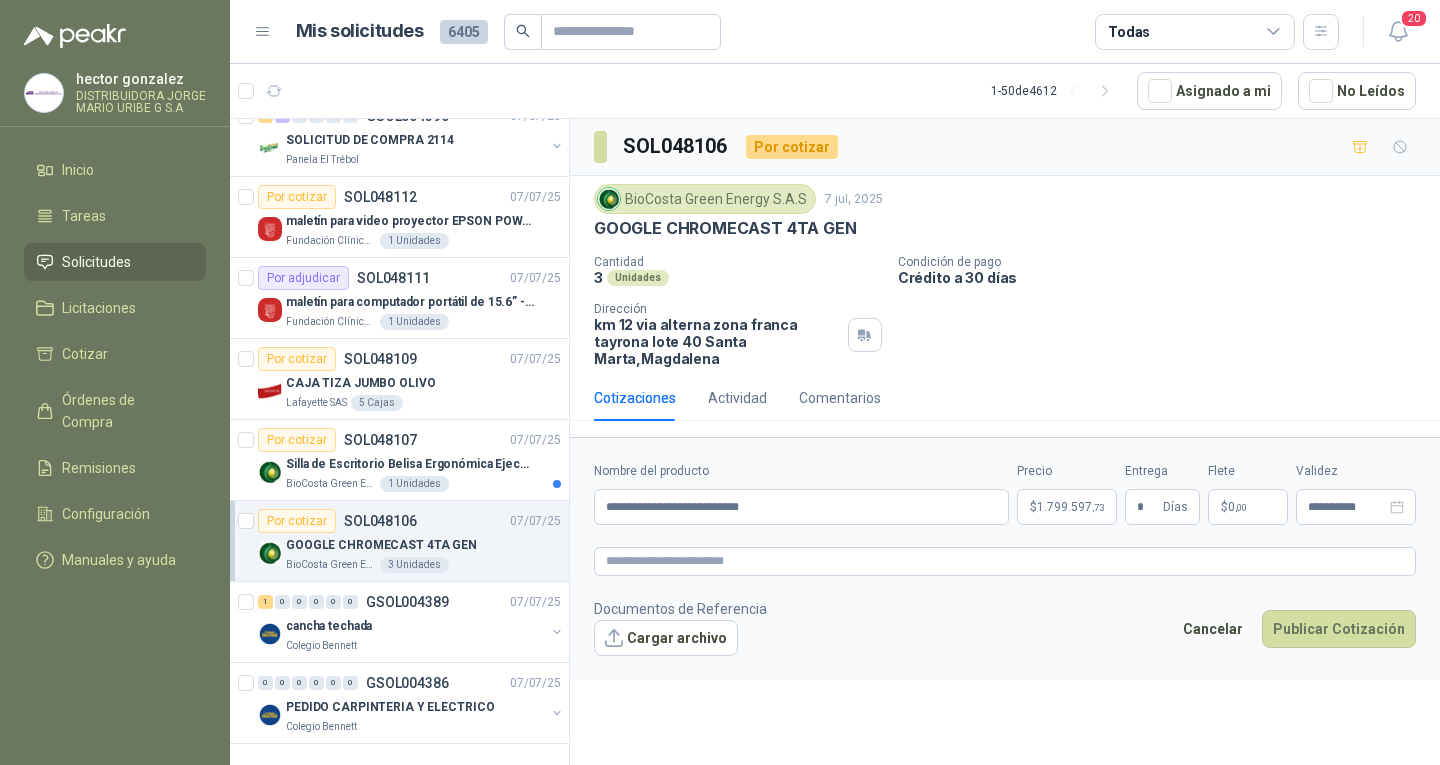 drag, startPoint x: 1239, startPoint y: 508, endPoint x: 1208, endPoint y: 516, distance: 32.01562 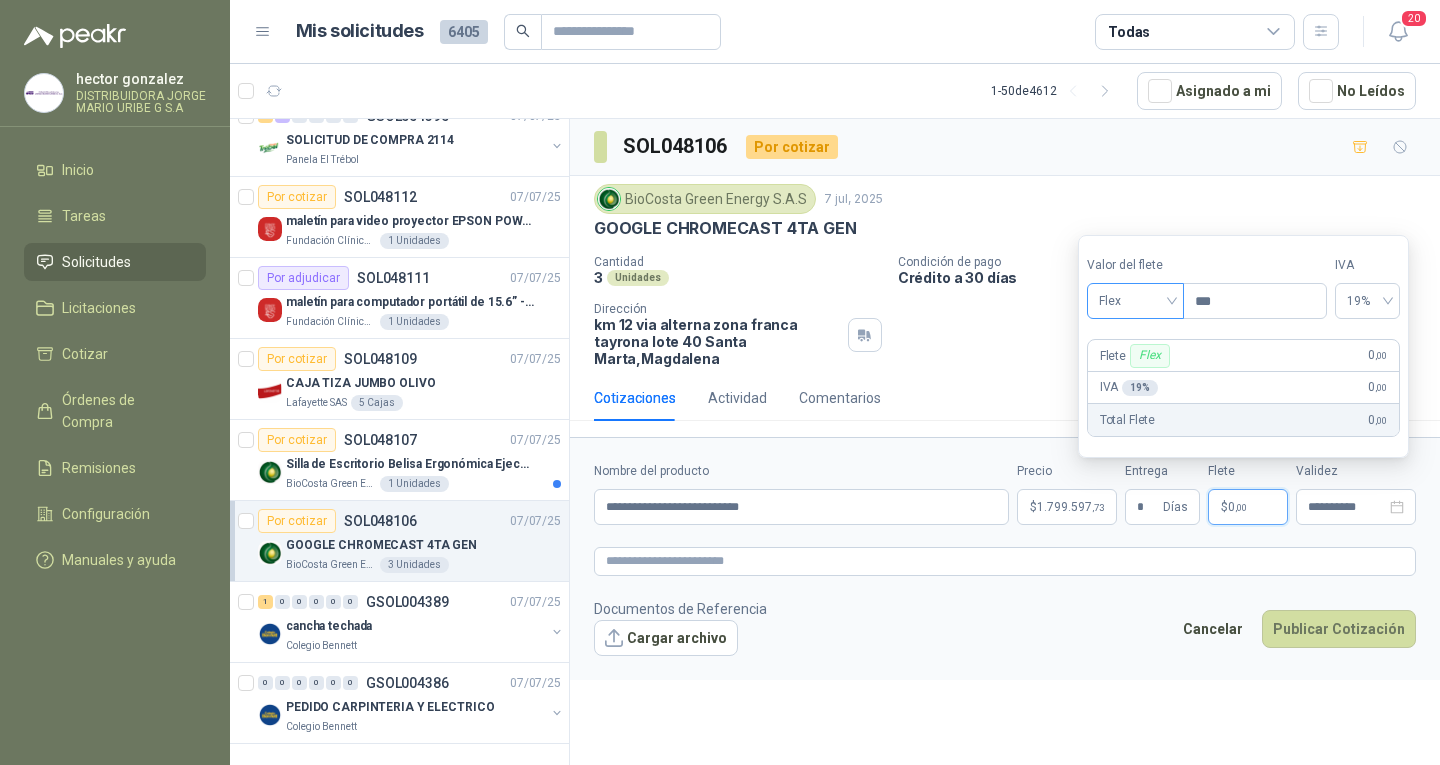 click on "Flex" at bounding box center [1135, 301] 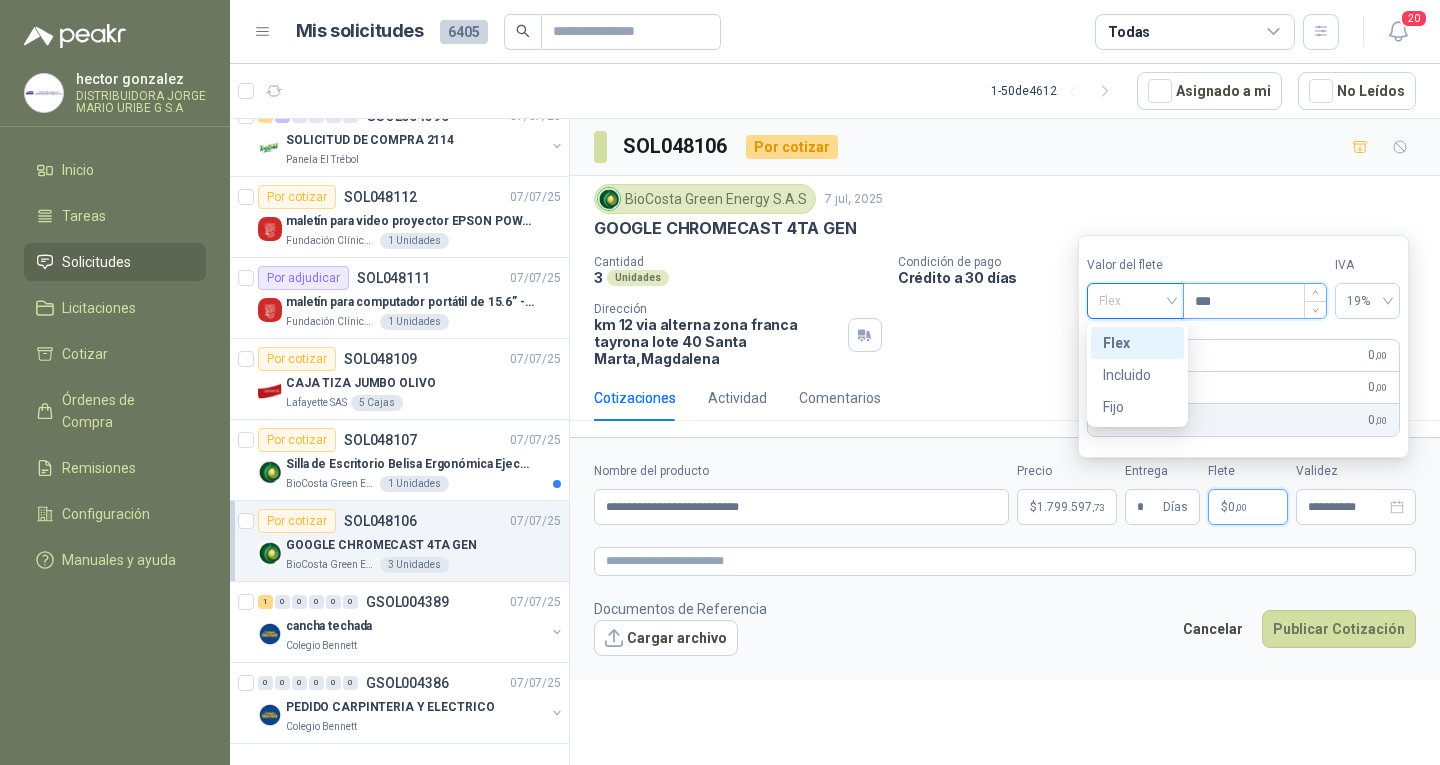 click on "***" at bounding box center (1255, 301) 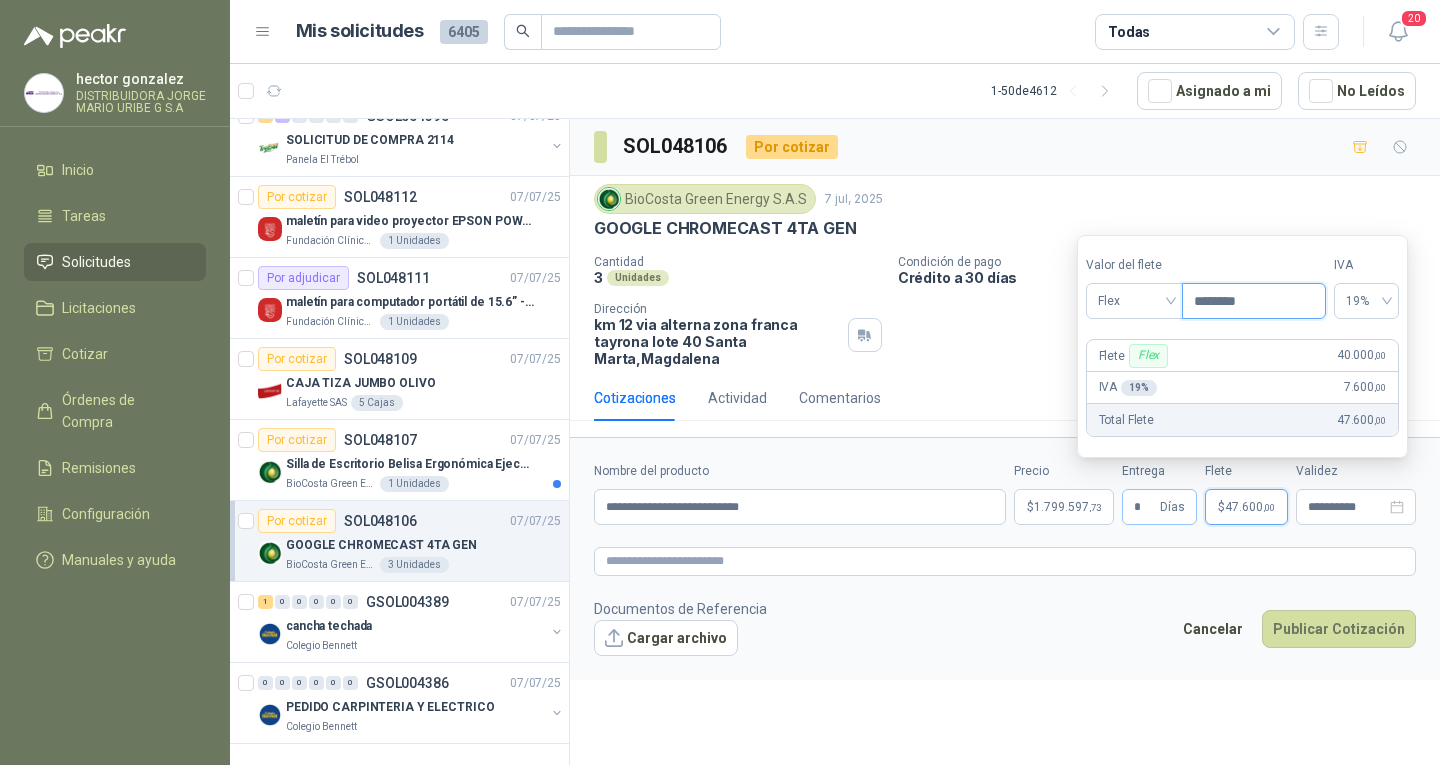 type on "********" 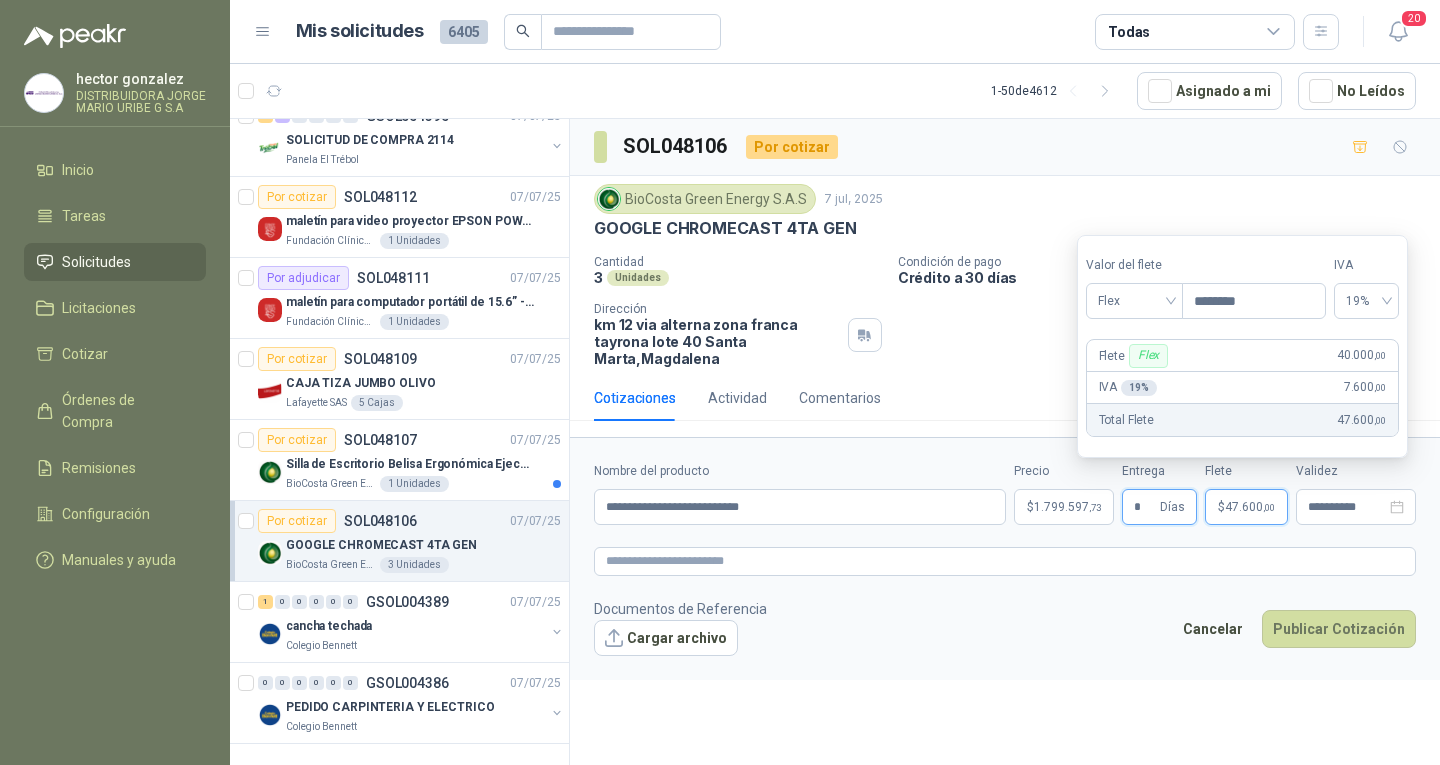drag, startPoint x: 1137, startPoint y: 505, endPoint x: 1212, endPoint y: 503, distance: 75.026665 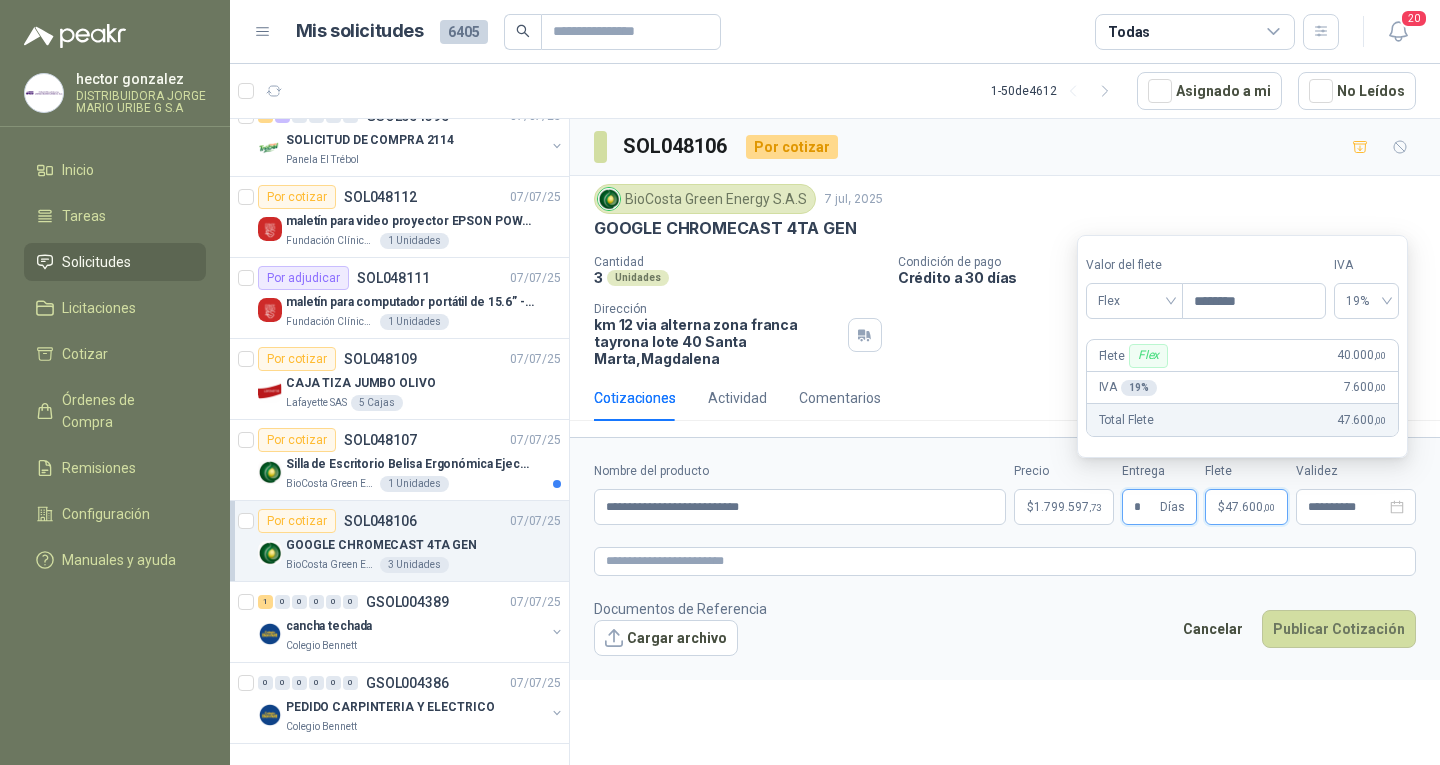 click on "*" at bounding box center (1145, 507) 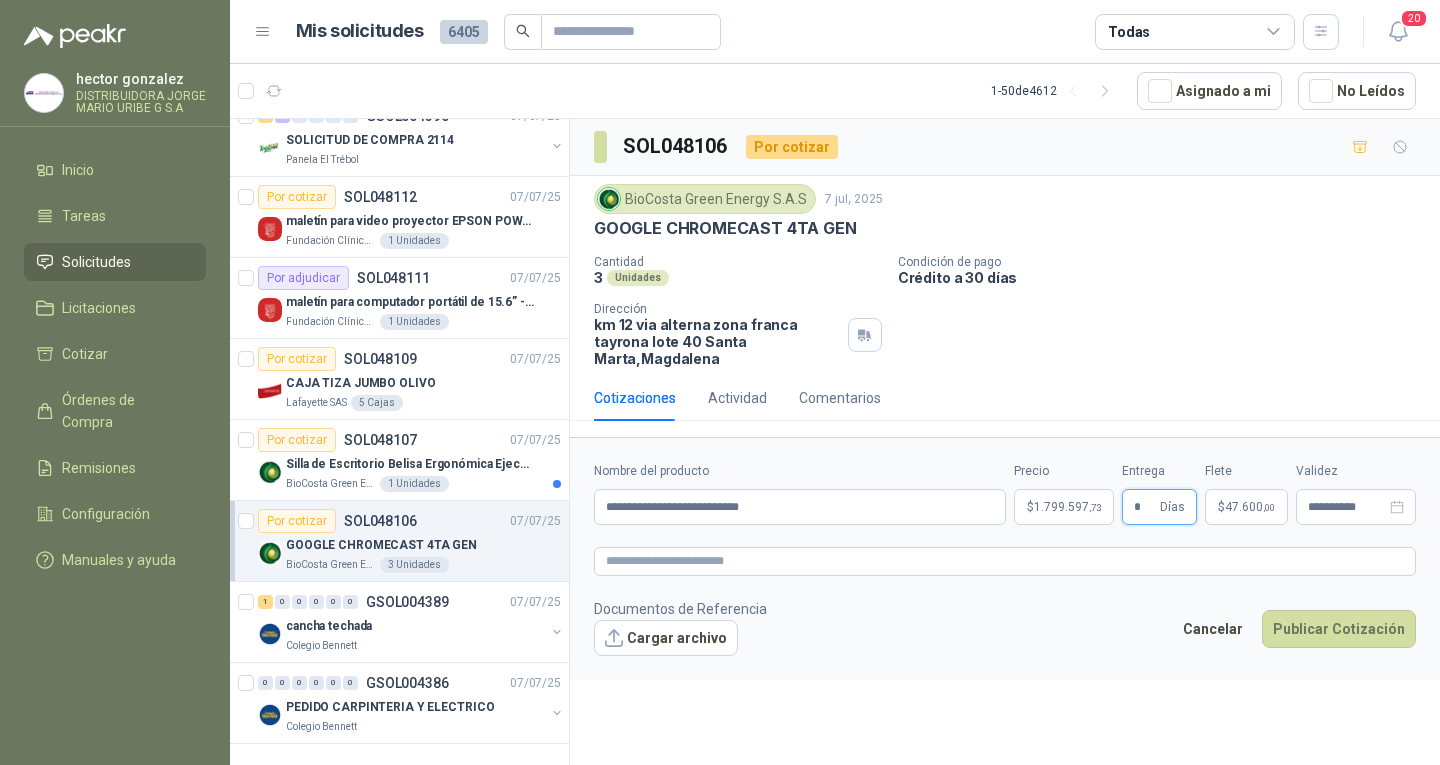 type on "*" 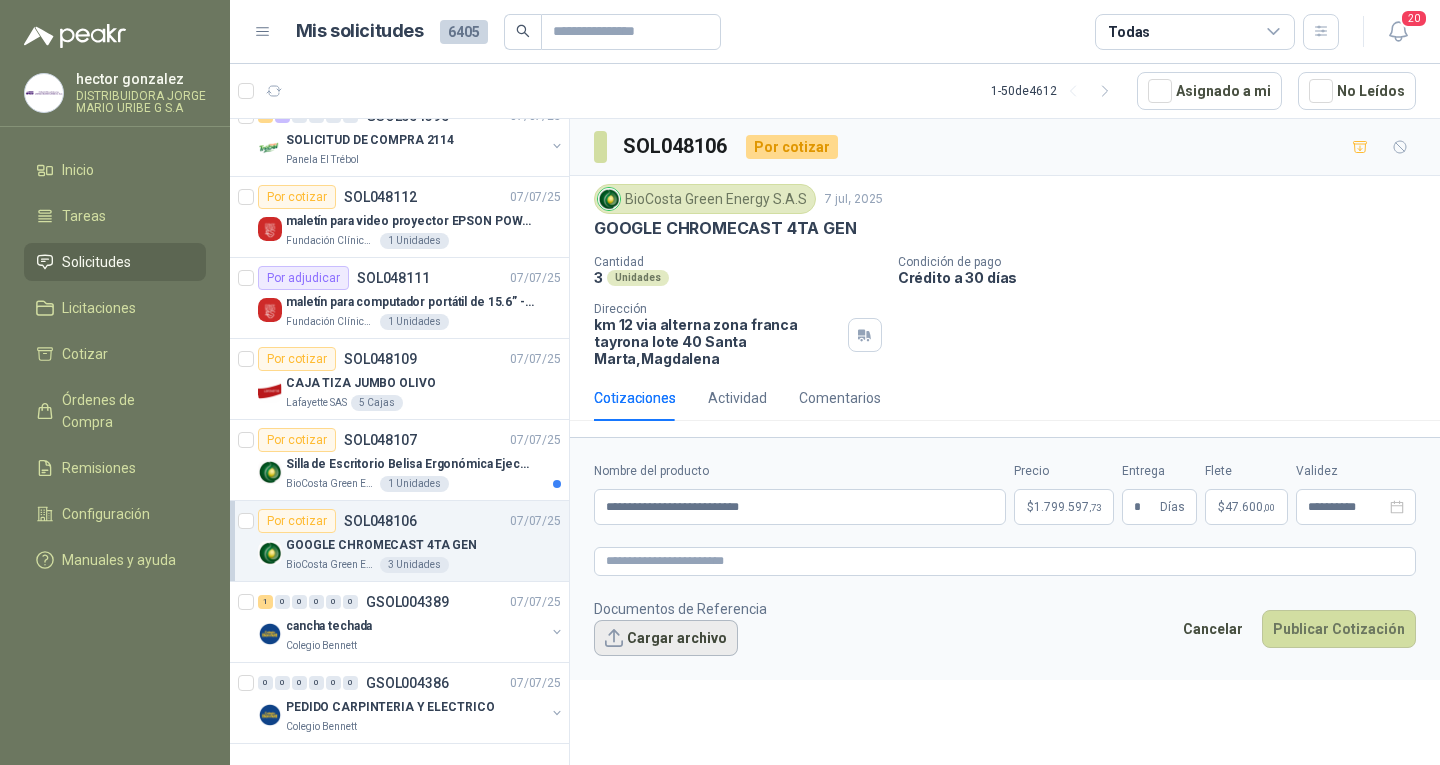 click on "Cargar archivo" at bounding box center [666, 638] 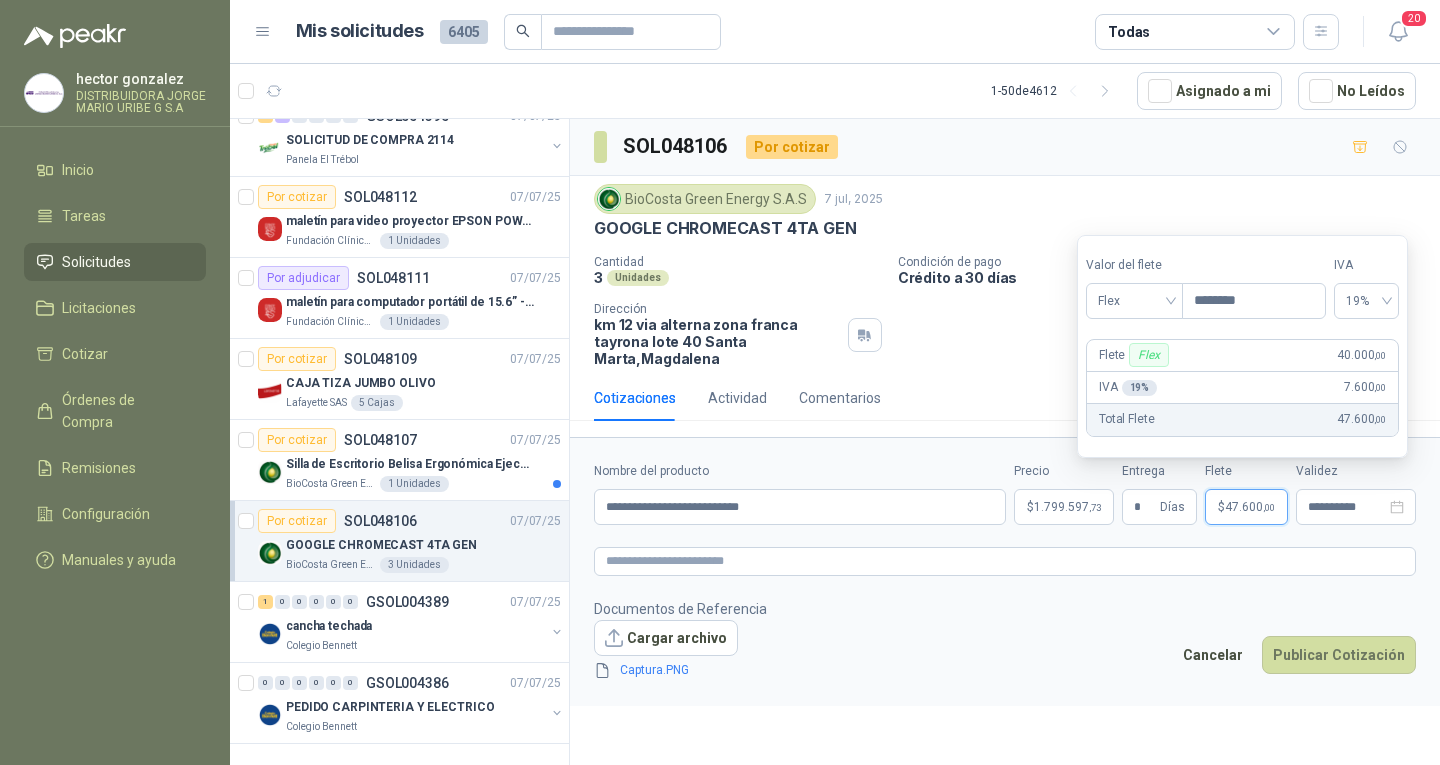 click on "47.600 ,00" at bounding box center [1250, 507] 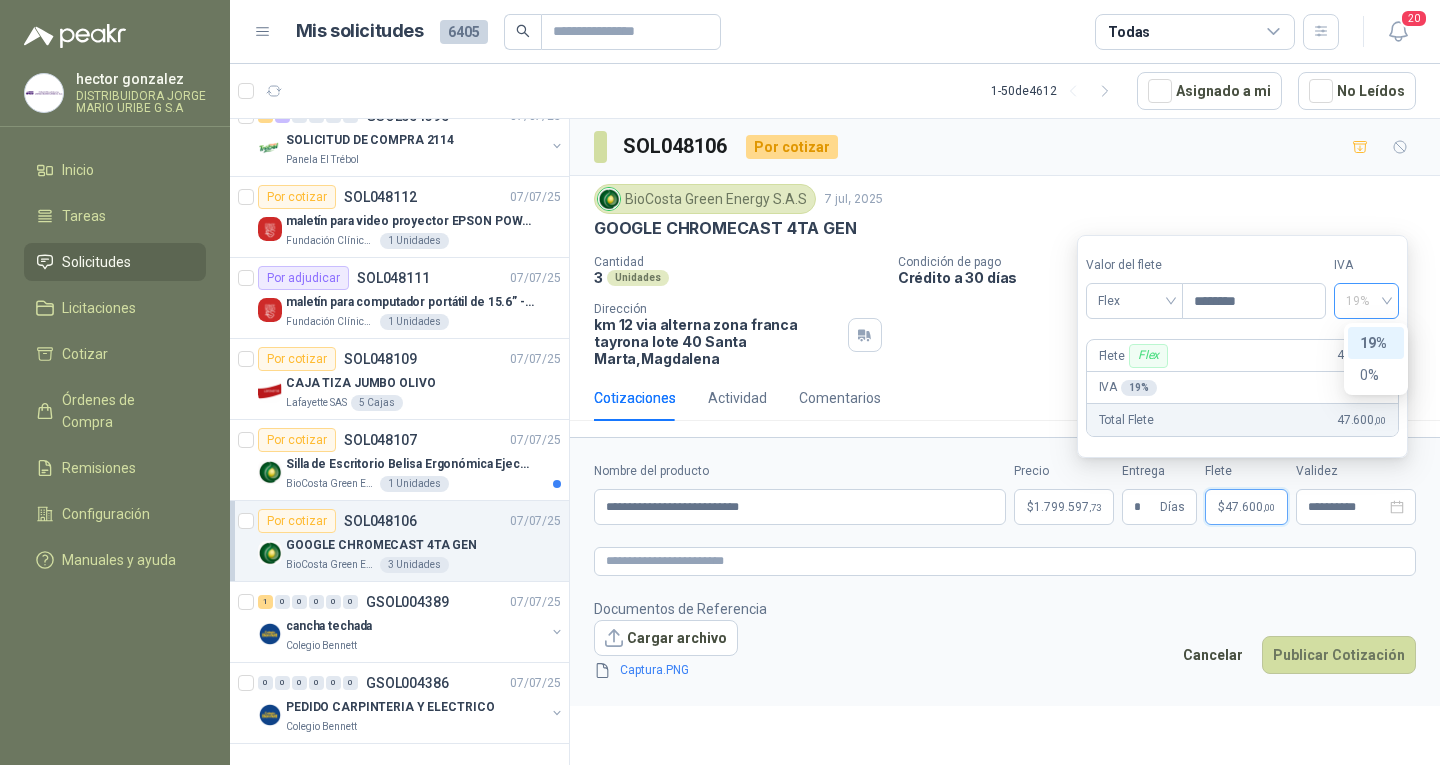 click on "19%" at bounding box center (1366, 301) 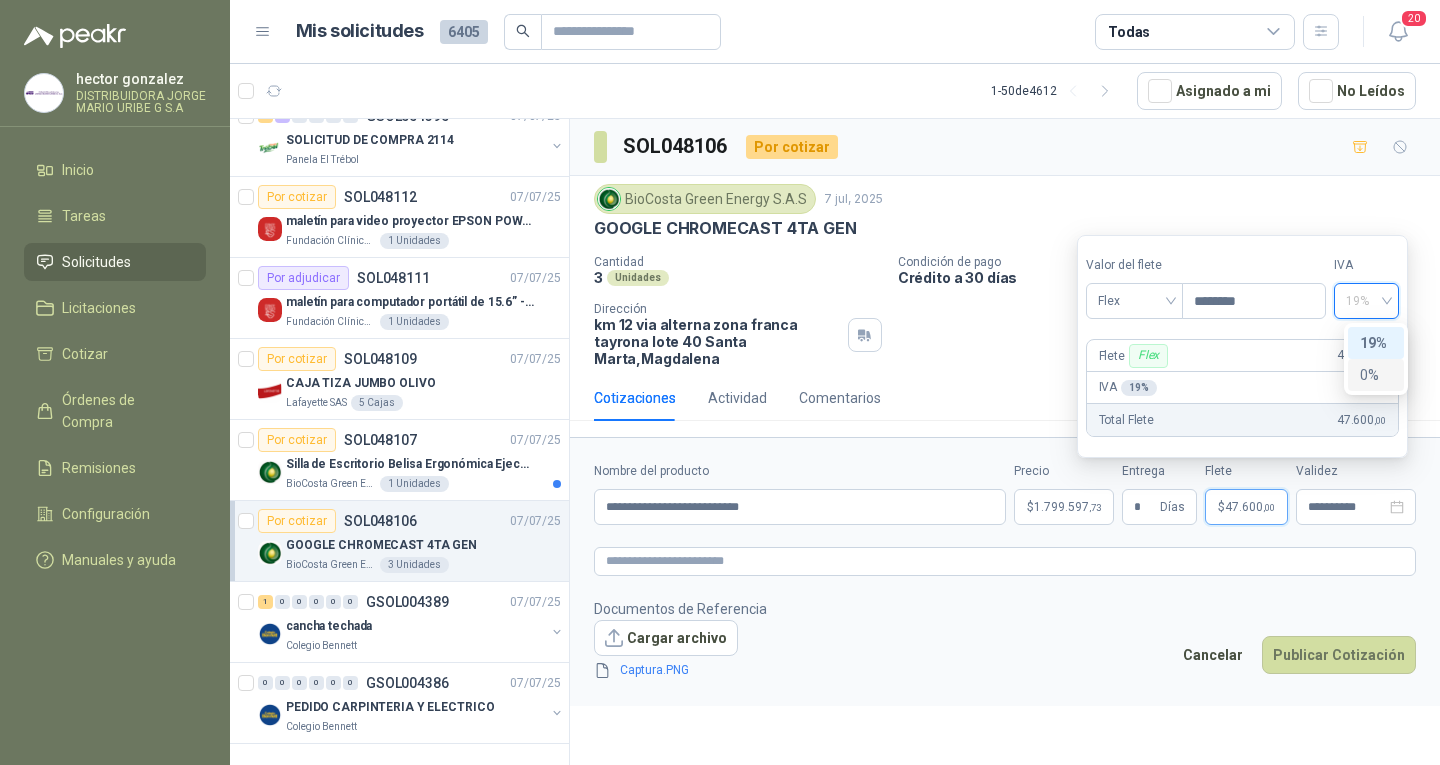 click on "0%" at bounding box center [1376, 375] 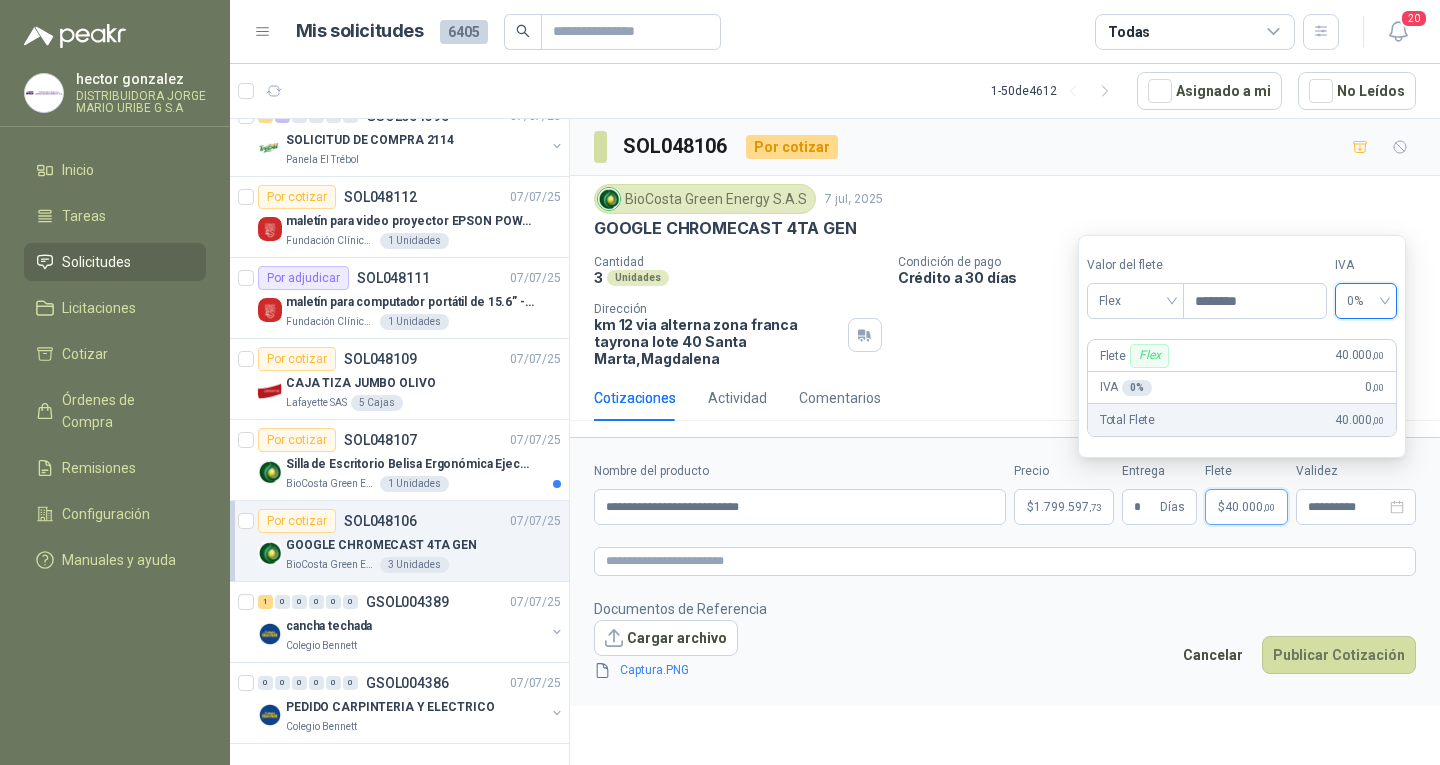 click on "Documentos de Referencia Cargar archivo Captura.PNG Cancelar Publicar Cotización" at bounding box center [1005, 640] 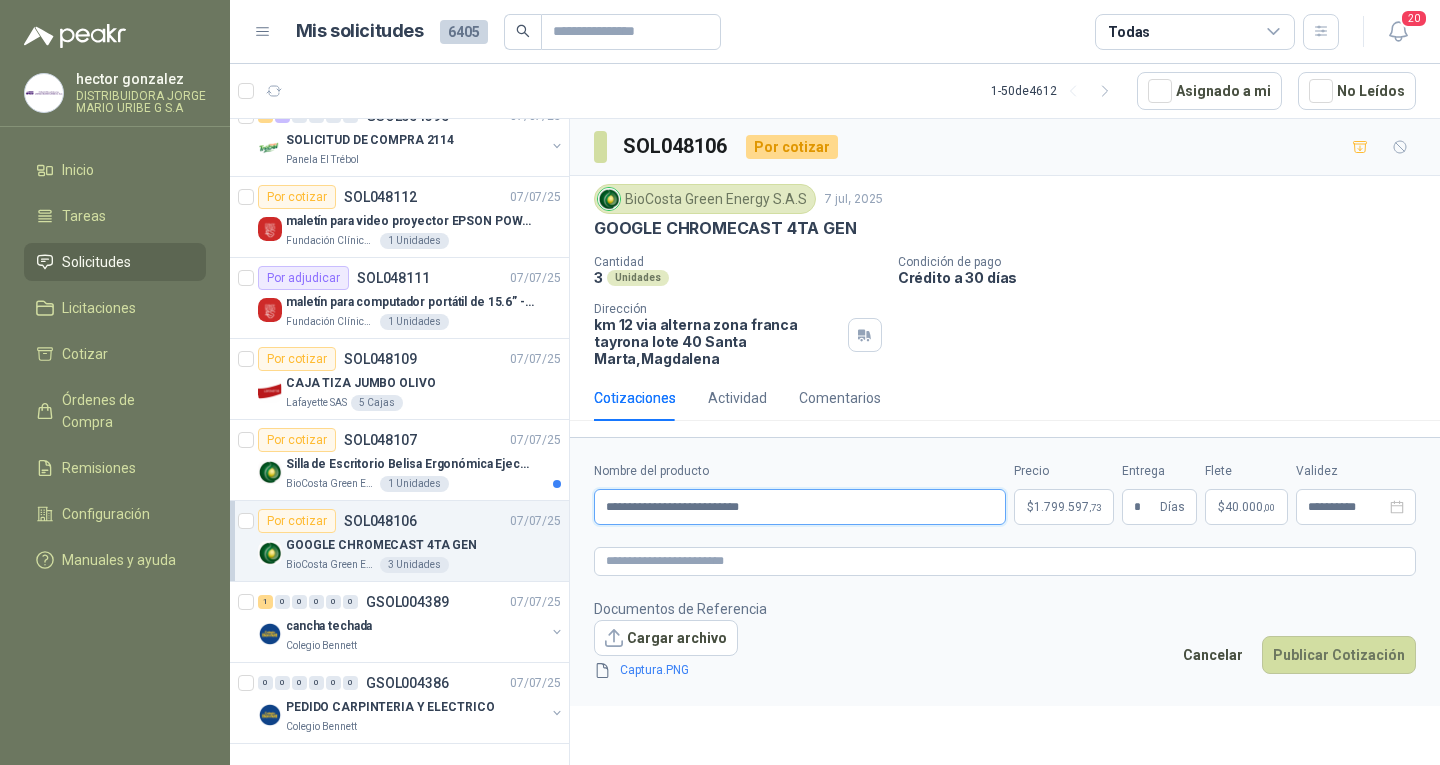 click on "**********" at bounding box center [800, 507] 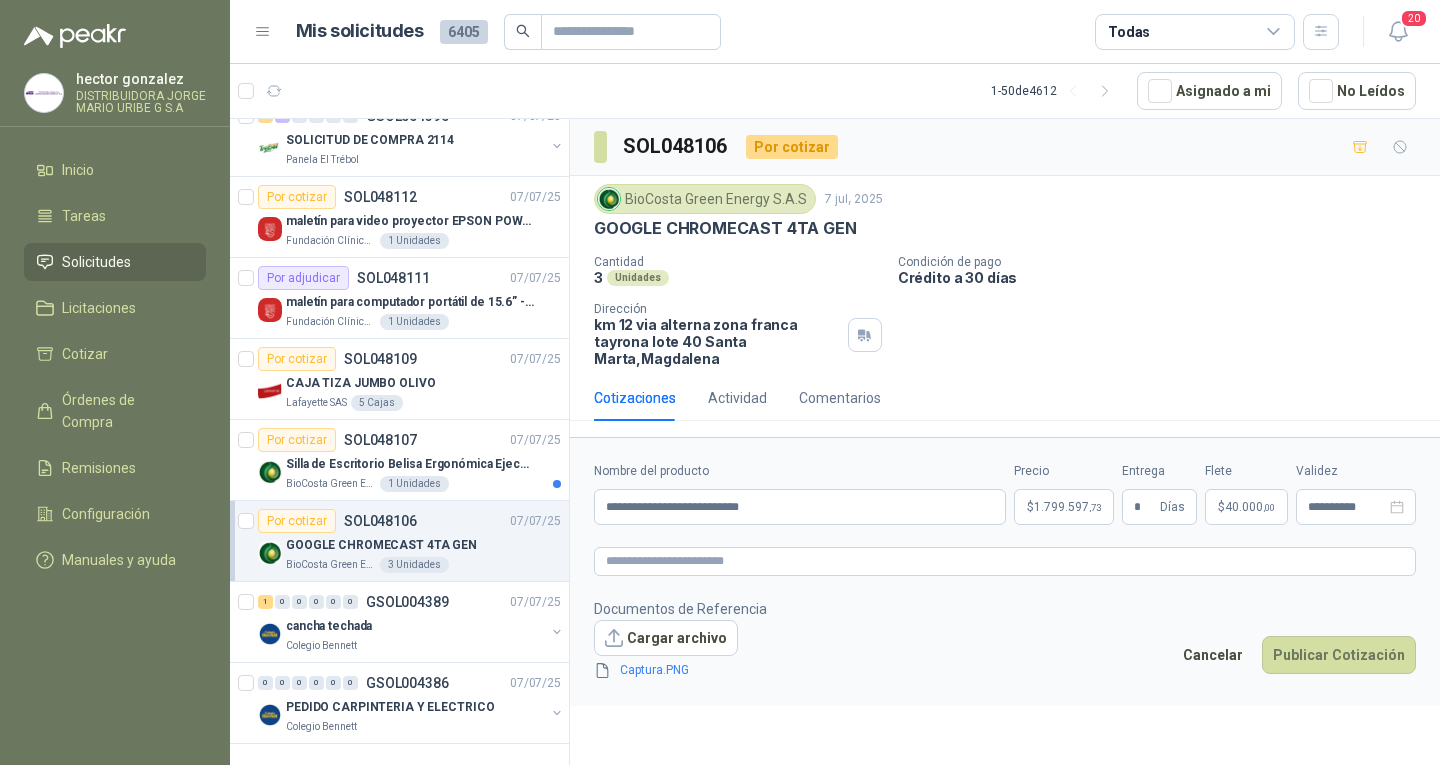 click on "Documentos de Referencia Cargar archivo Captura.PNG Cancelar Publicar Cotización" at bounding box center (1005, 640) 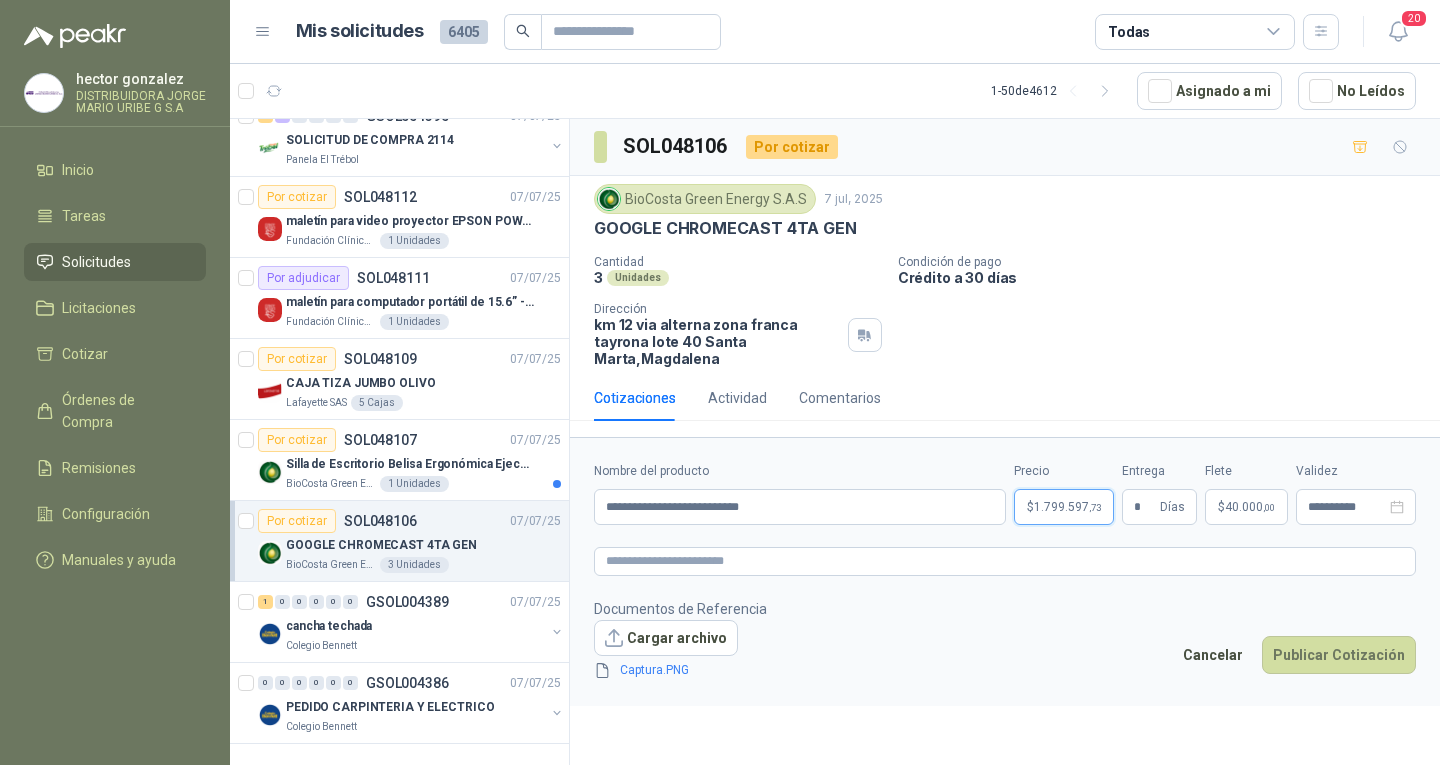 click on "hector   gonzalez DISTRIBUIDORA JORGE MARIO URIBE G S.A   Inicio   Tareas   Solicitudes   Licitaciones   Cotizar   Órdenes de Compra   Remisiones   Configuración   Manuales y ayuda Mis solicitudes 6405 Todas 20 1 - 50  de  4612 Asignado a mi No Leídos Por cotizar SOL048497 11/07/25   JUICED BIZHUB USB-C MULTIPUERTO Caracol TV 5   Unidades Por adjudicar SOL048496 11/07/25   Silla de escritorio con cabecero Negro Bonno Sam Syncro BioCosta Green Energy S.A.S 1   Unidades 6   0   0   0   0   0   GSOL004448 11/07/25   SOLICITUD HUMBERTO CHILITO OFICINA - CALI Salamanca Oleaginosas SAS   Por adjudicar SOL048474 11/07/25   BISTURI INDUSTRIAL CON CUCHILLAS Zoologico De Cali  1   Unidades Por cotizar SOL048473 11/07/25   Sensor De Motor Para Lavadora Hall/samsung MM Packaging Colombia 1   Unidades 5   0   0   0   0   0   GSOL004447 11/07/25   99-RQG-2152 Santa Anita Napoles   10   0   0   0   0   0   GSOL004446 11/07/25   99-RQG-2151 Santa Anita Napoles   1   1   0   0   0   0   GSOL004441 11/07/25   01-RQL-2895" at bounding box center [720, 382] 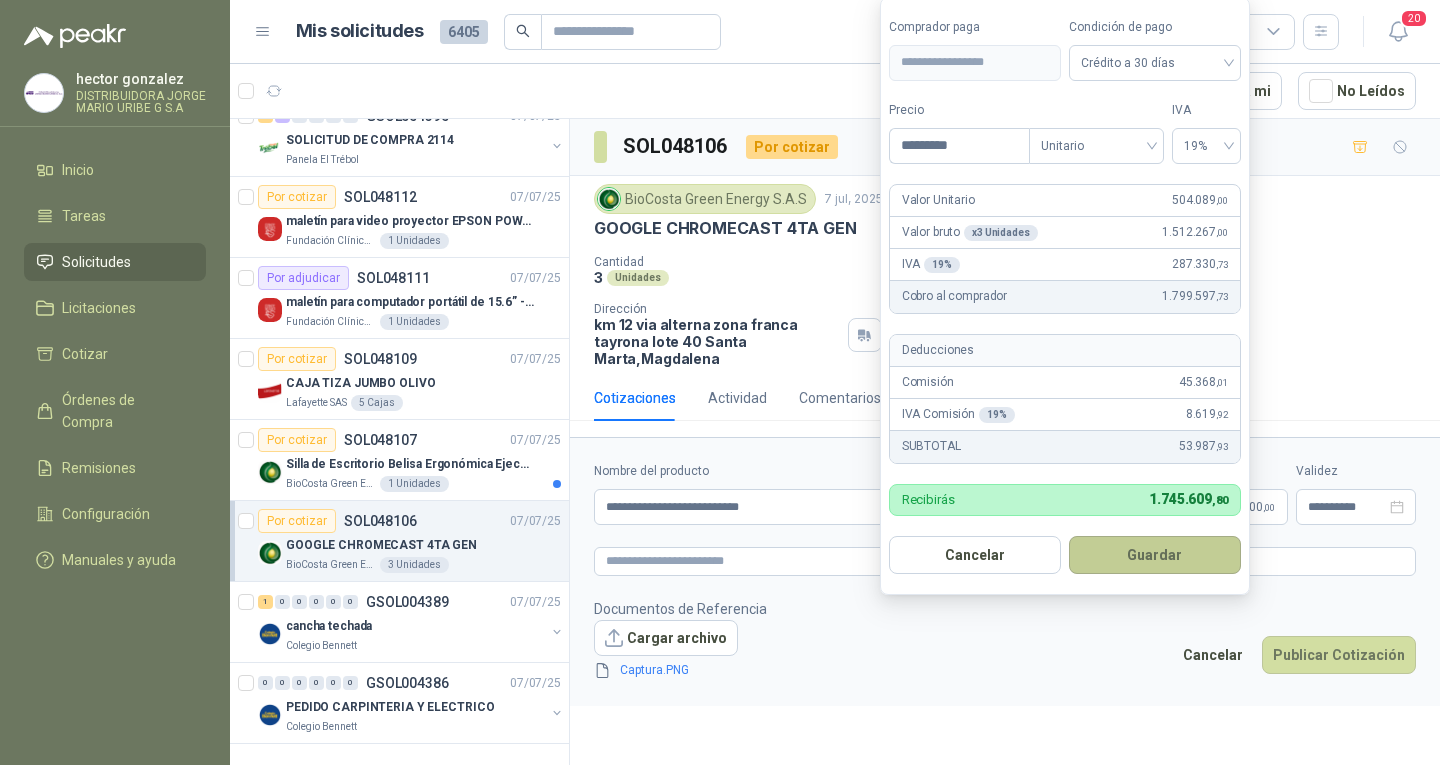 click on "Guardar" at bounding box center (1155, 555) 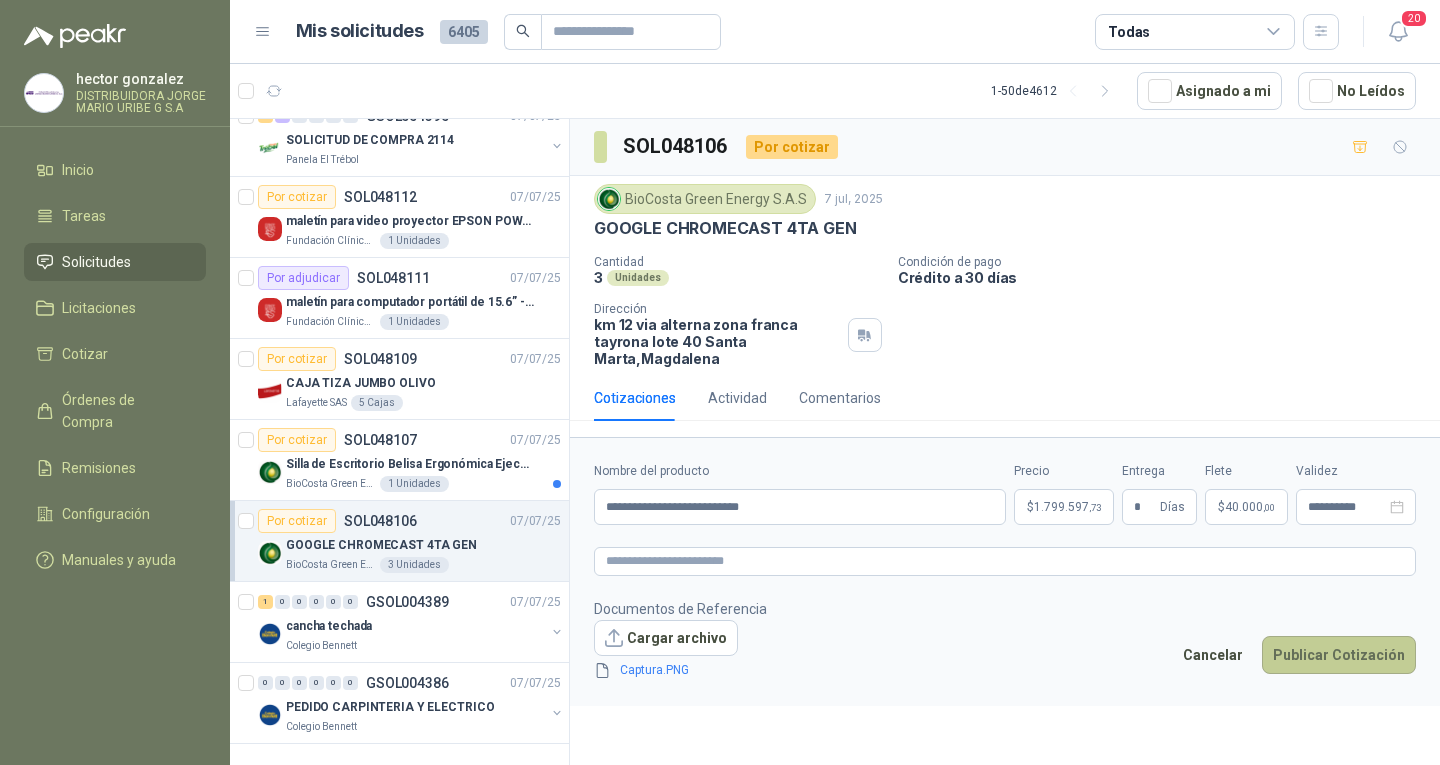 click on "Publicar Cotización" at bounding box center [1339, 655] 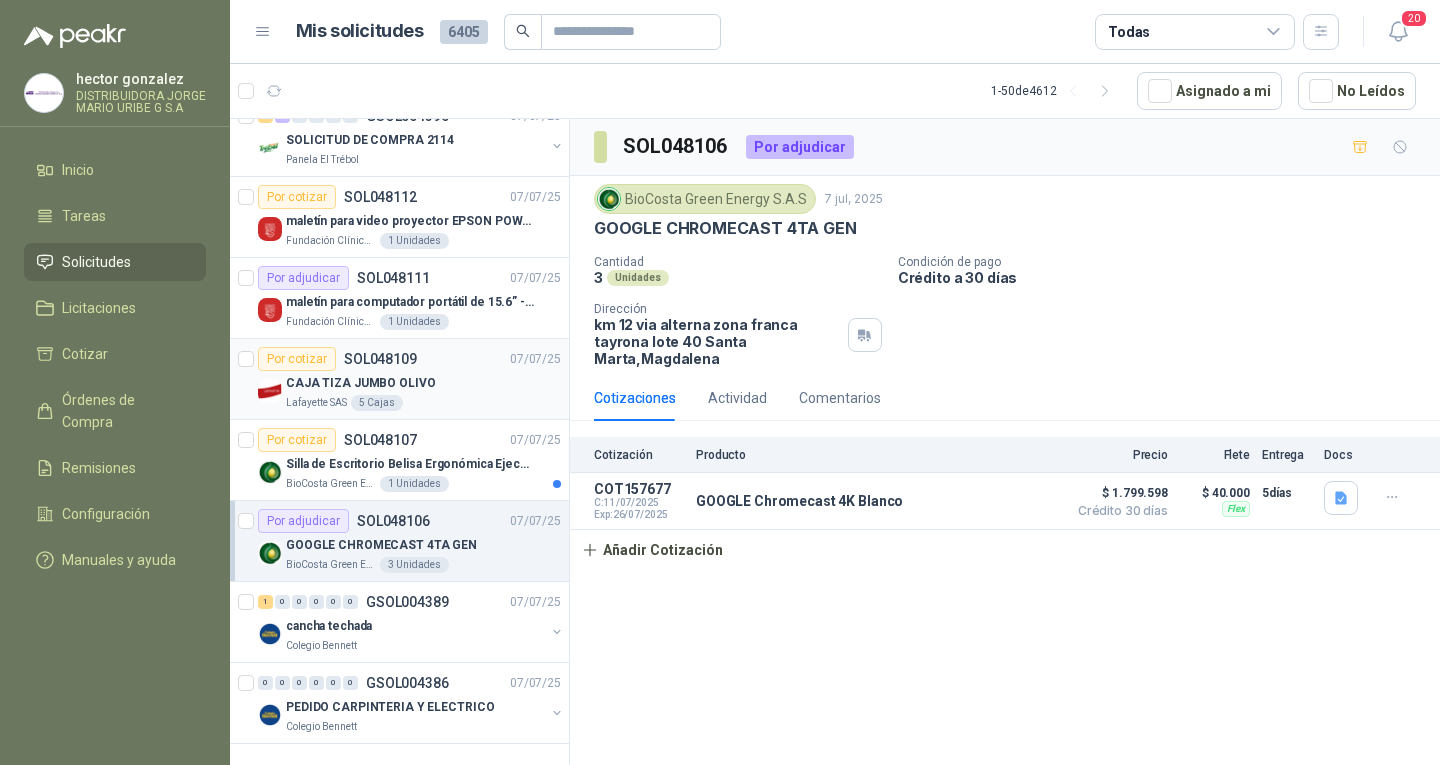 click on "CAJA TIZA JUMBO OLIVO" at bounding box center [423, 383] 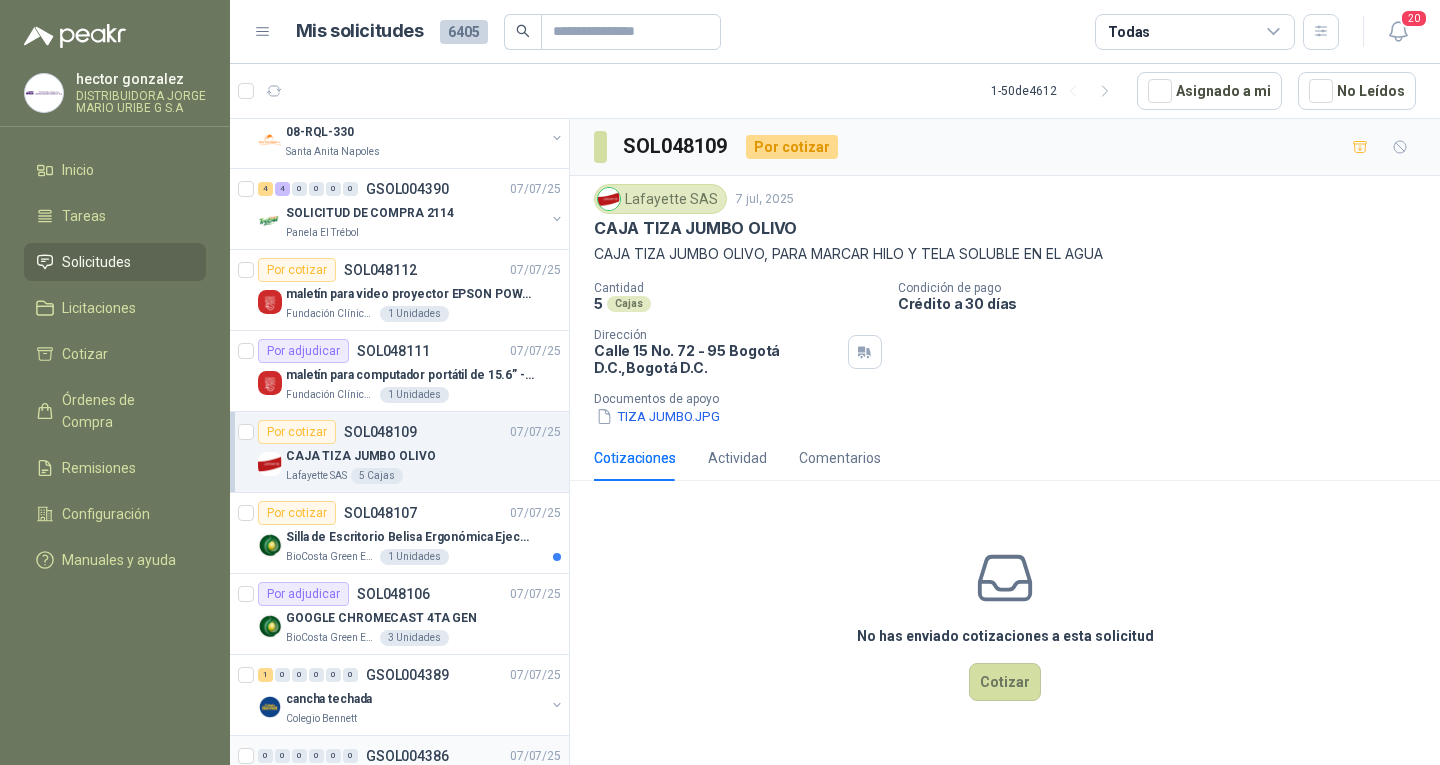 scroll, scrollTop: 3341, scrollLeft: 0, axis: vertical 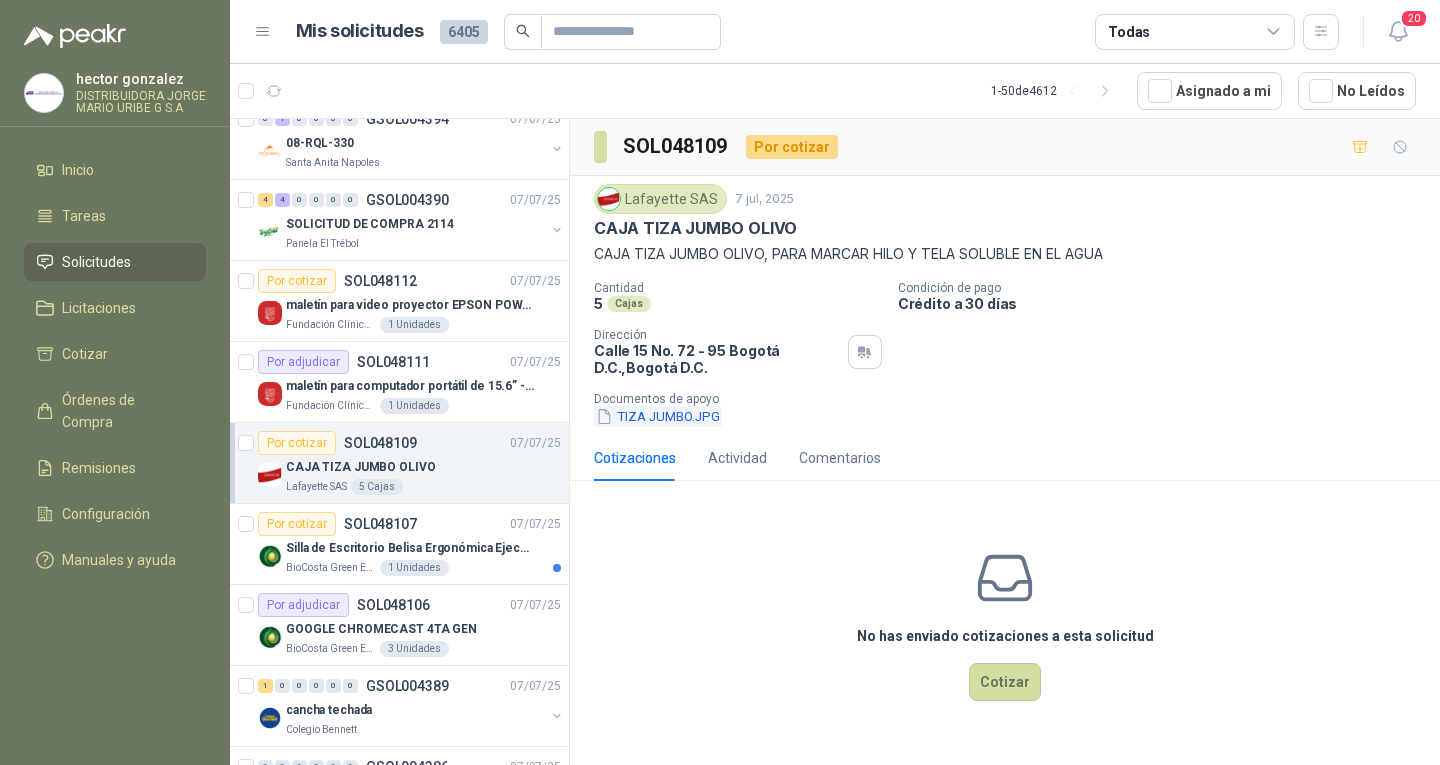 click on "TIZA JUMBO.JPG" at bounding box center (658, 416) 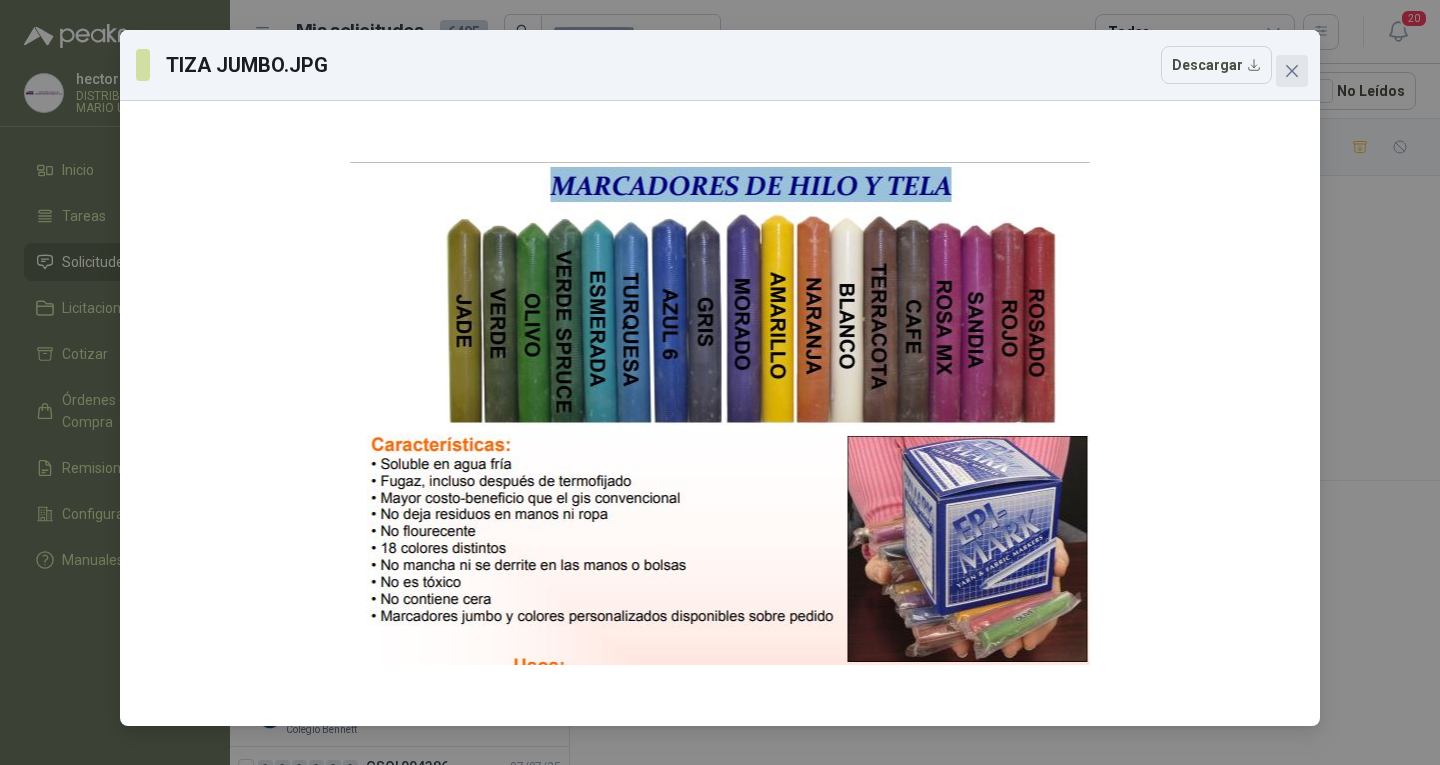click at bounding box center (1292, 71) 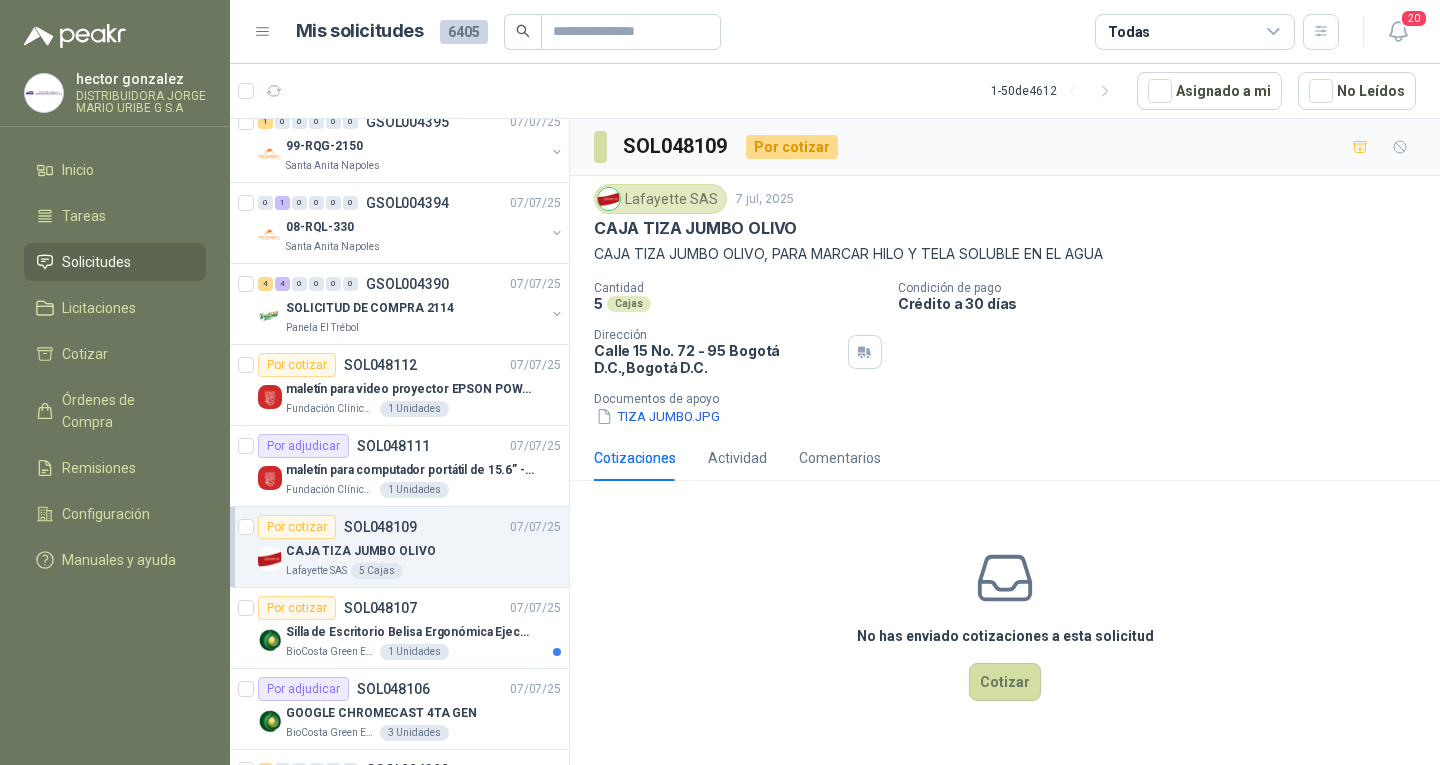 scroll, scrollTop: 3241, scrollLeft: 0, axis: vertical 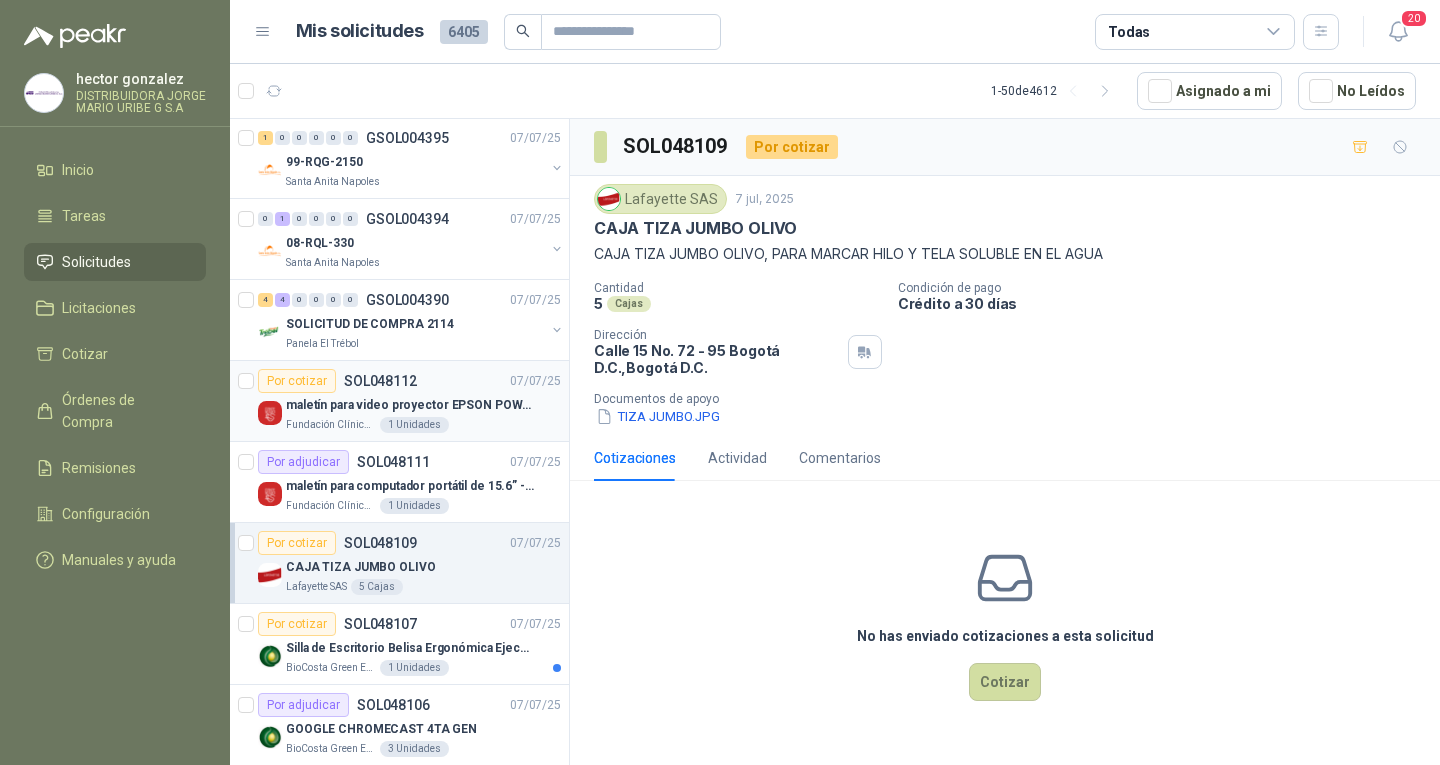 click on "Fundación Clínica Shaio 1   Unidades" at bounding box center [423, 425] 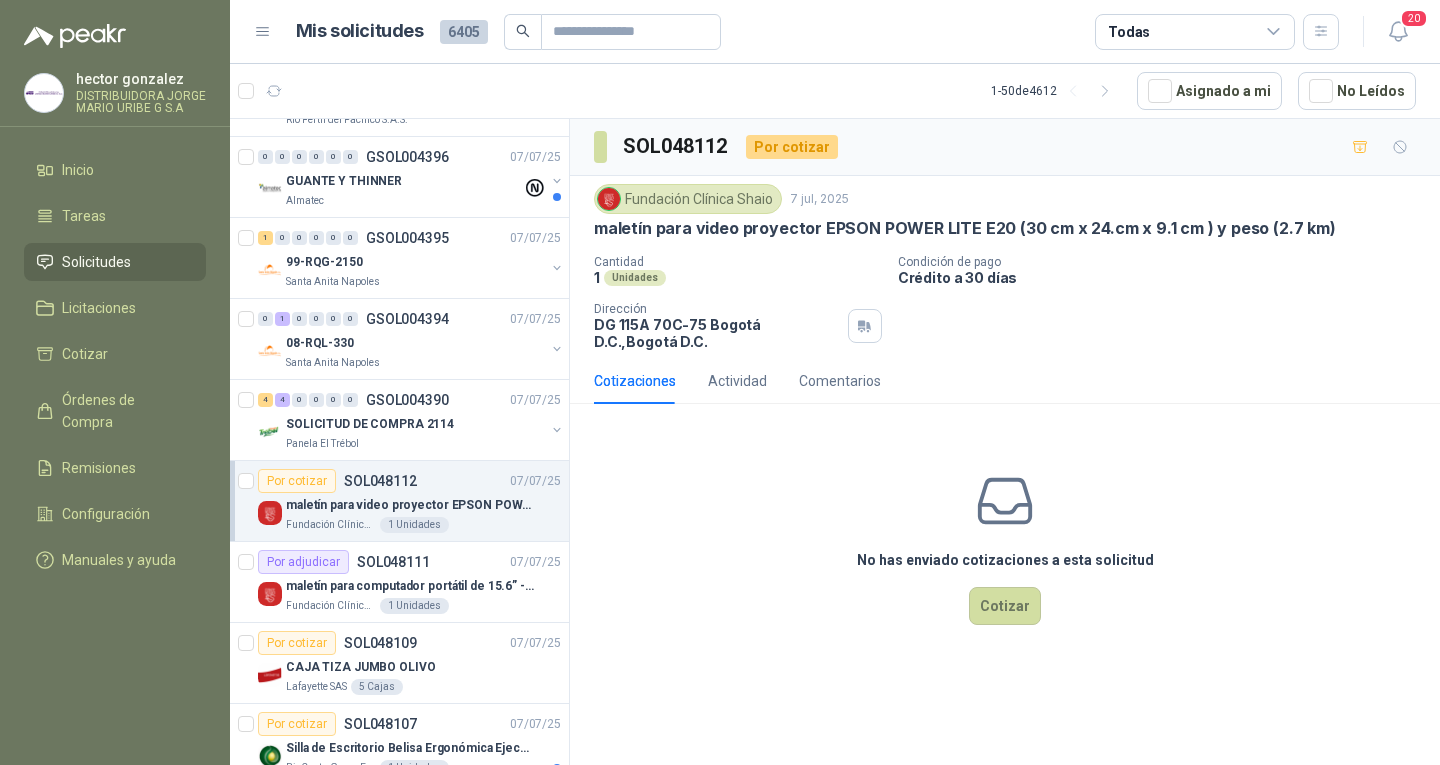 scroll, scrollTop: 3141, scrollLeft: 0, axis: vertical 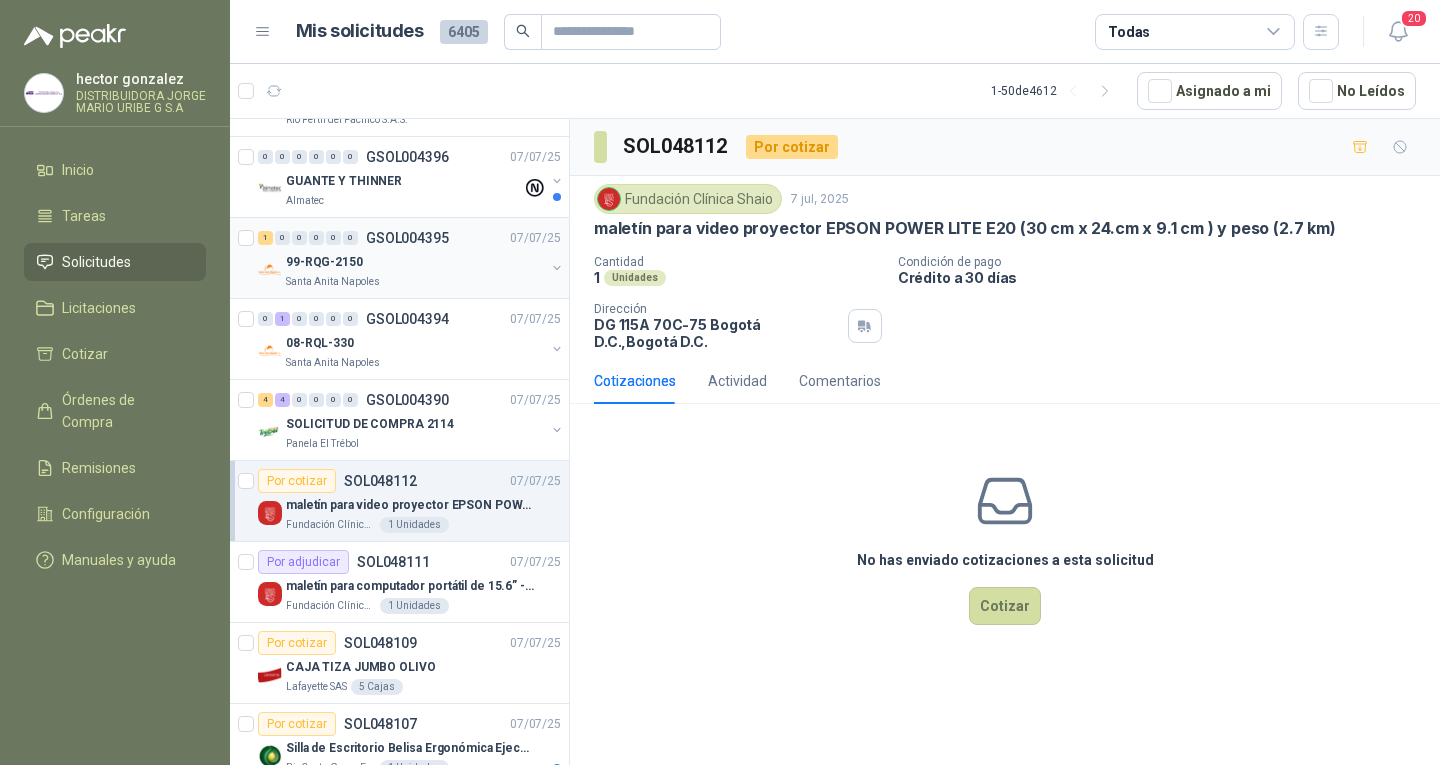 click on "GSOL004395" at bounding box center (407, 238) 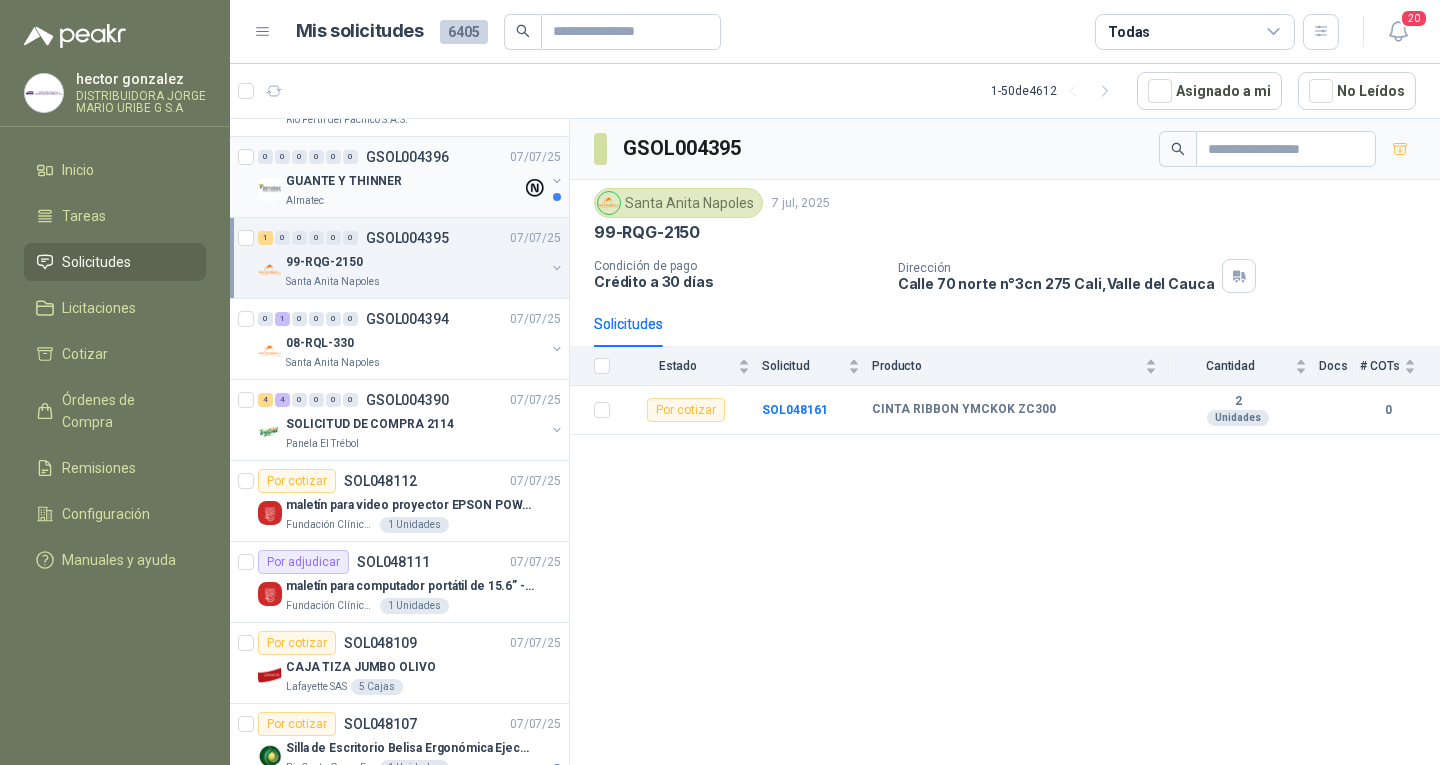 scroll, scrollTop: 2741, scrollLeft: 0, axis: vertical 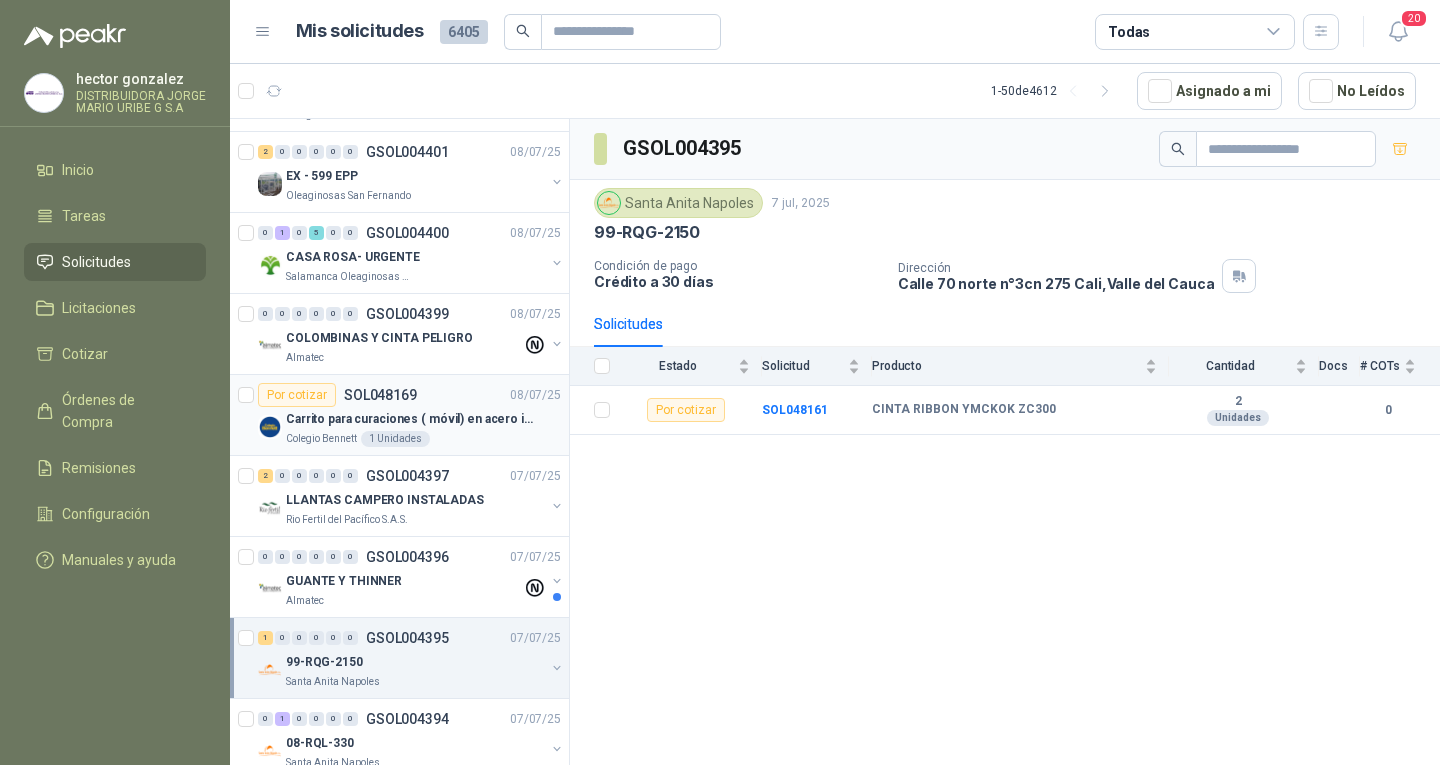 click on "Carrito para curaciones ( móvil) en acero inoxidable" at bounding box center [423, 419] 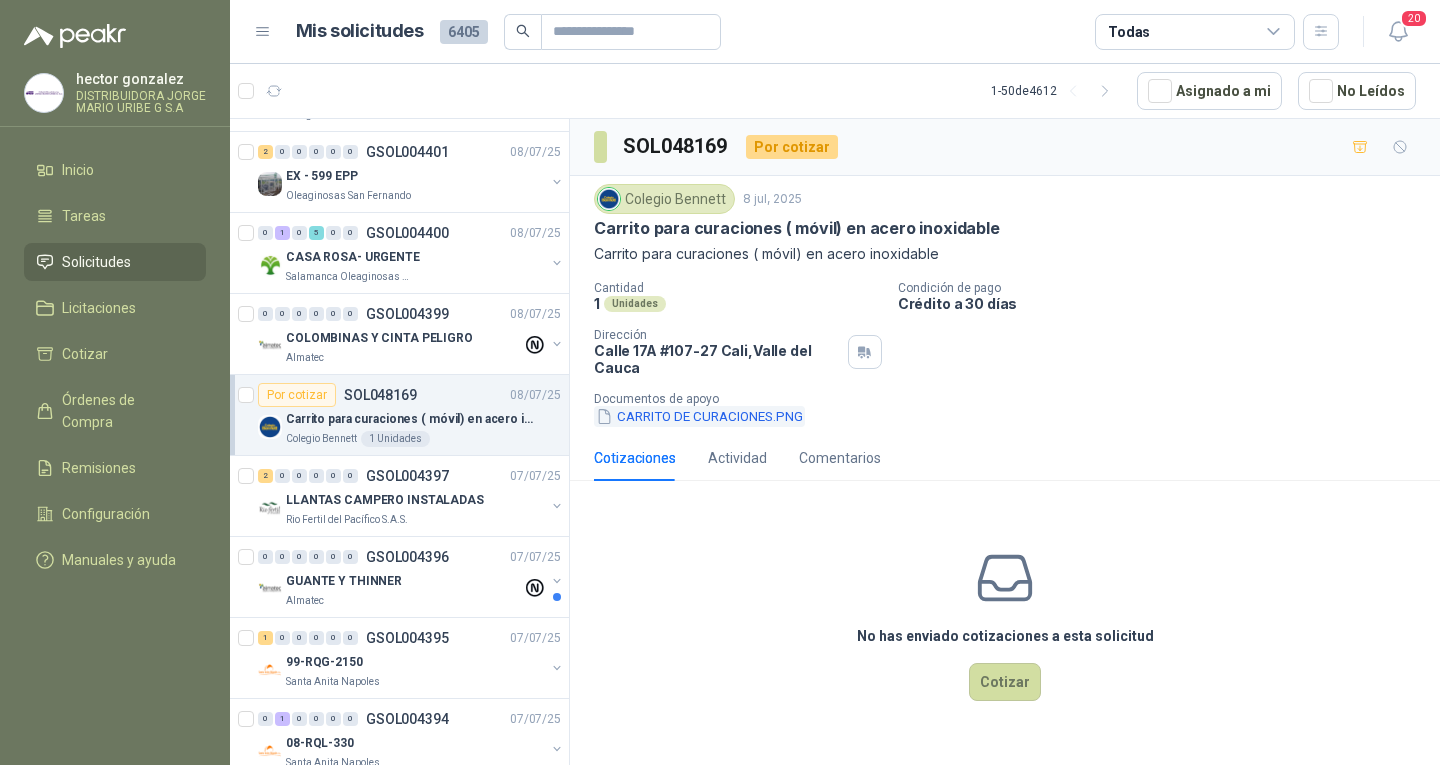 click on "CARRITO DE CURACIONES.PNG" at bounding box center [699, 416] 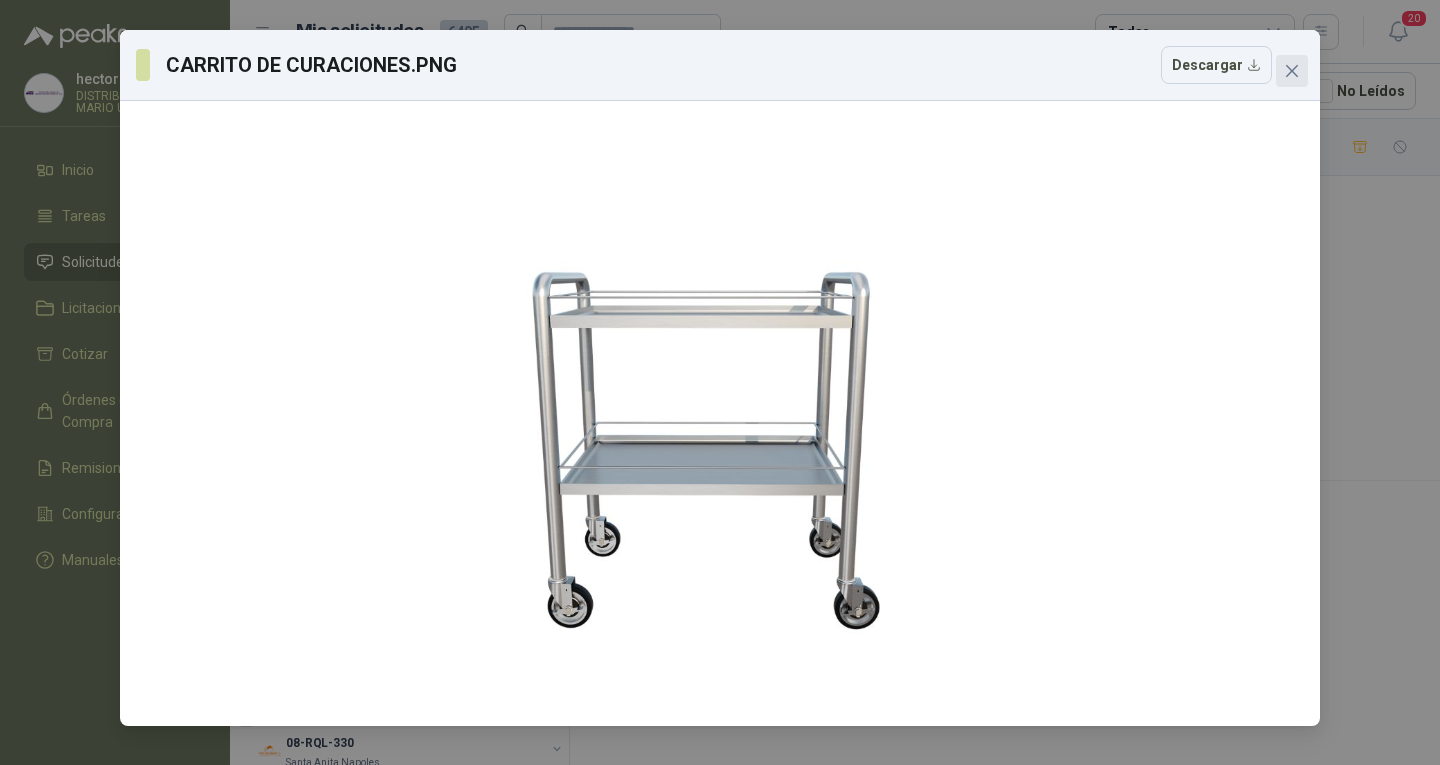 click 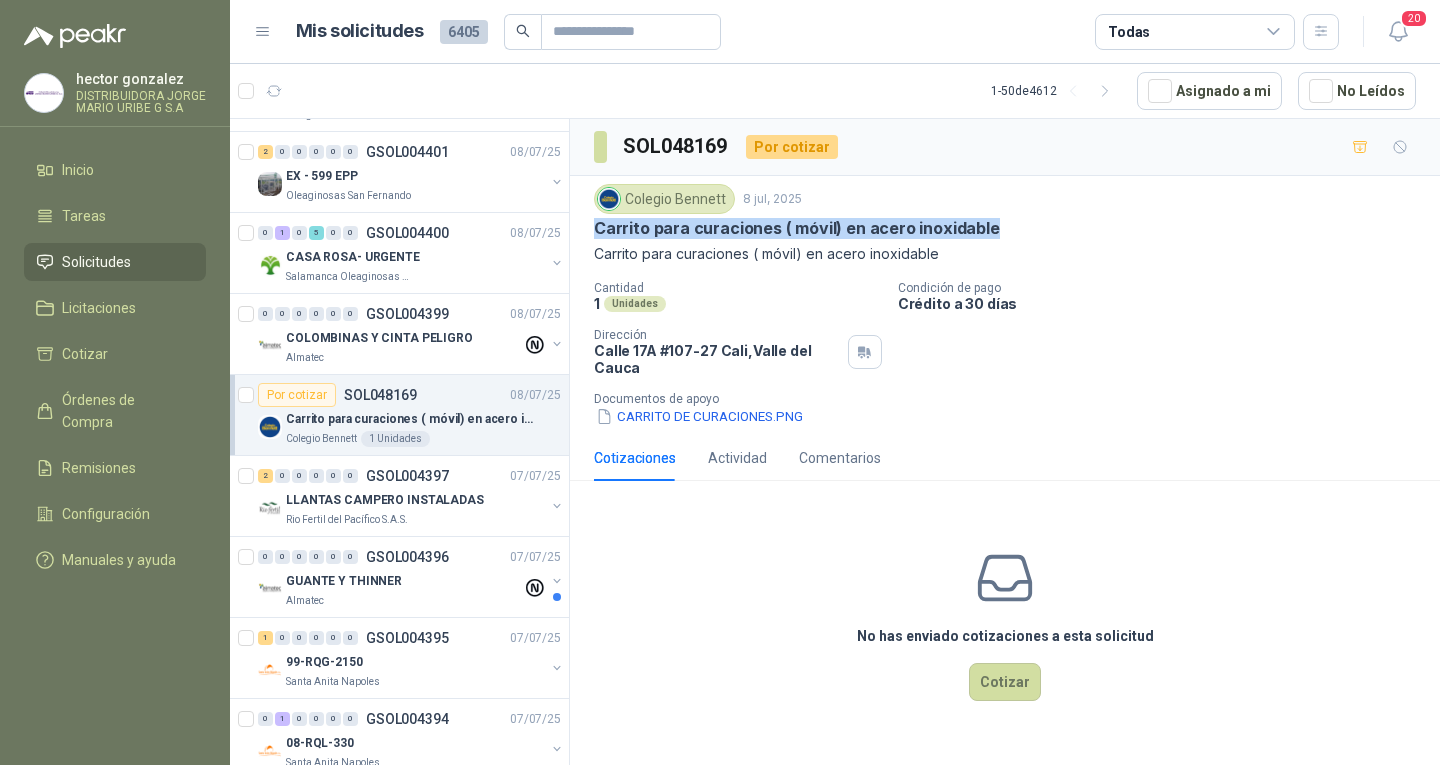 drag, startPoint x: 595, startPoint y: 229, endPoint x: 986, endPoint y: 229, distance: 391 